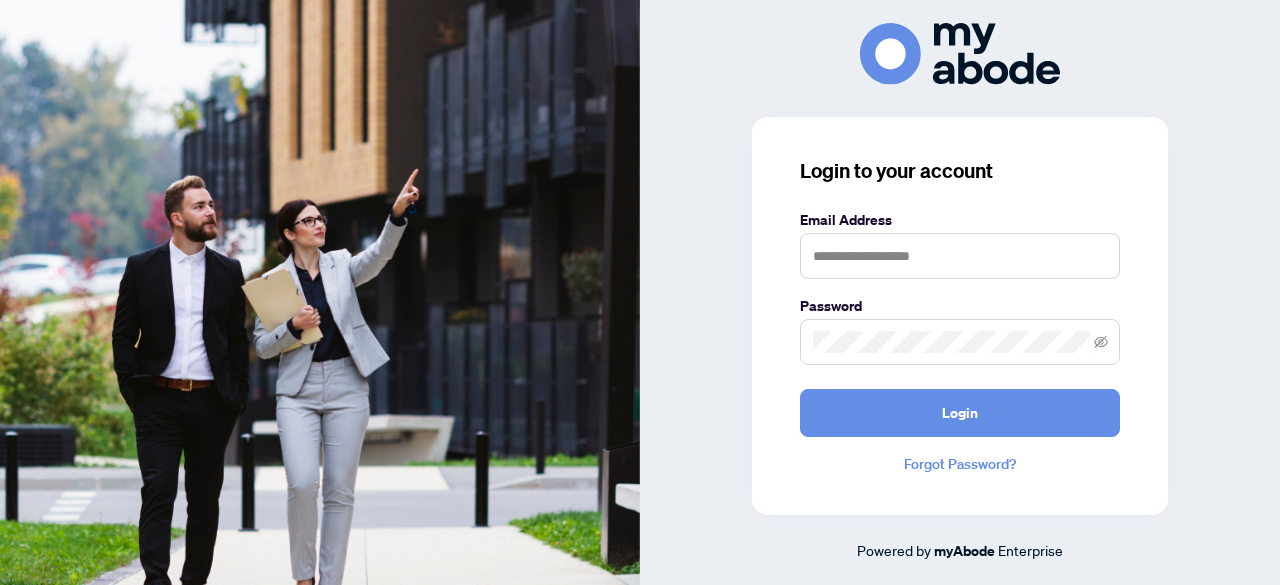 scroll, scrollTop: 0, scrollLeft: 0, axis: both 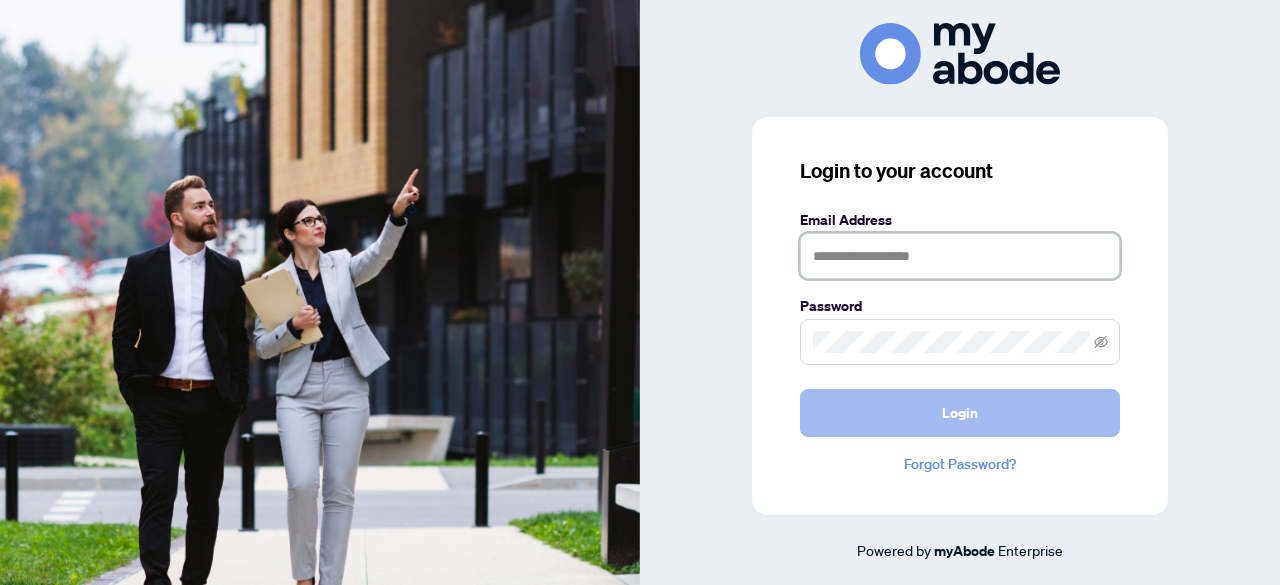 type on "**********" 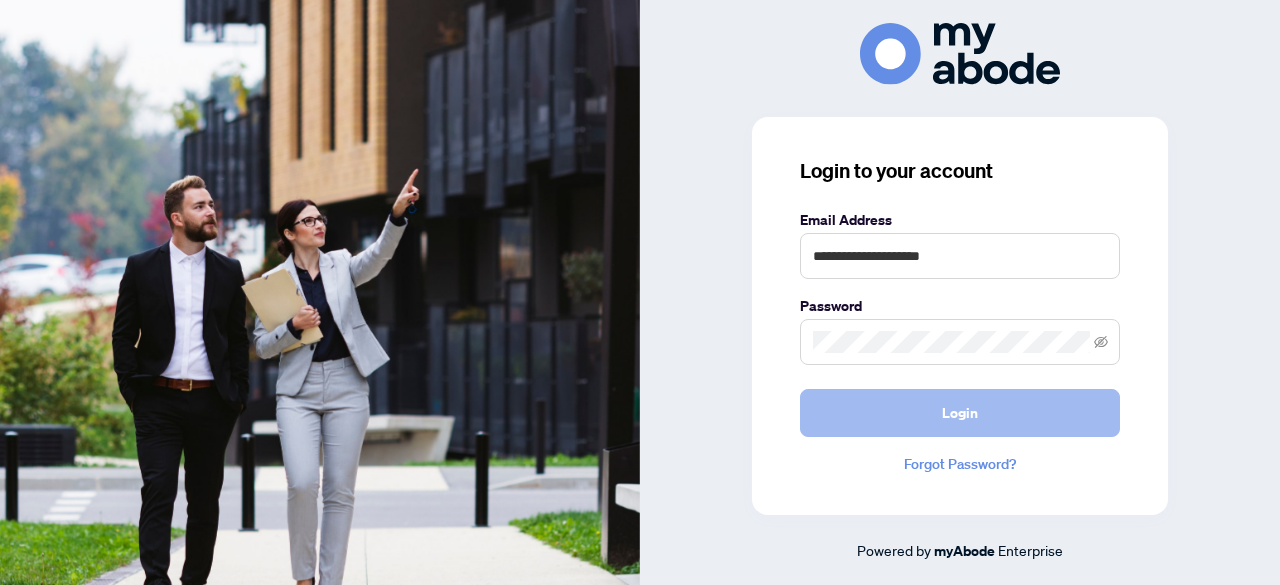 click on "Login" at bounding box center [960, 413] 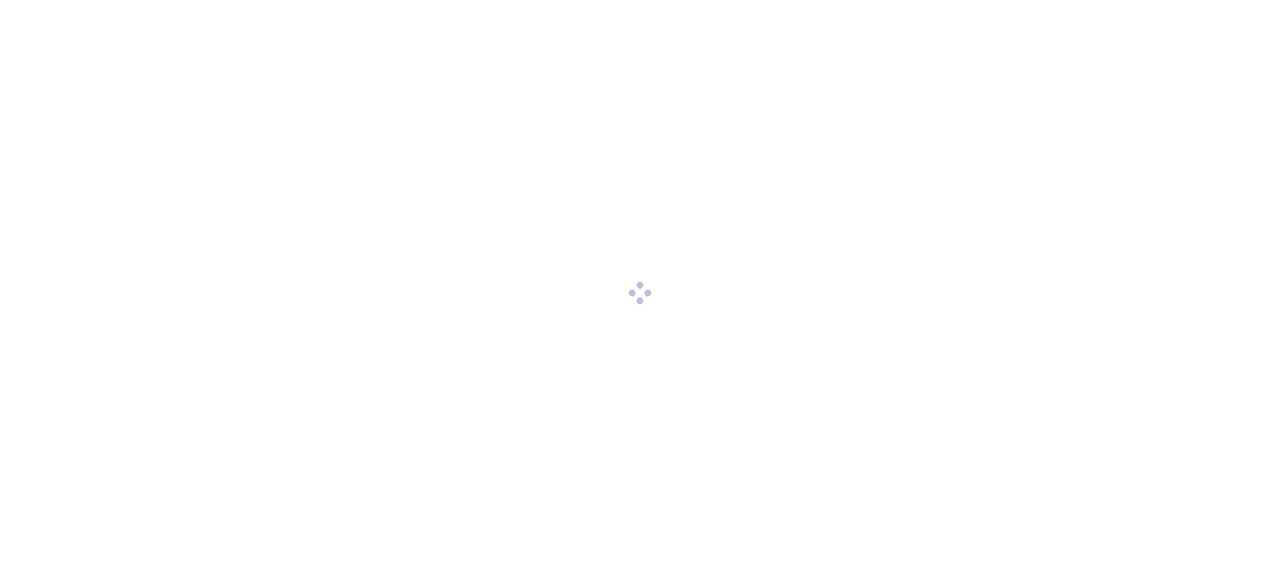scroll, scrollTop: 0, scrollLeft: 0, axis: both 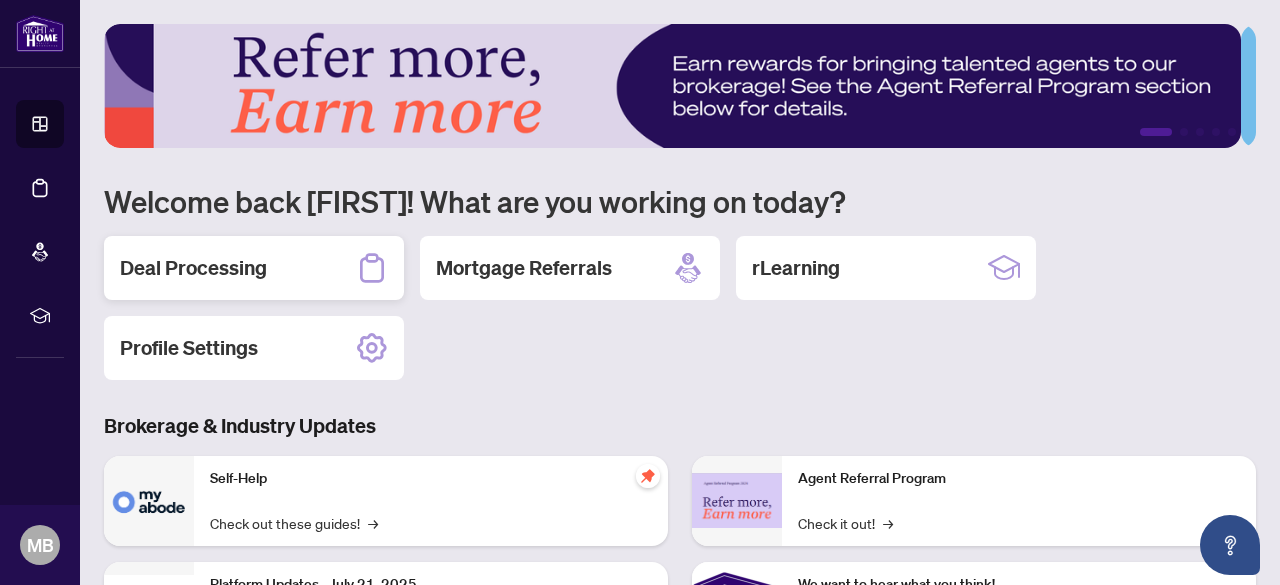 click on "Deal Processing" at bounding box center (193, 268) 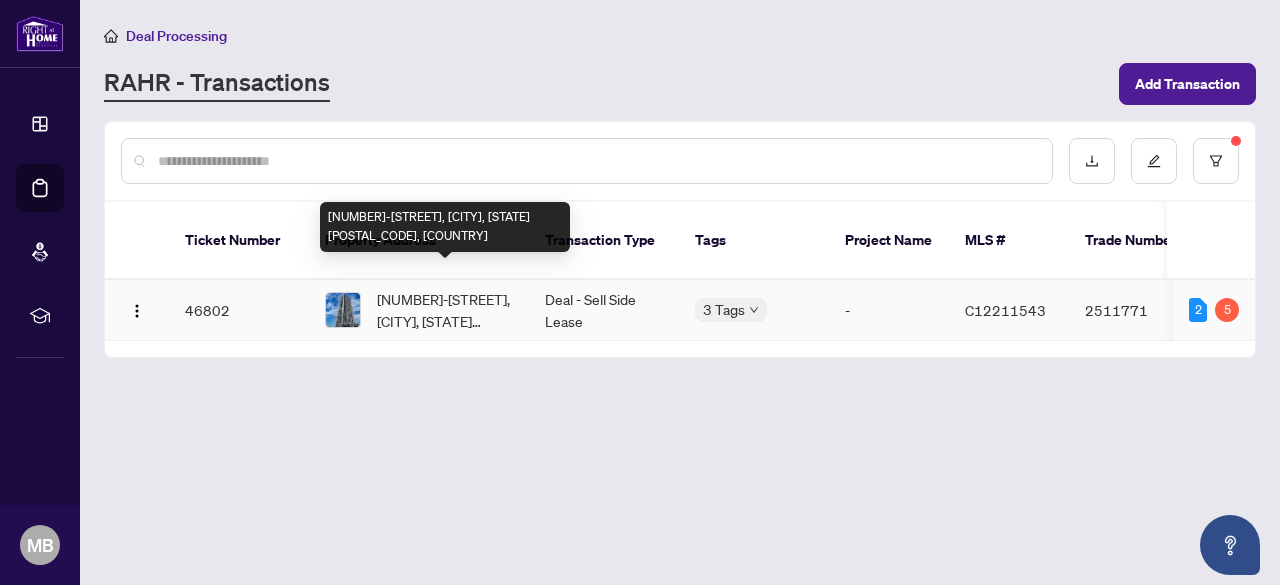 click on "[NUMBER]-[STREET], [CITY], [STATE] [POSTAL_CODE], [COUNTRY]" at bounding box center (445, 310) 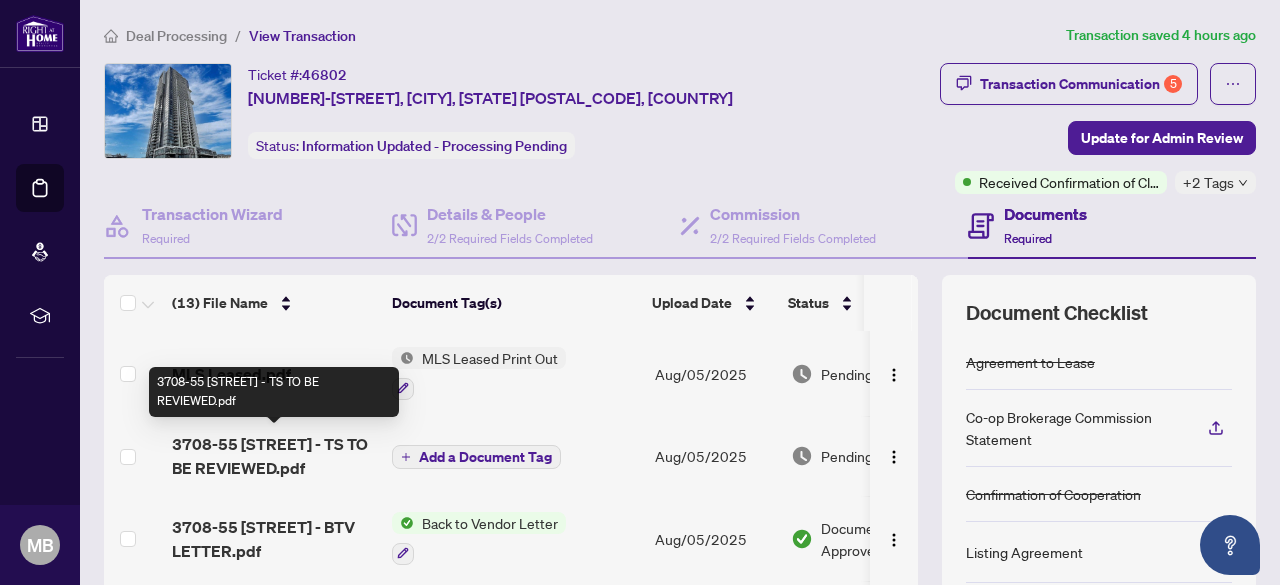 click on "3708-55 [STREET] - TS TO BE REVIEWED.pdf" at bounding box center (274, 456) 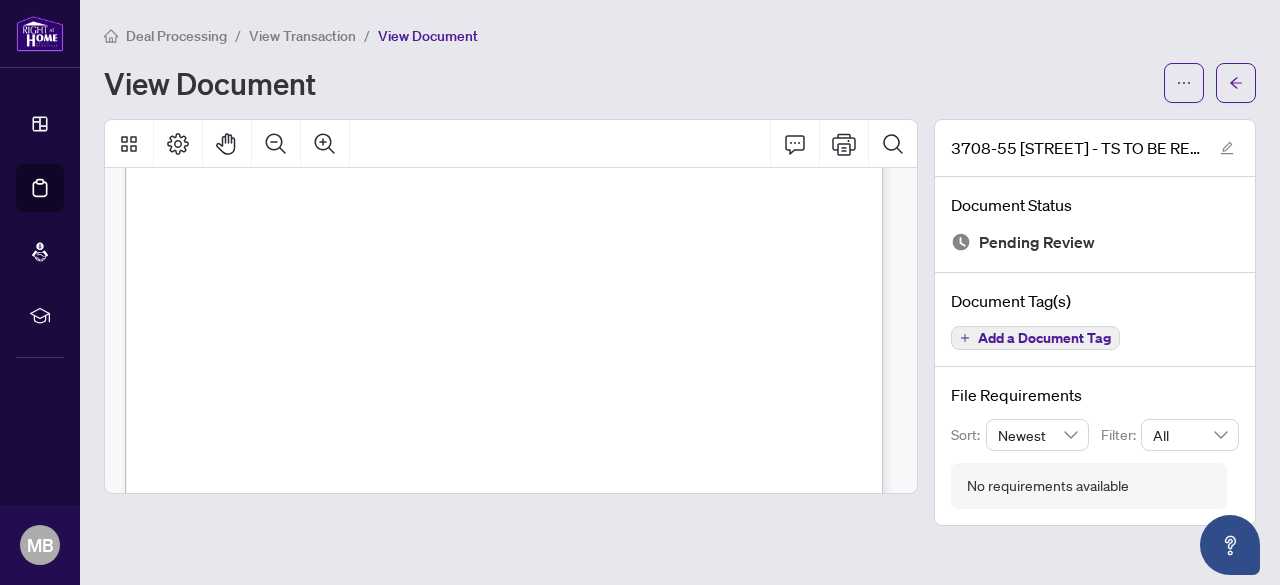 scroll, scrollTop: 160, scrollLeft: 0, axis: vertical 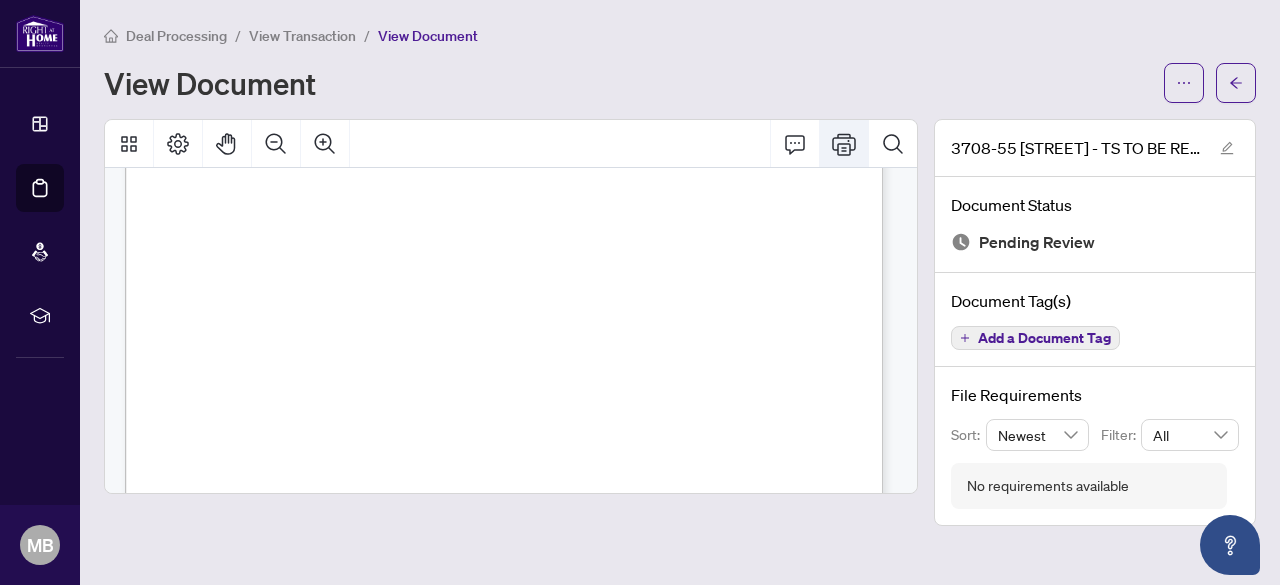 click 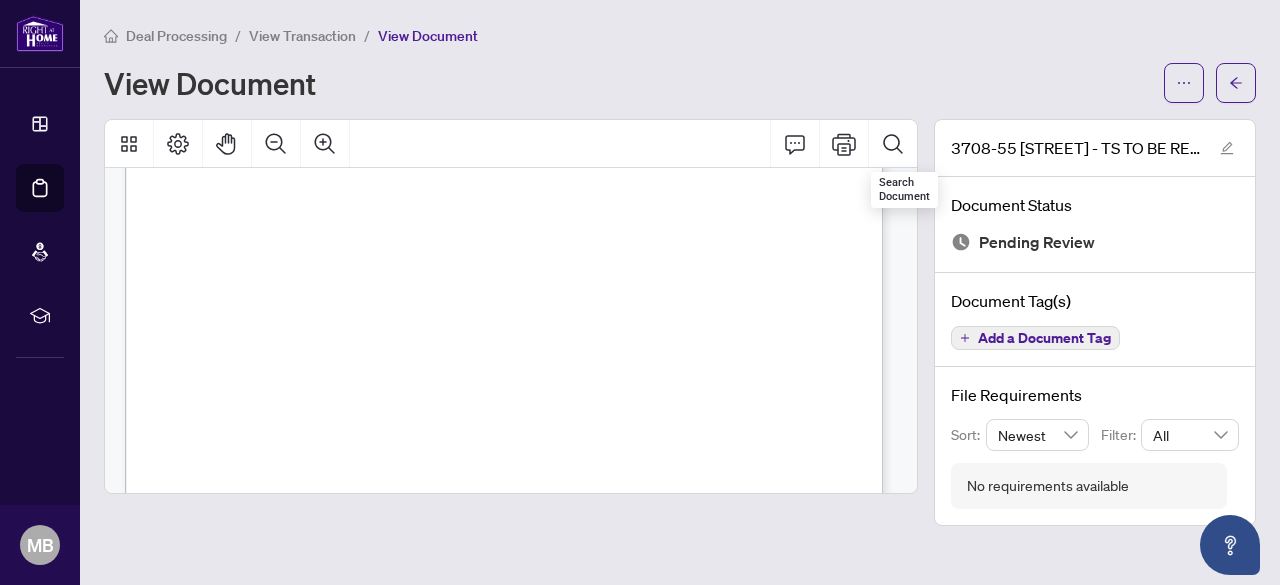 click on "Right at Home Realty  2511771
55 [STREET] 3708
[CITY] [STATE] [POSTAL_CODE]  Property:
Type:  RESIDENTIAL
Class.:  LISTING SIDE- LEASE  Status: Open  MLS #:  C12211543
Offer Date:  [DATE]  Entry Date:  [DATE]  No Conditions
Firm Date:  [DATE]  Close Date:  [DATE]
Settlement Date:  [DATE]
Contacts:
Type  End Name  Phone #  Address  Contact  Work/Fax
Buyer  S  ALI ASIL  ON, CA
Seller  L  [FIRST] [LAST]  55 [STREET], 3708, [CITY] [STATE],
[POSTAL_CODE], CA
Seller  L  [FIRST] [LAST]  55 [STREET], 3708, [CITY] [STATE],
[POSTAL_CODE], CA
Outside Brokers:
Type  End Name  Phone #  Address  Agent  Fax
Outside Broker S  International Realty Firm, Inc. - EFT  ([PHONE]) [NUMBER] [STREET]  ,
[CITY], [STATE], [POSTAL_CODE]
[FIRST] [LAST]  ([PHONE])
Deposit:
Bank Account  Date  Amount  Int. Included  Received  Int. Held By  Received From
Trust  [DATE] $[AMOUNT] $0.00  Bank Draft BB02186  N Right At Home Realty  ALI ASIL
Financial:" at bounding box center [514, 115] 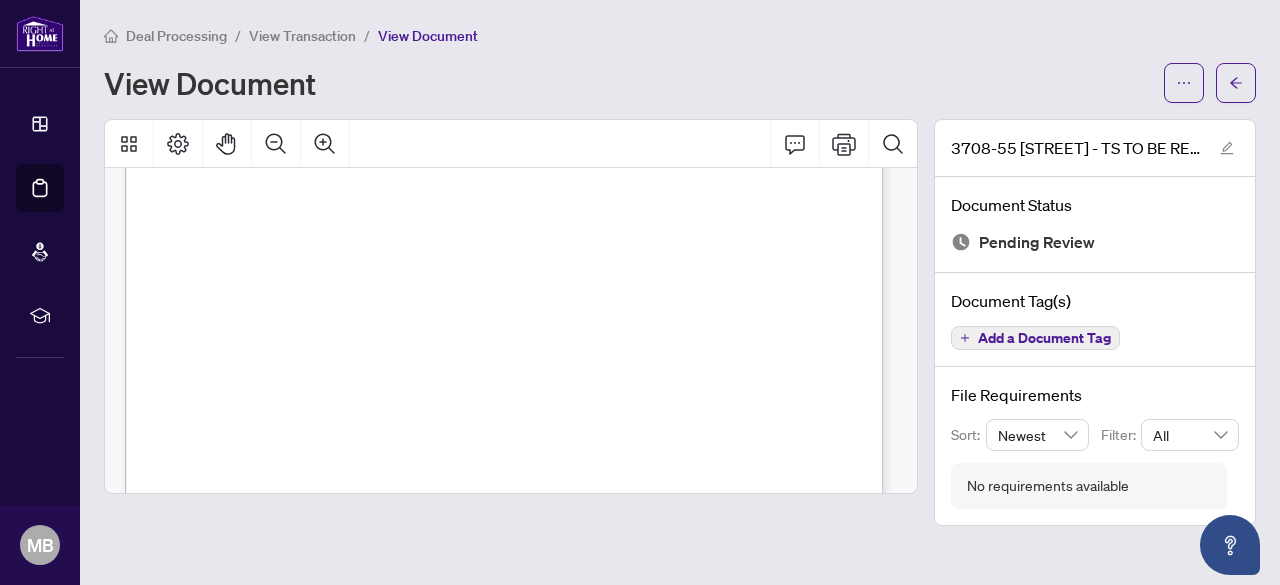 scroll, scrollTop: 147, scrollLeft: 0, axis: vertical 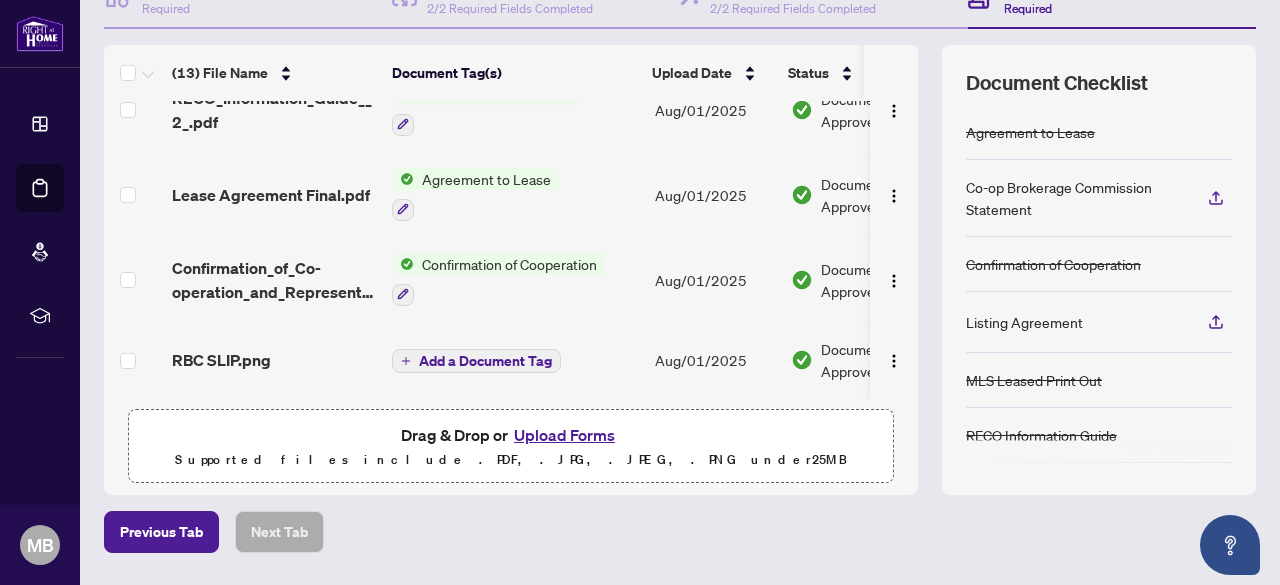 click on "Upload Forms" at bounding box center (564, 435) 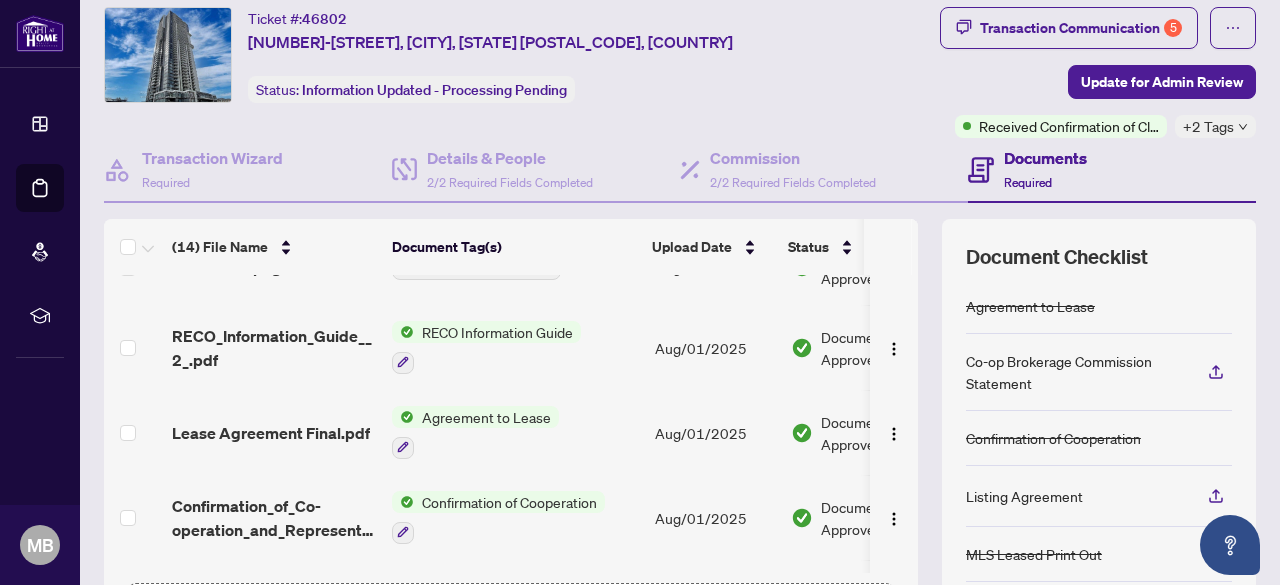 scroll, scrollTop: 0, scrollLeft: 0, axis: both 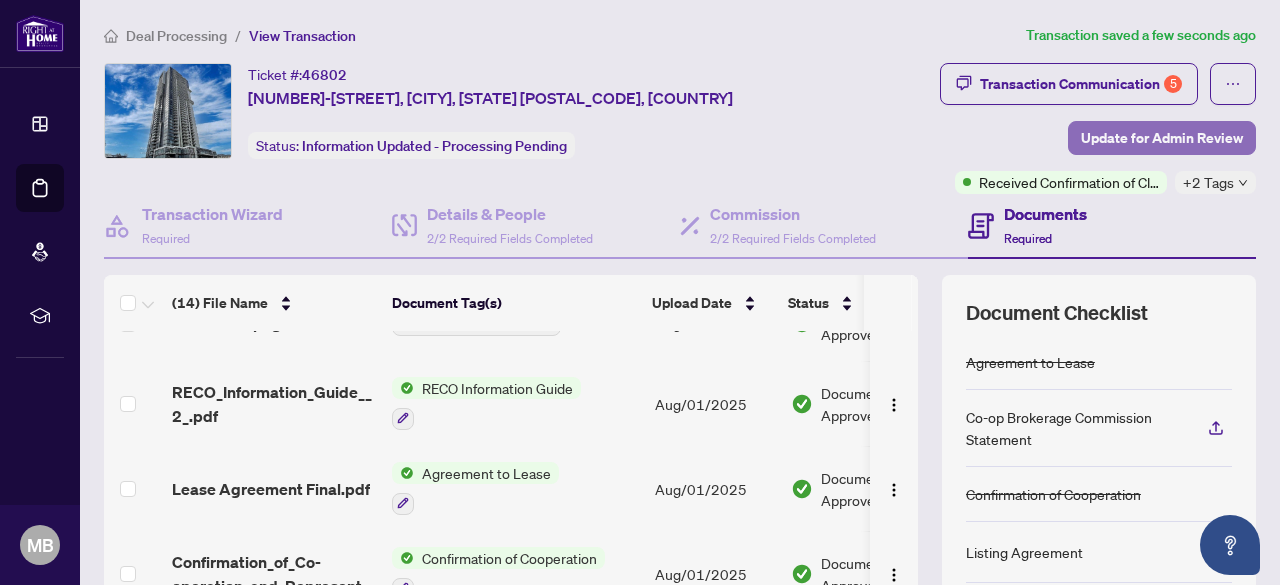 click on "Update for Admin Review" at bounding box center (1162, 138) 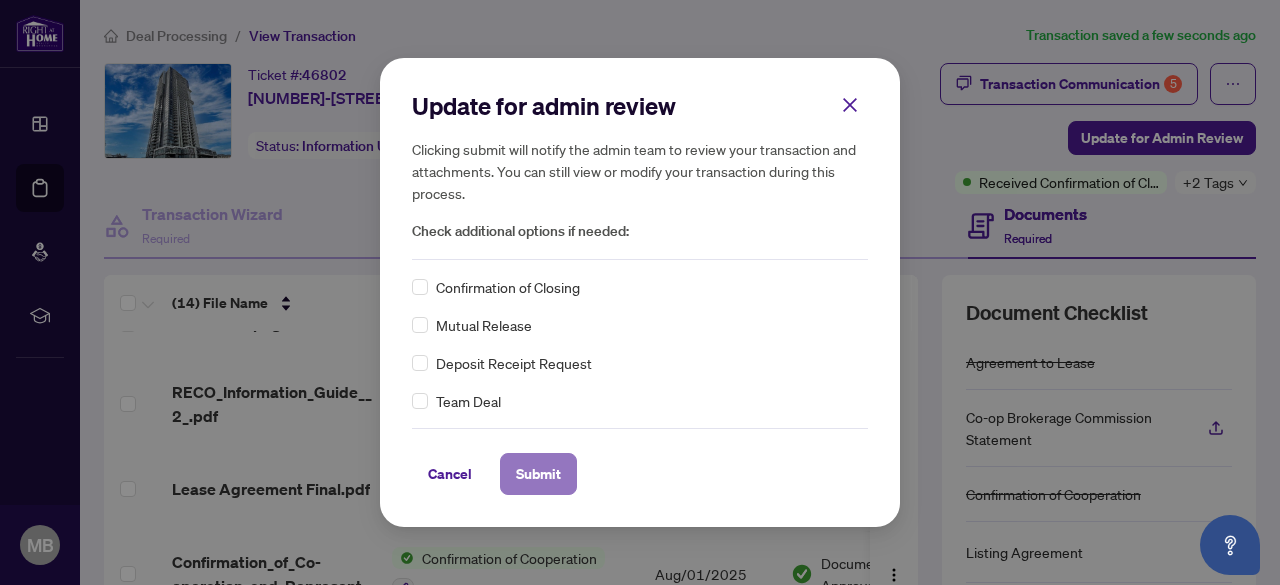click on "Submit" at bounding box center (538, 474) 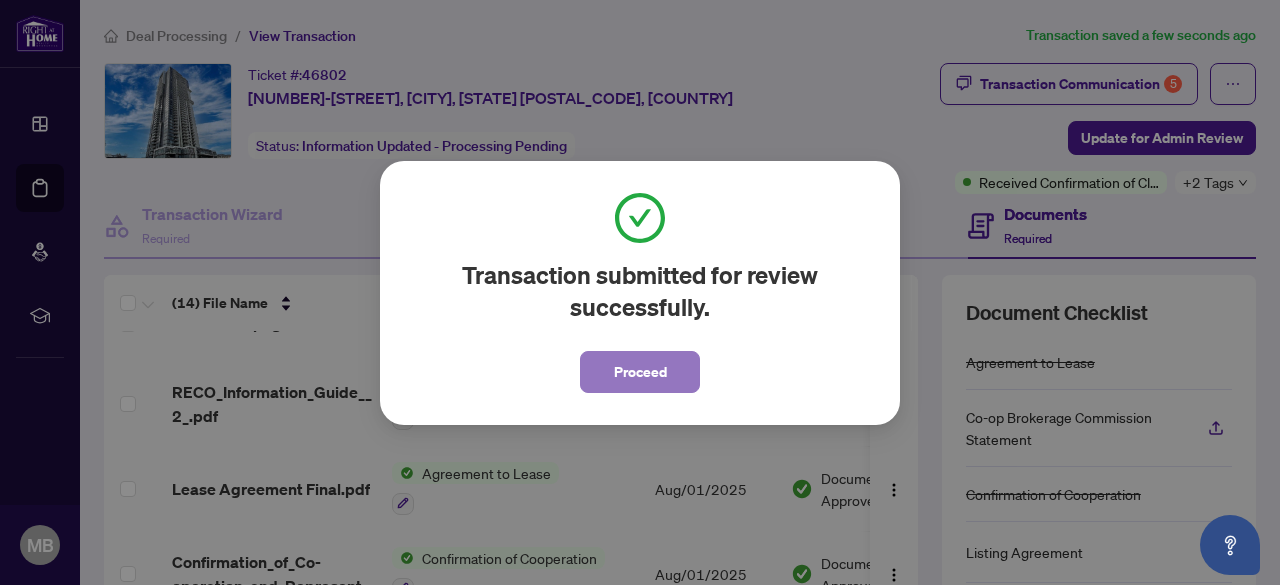click on "Proceed" at bounding box center (640, 372) 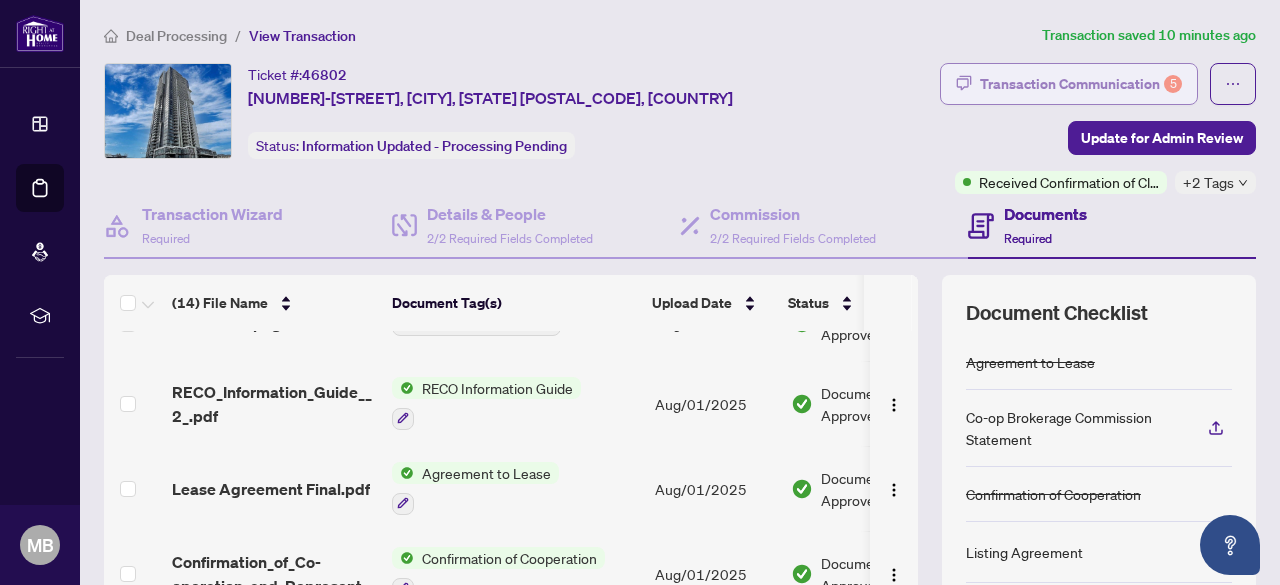 click on "Transaction Communication 5" at bounding box center (1081, 84) 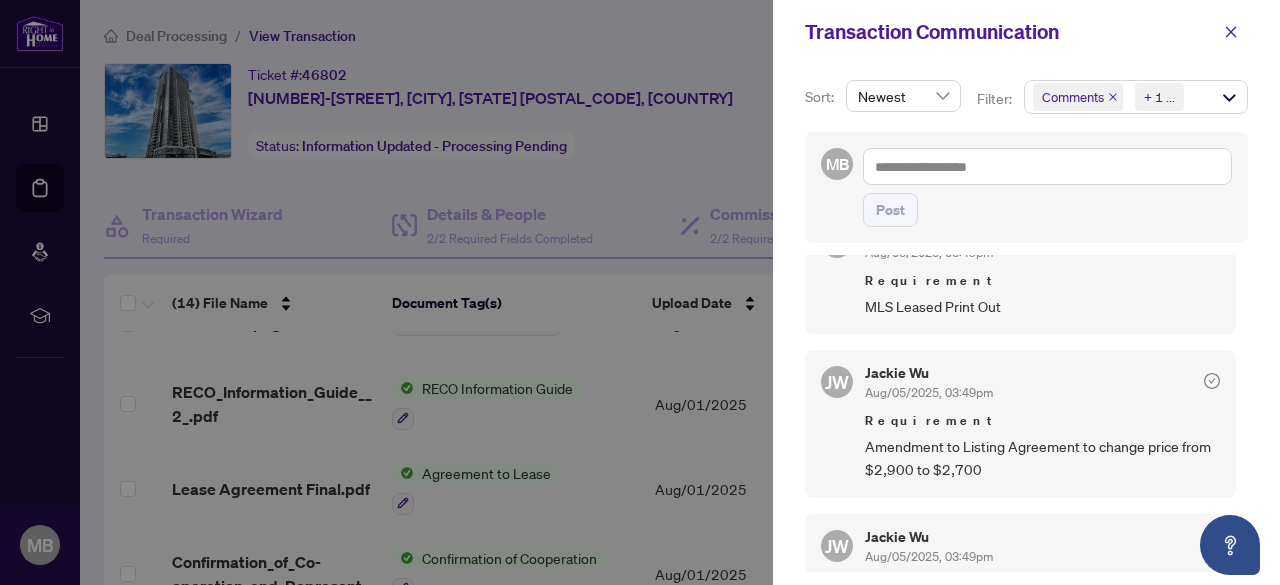 scroll, scrollTop: 833, scrollLeft: 0, axis: vertical 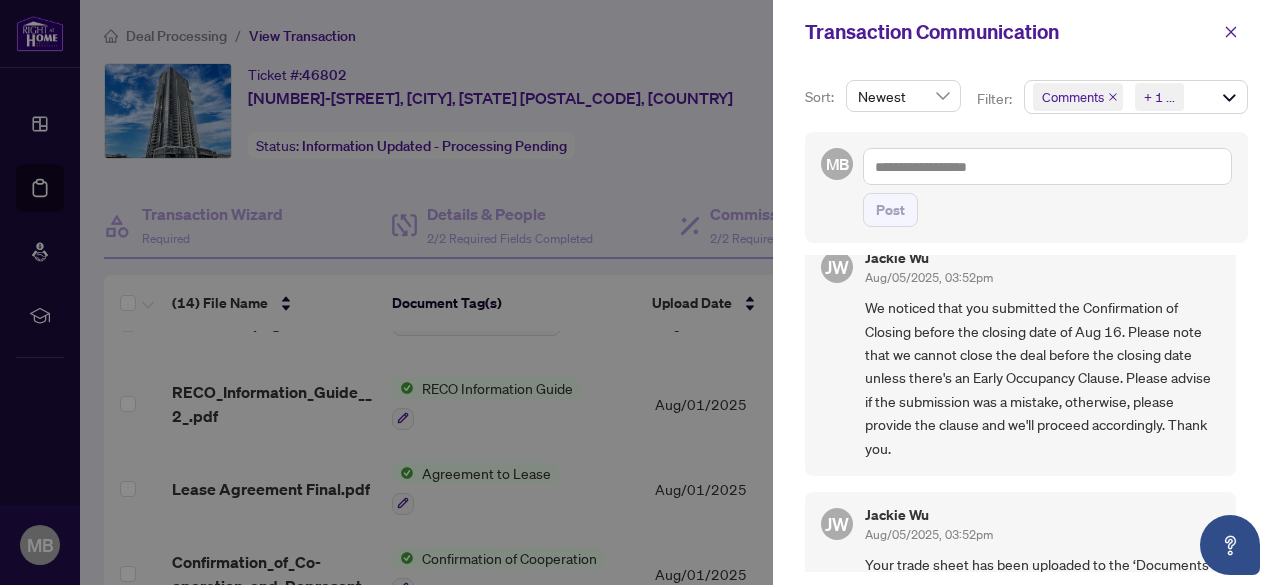 click on "We noticed that you submitted the Confirmation of Closing before the closing date of Aug 16. Please note that we cannot close the deal before the closing date unless there's an Early Occupancy Clause. Please advise if the submission was a mistake, otherwise, please provide the clause and we'll proceed accordingly. Thank you." at bounding box center [1042, 378] 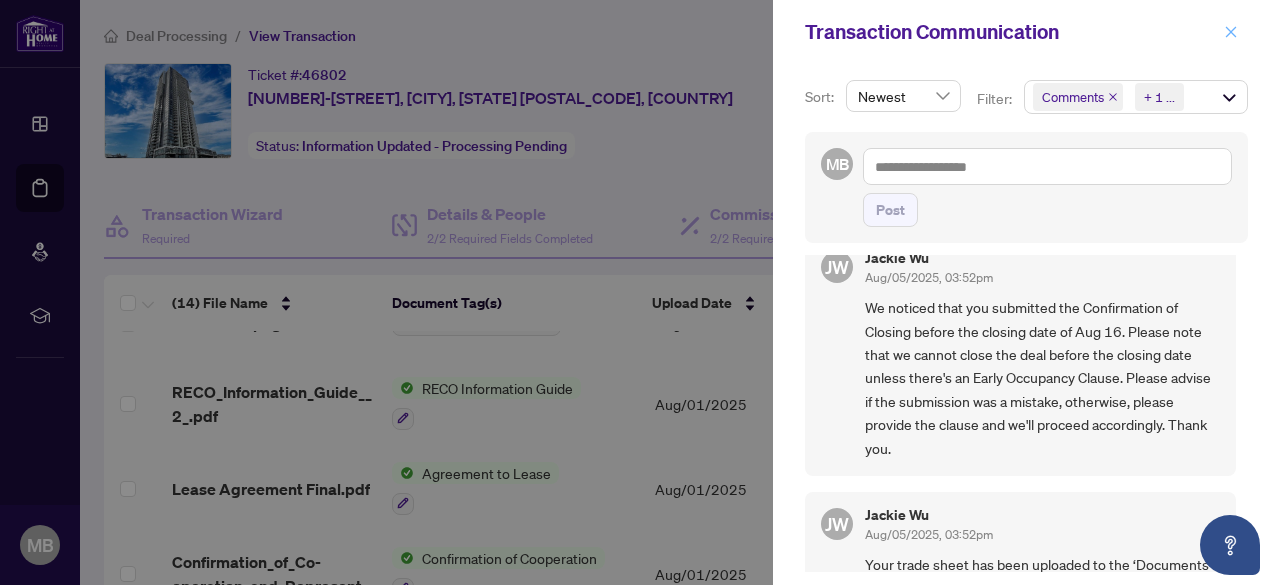 click at bounding box center [1231, 32] 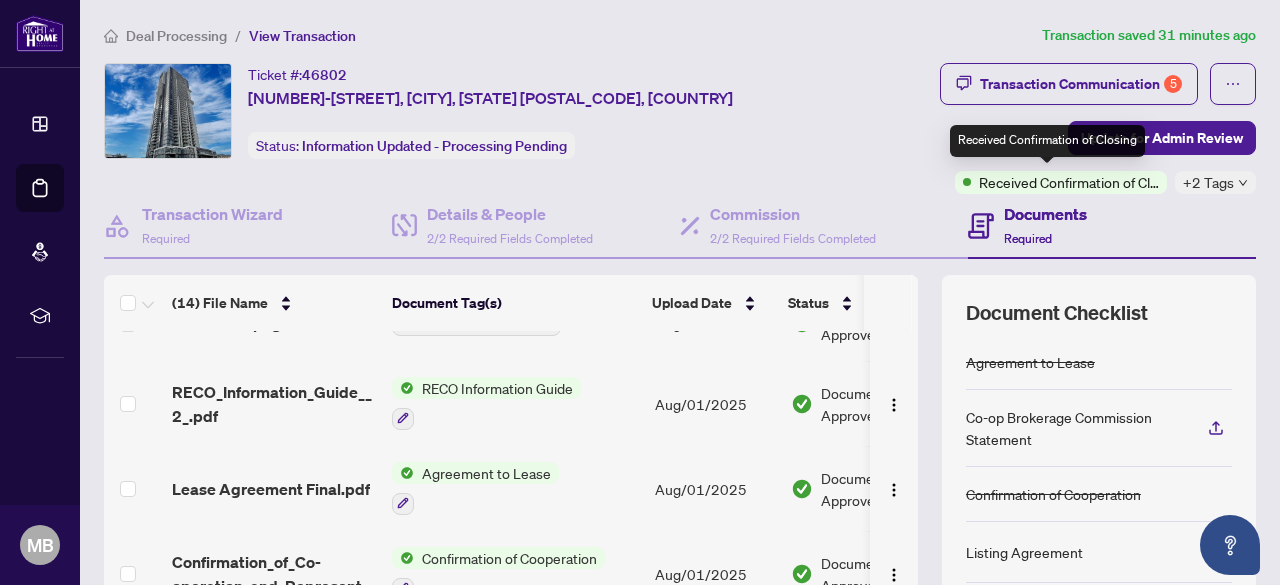 click on "Received Confirmation of Closing" at bounding box center (1069, 182) 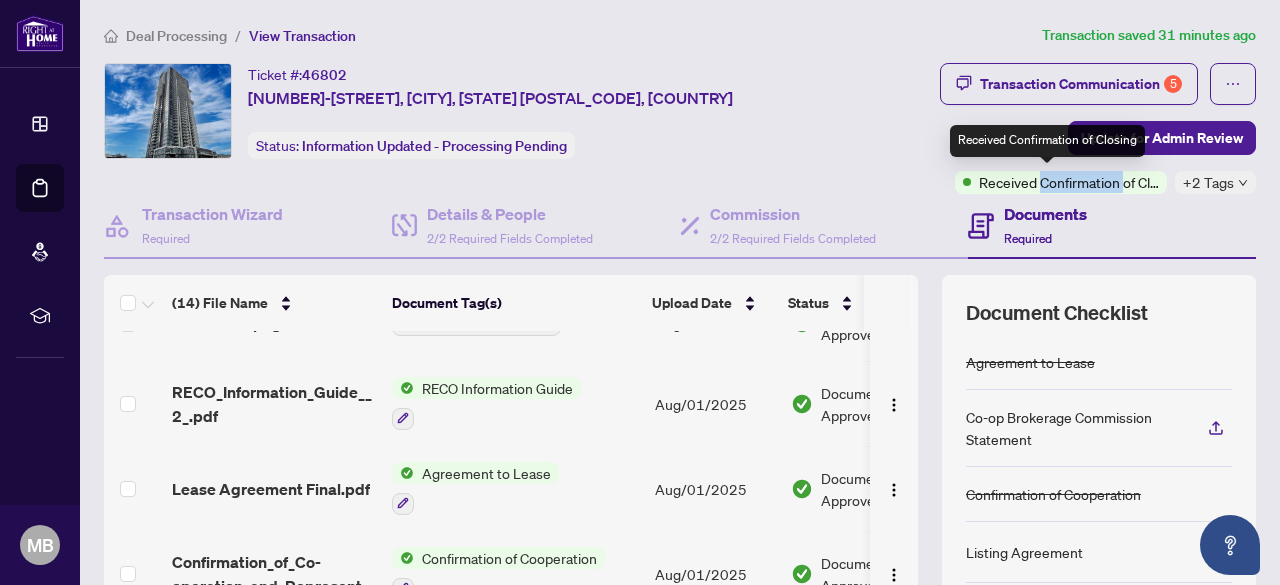 click on "Received Confirmation of Closing" at bounding box center (1069, 182) 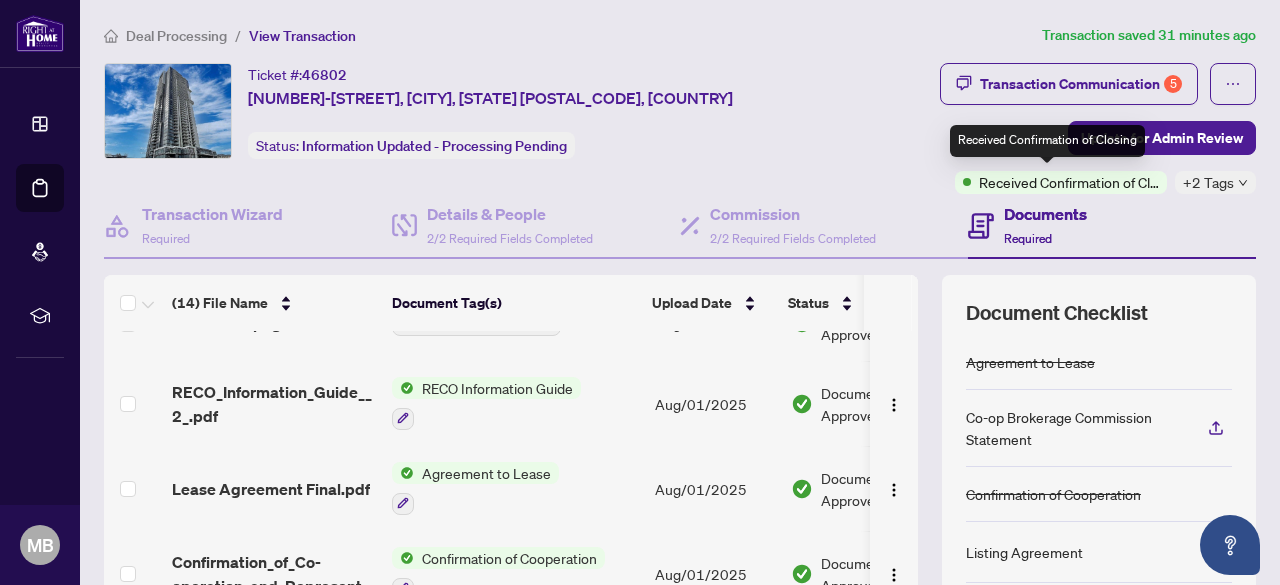 click on "Received Confirmation of Closing" at bounding box center (1047, 141) 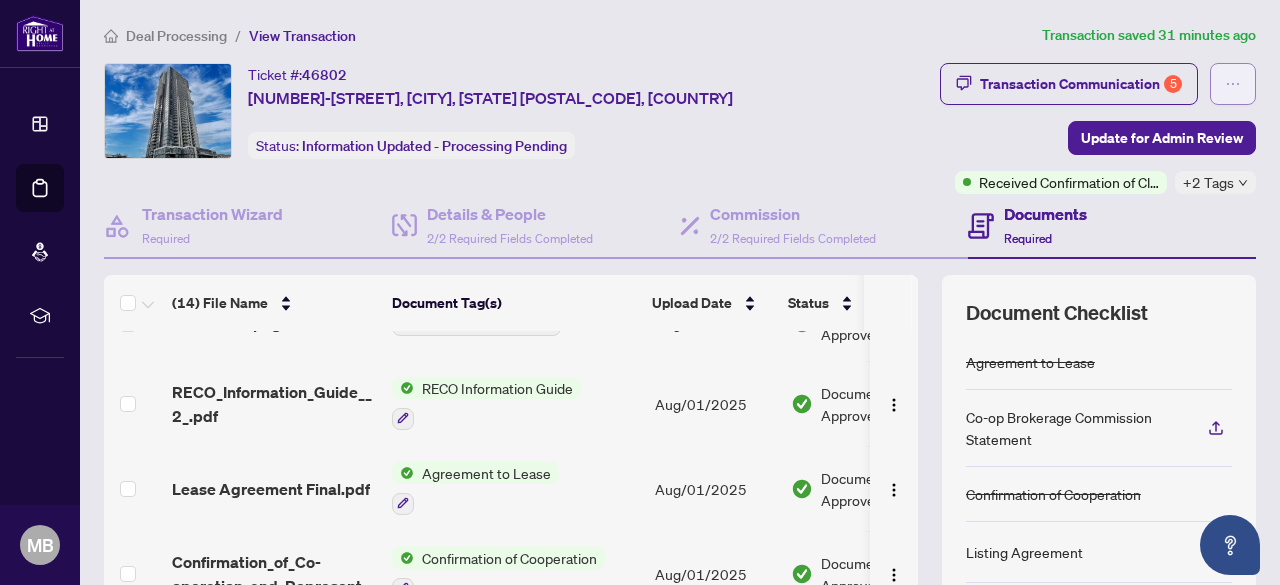 click at bounding box center [1233, 84] 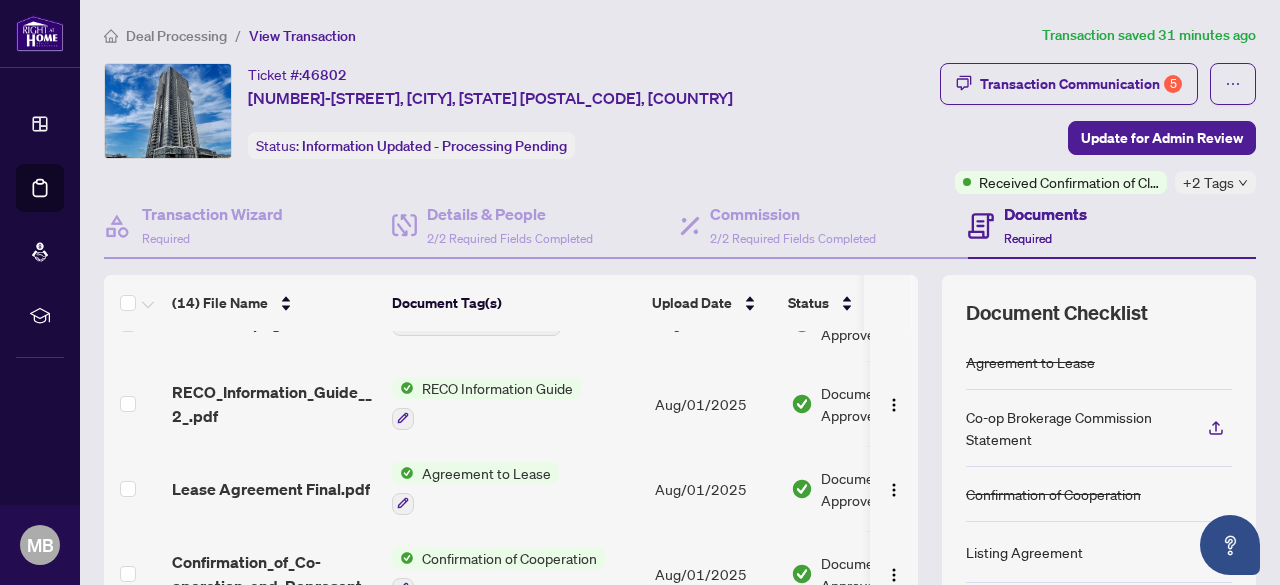 click on "Transaction Communication 5 Update for Admin Review Received Confirmation of Closing +2 Tags" at bounding box center (1049, 128) 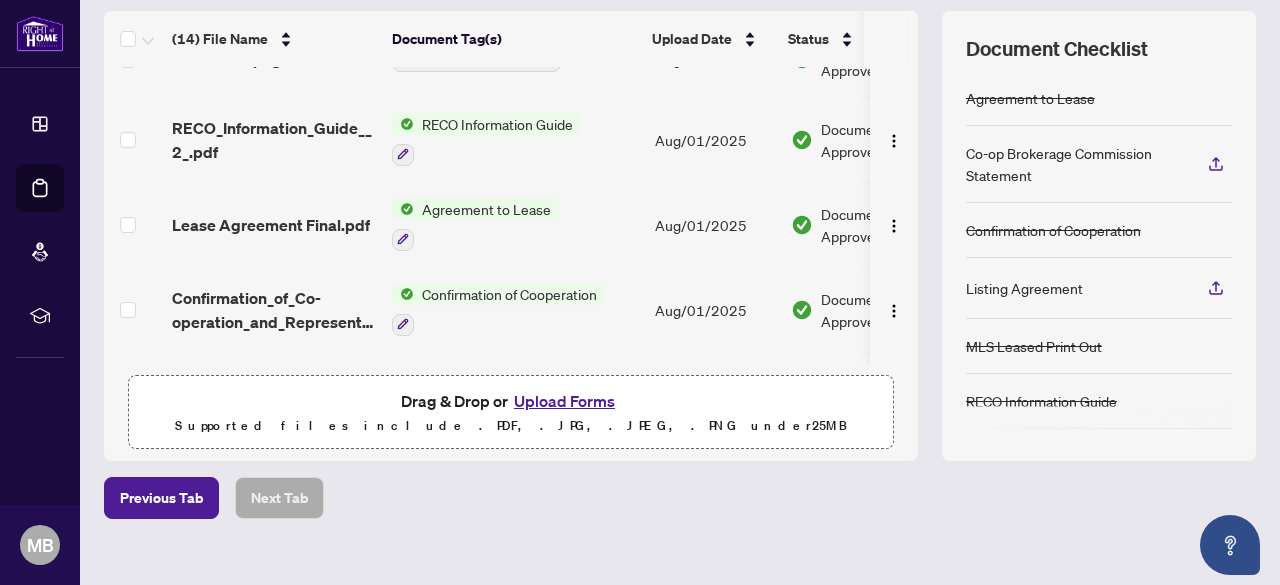 scroll, scrollTop: 270, scrollLeft: 0, axis: vertical 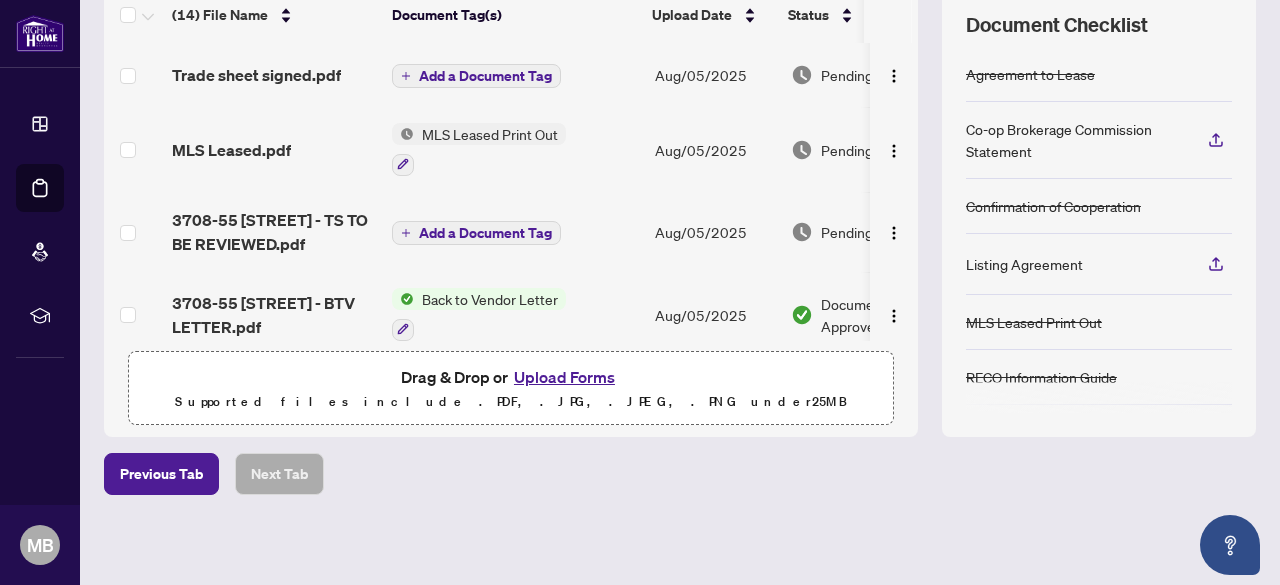 click on "Upload Forms" at bounding box center [564, 377] 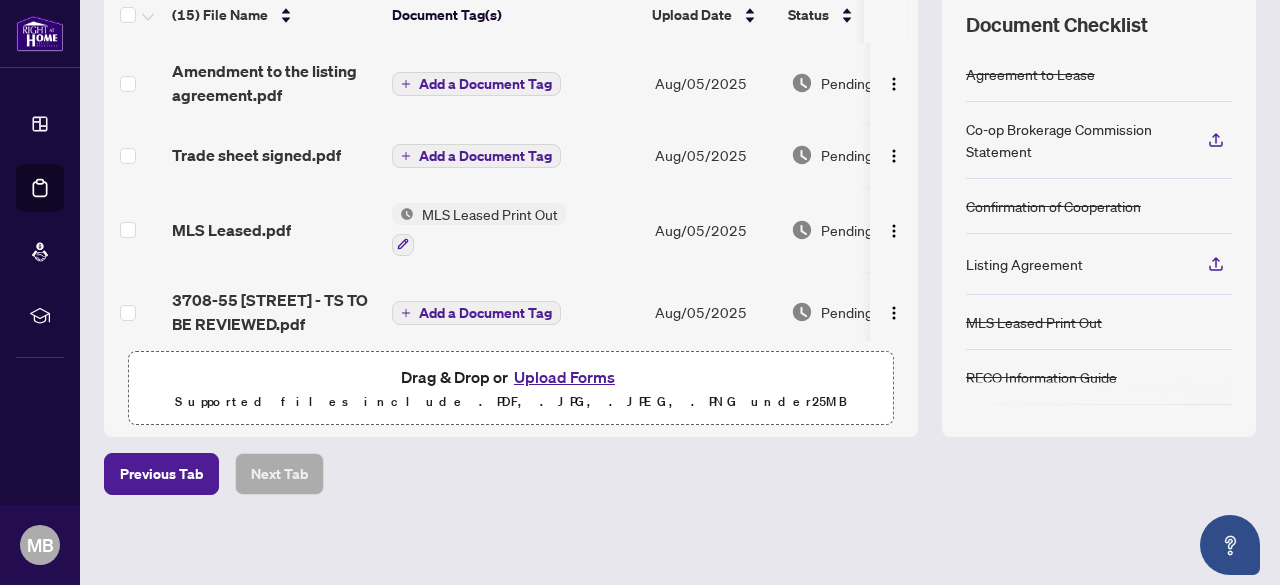 click at bounding box center [894, 83] 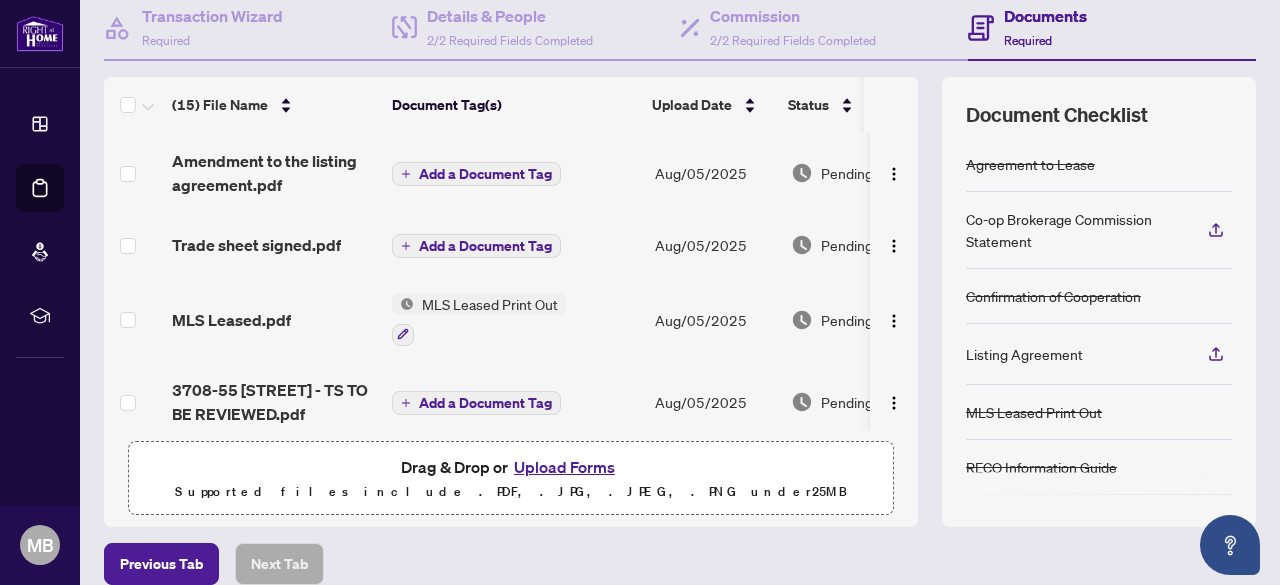 scroll, scrollTop: 178, scrollLeft: 0, axis: vertical 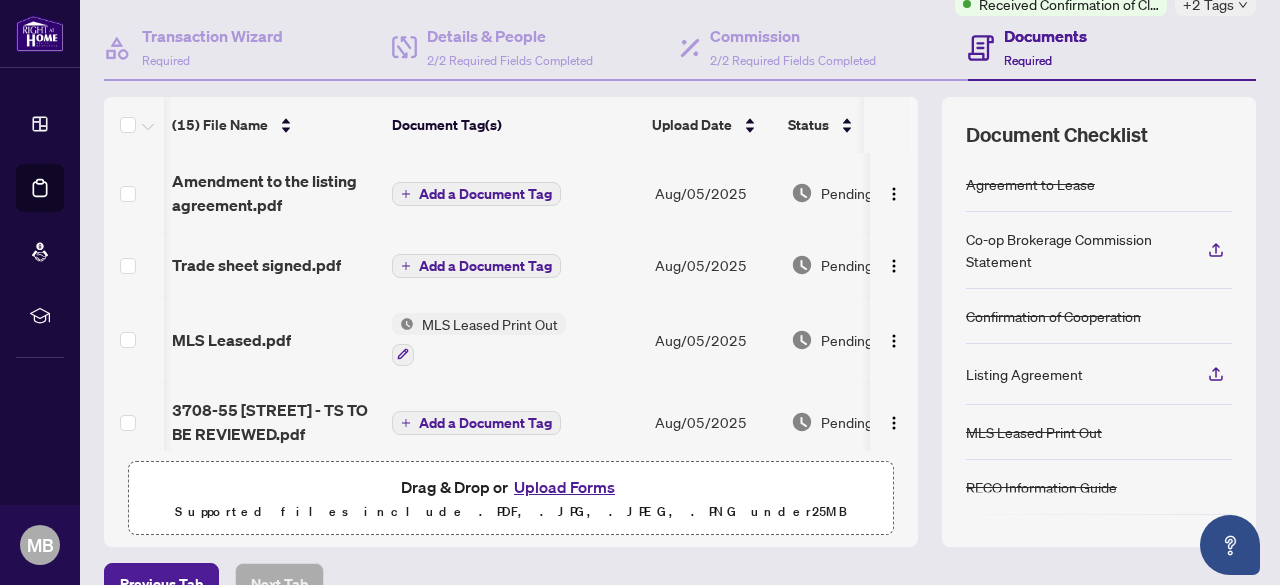 drag, startPoint x: 895, startPoint y: 179, endPoint x: 897, endPoint y: 241, distance: 62.03225 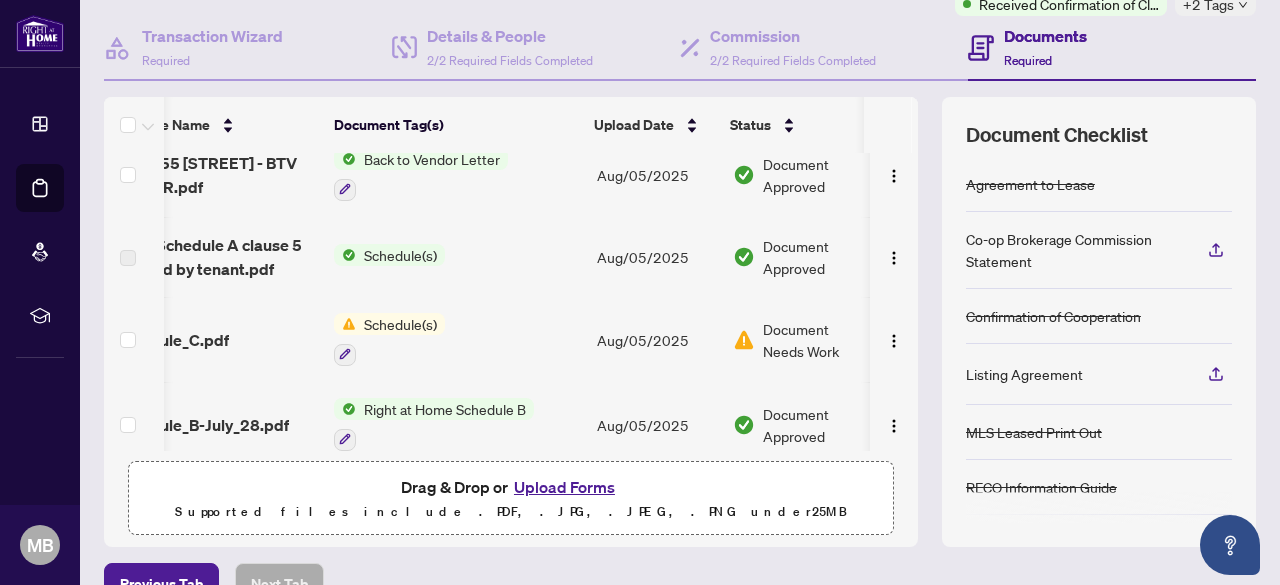 scroll, scrollTop: 332, scrollLeft: 58, axis: both 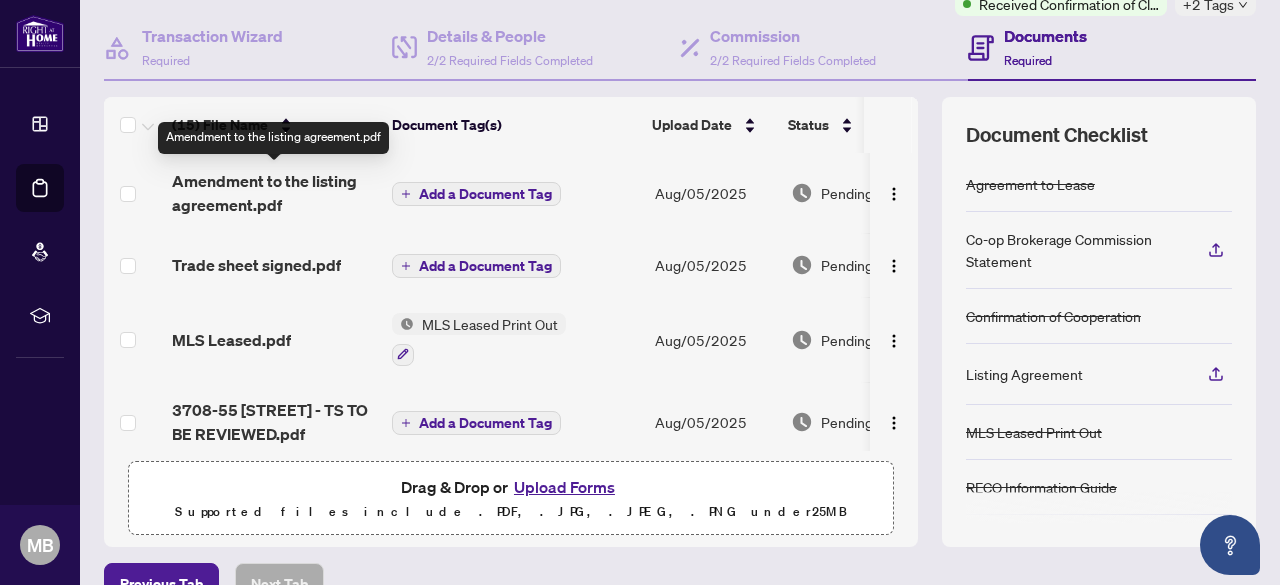 click on "Amendment to the listing agreement.pdf" at bounding box center (274, 193) 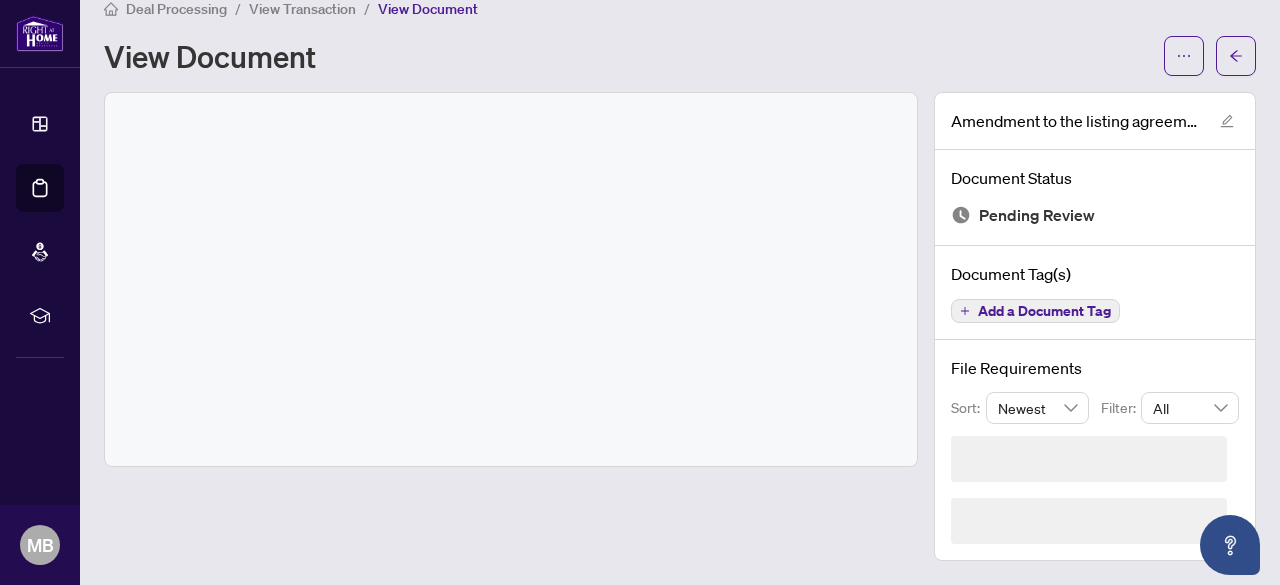 scroll, scrollTop: 0, scrollLeft: 0, axis: both 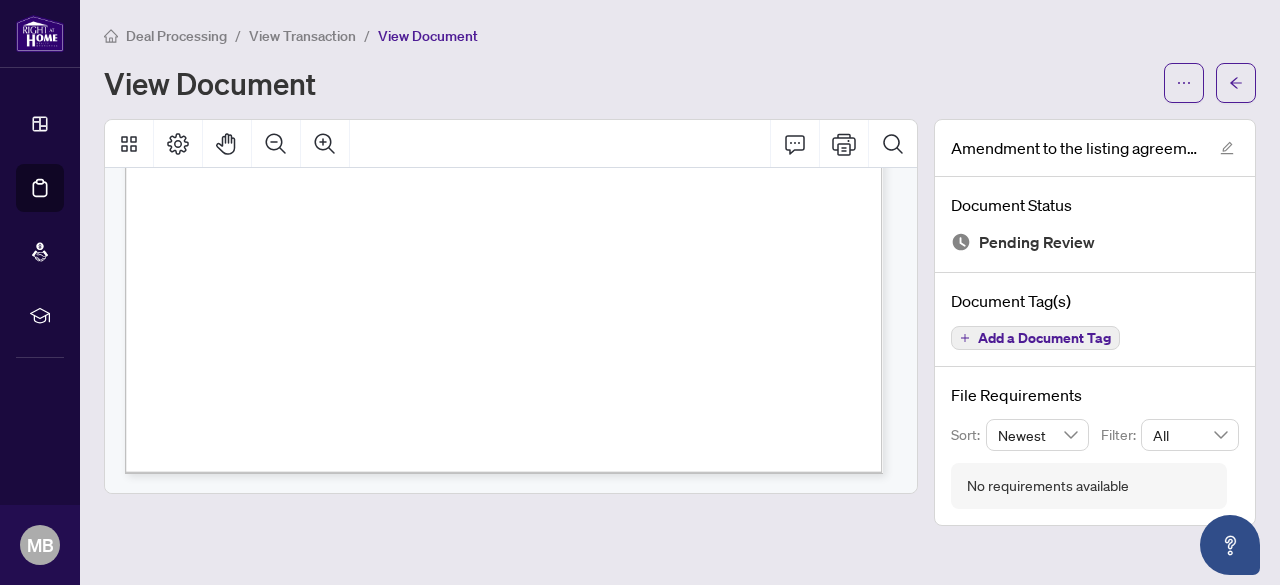 click on "View Transaction" at bounding box center [302, 36] 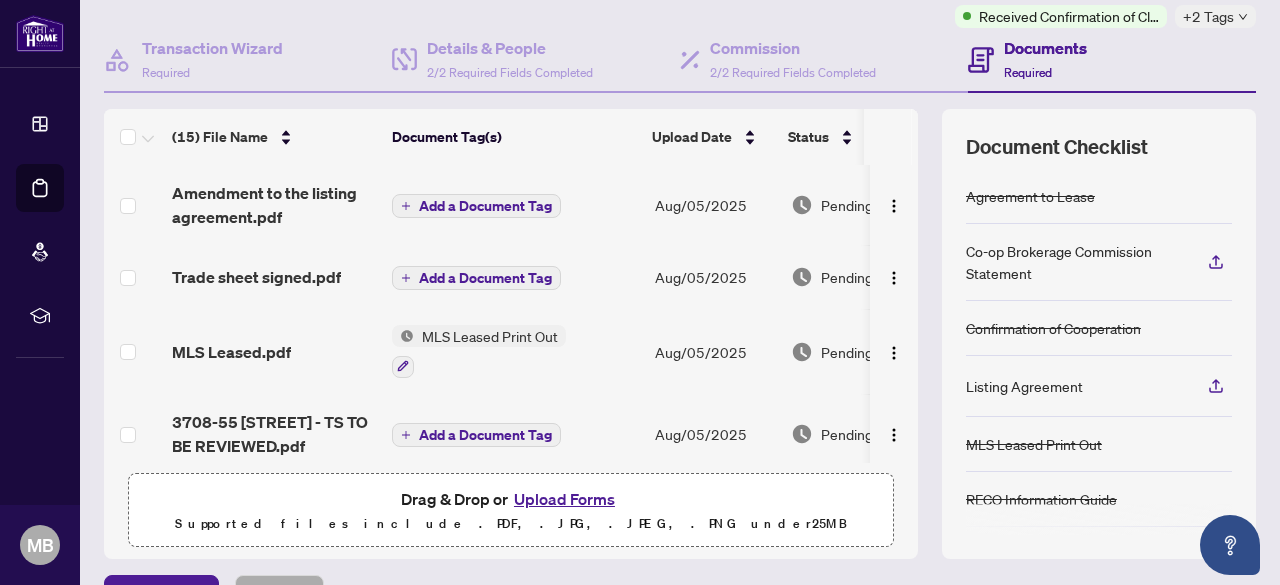 scroll, scrollTop: 288, scrollLeft: 0, axis: vertical 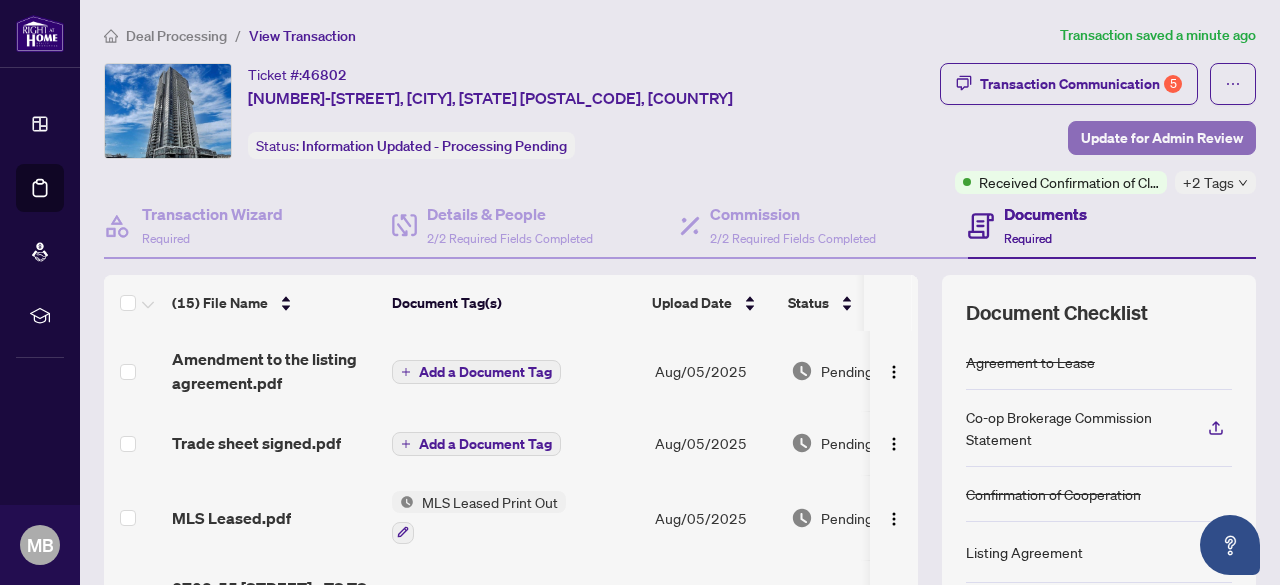 click on "Update for Admin Review" at bounding box center (1162, 138) 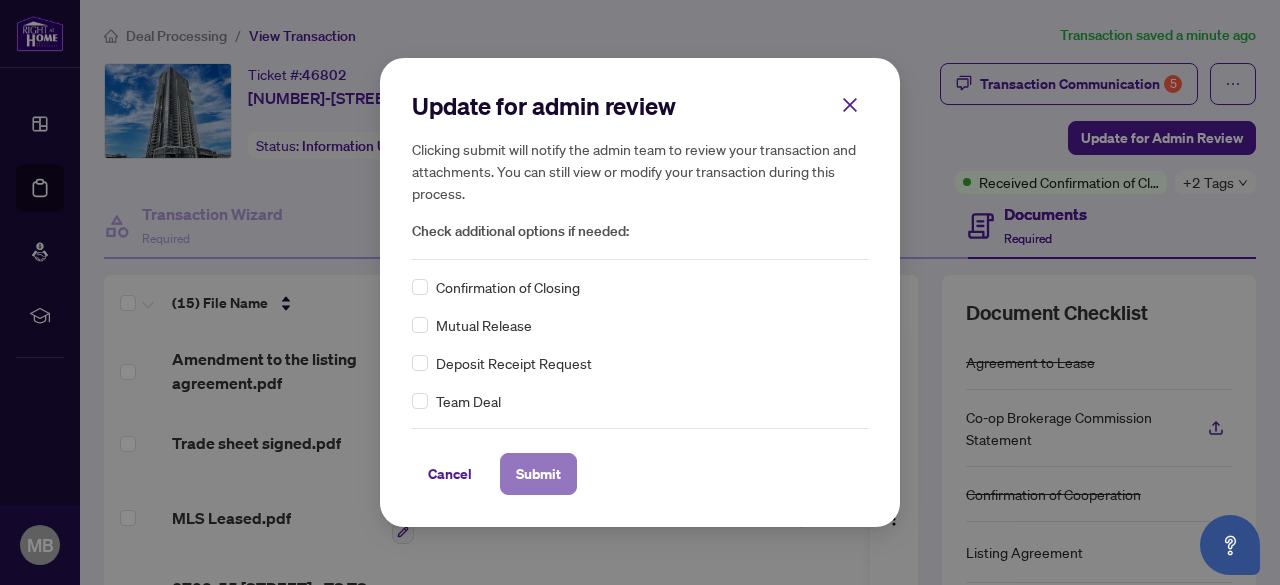 click on "Submit" at bounding box center (538, 474) 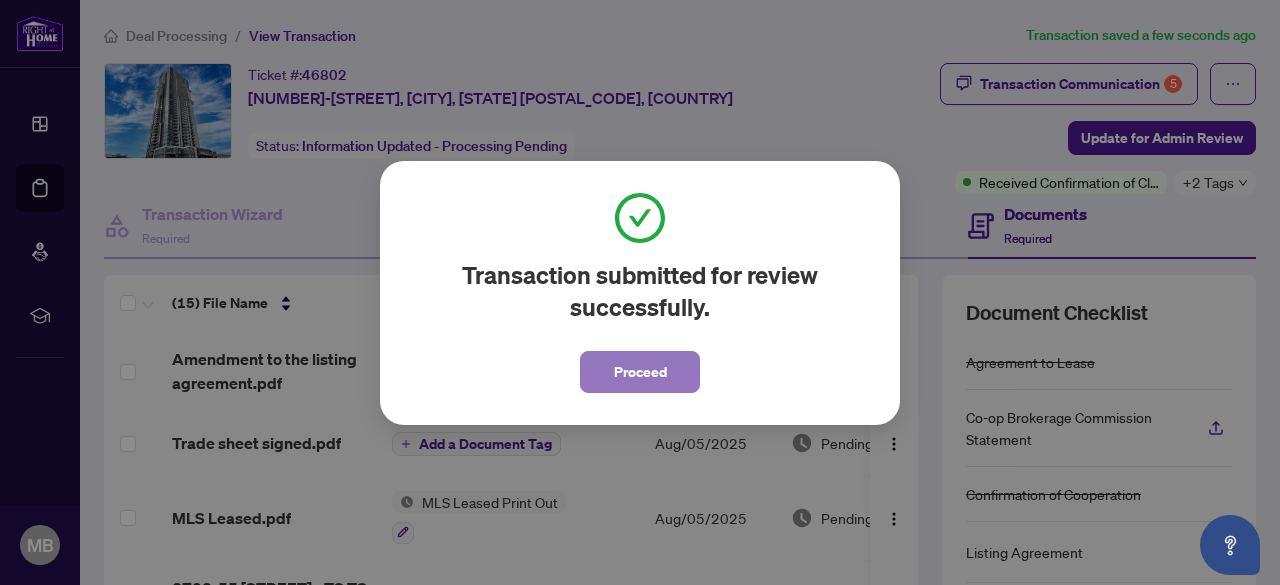 click on "Proceed" at bounding box center [640, 372] 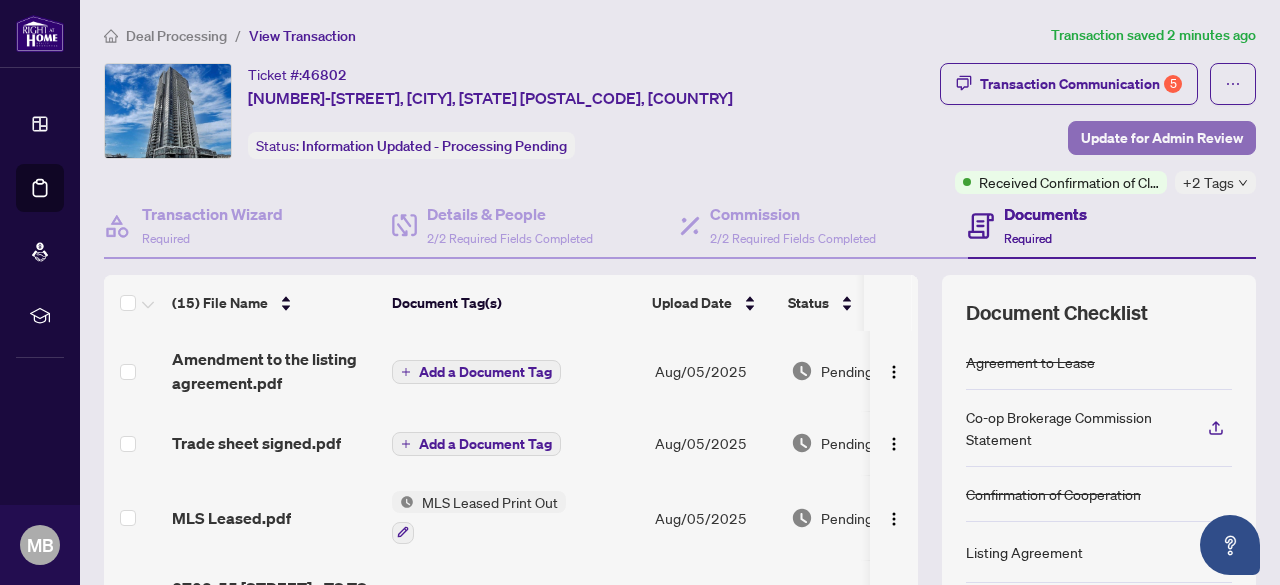 click on "Update for Admin Review" at bounding box center (1162, 138) 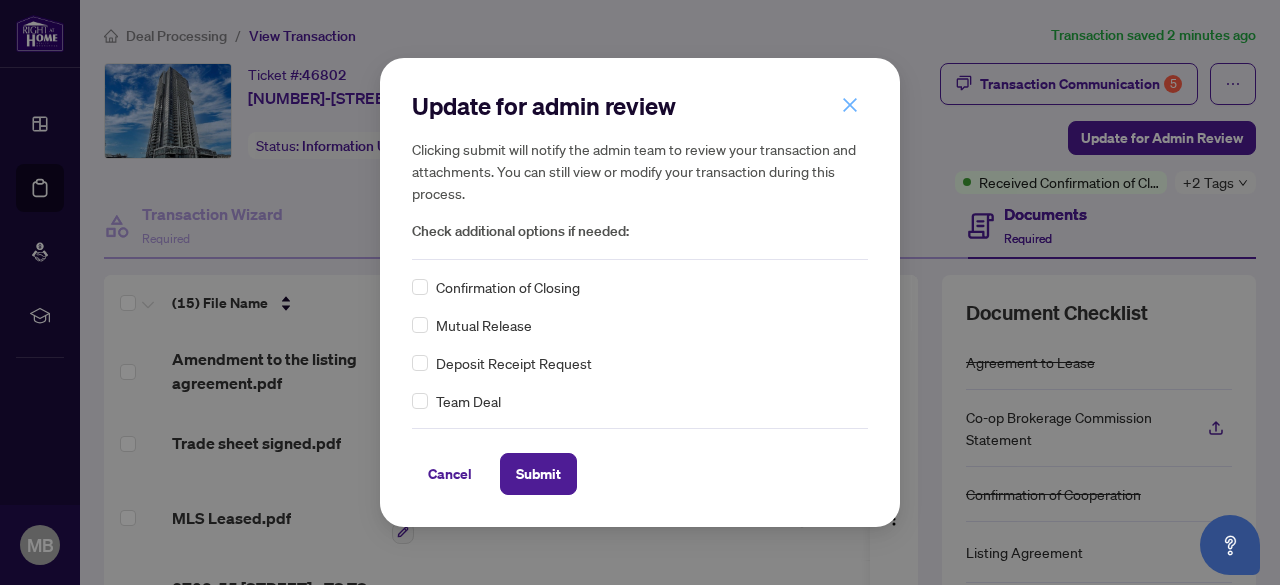click 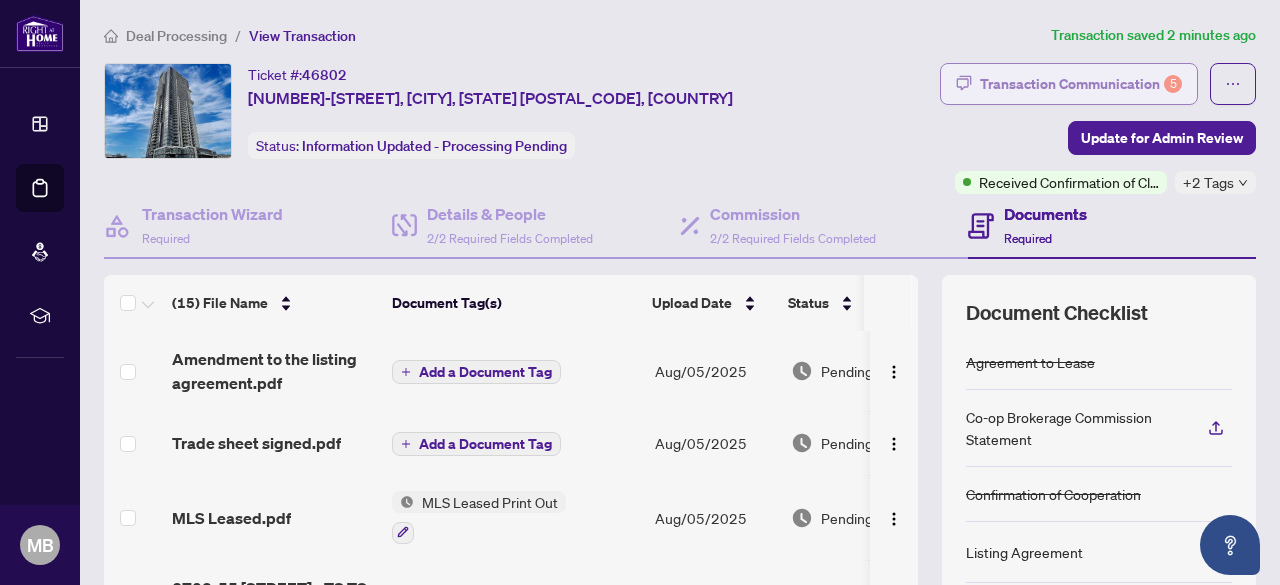 click on "Transaction Communication 5" at bounding box center [1081, 84] 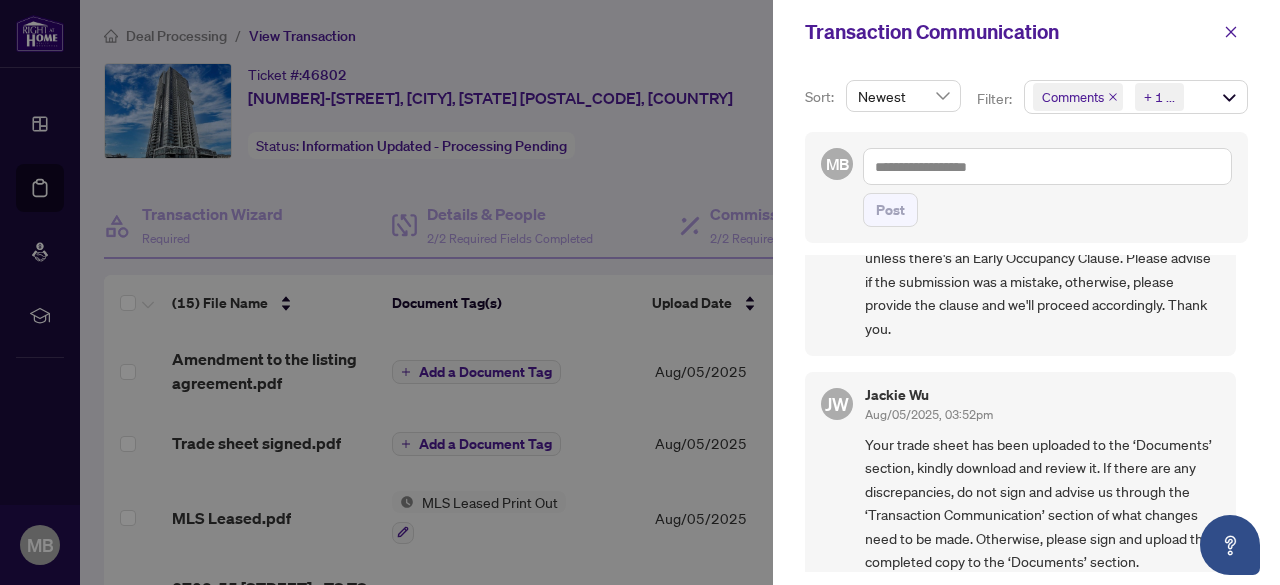 scroll, scrollTop: 236, scrollLeft: 0, axis: vertical 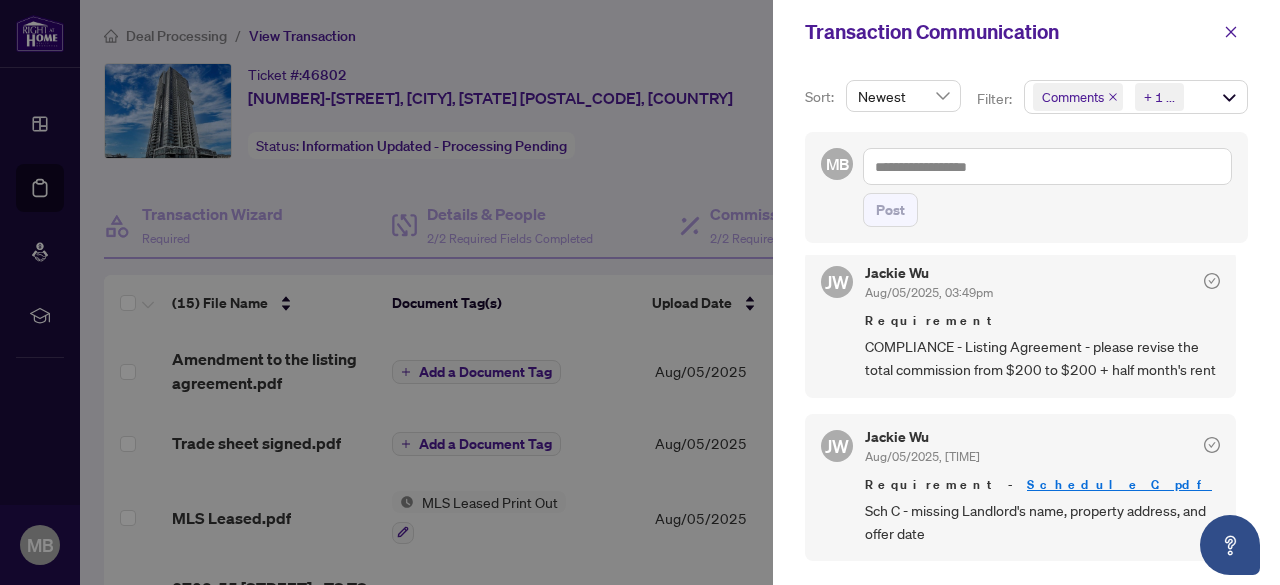 click at bounding box center [640, 292] 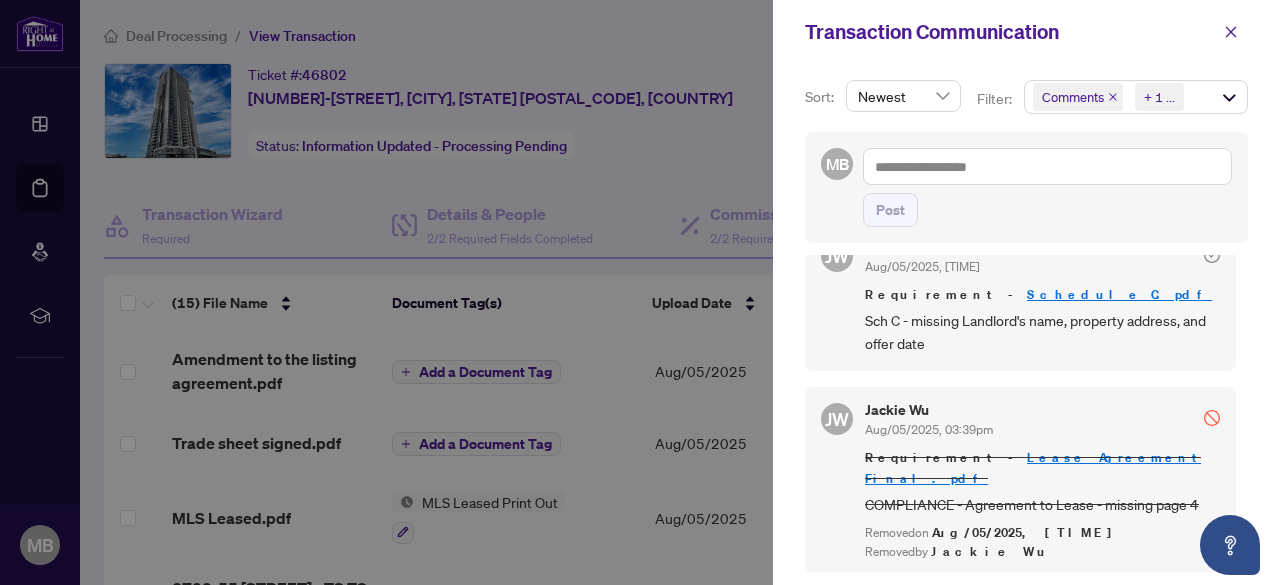 scroll, scrollTop: 1305, scrollLeft: 0, axis: vertical 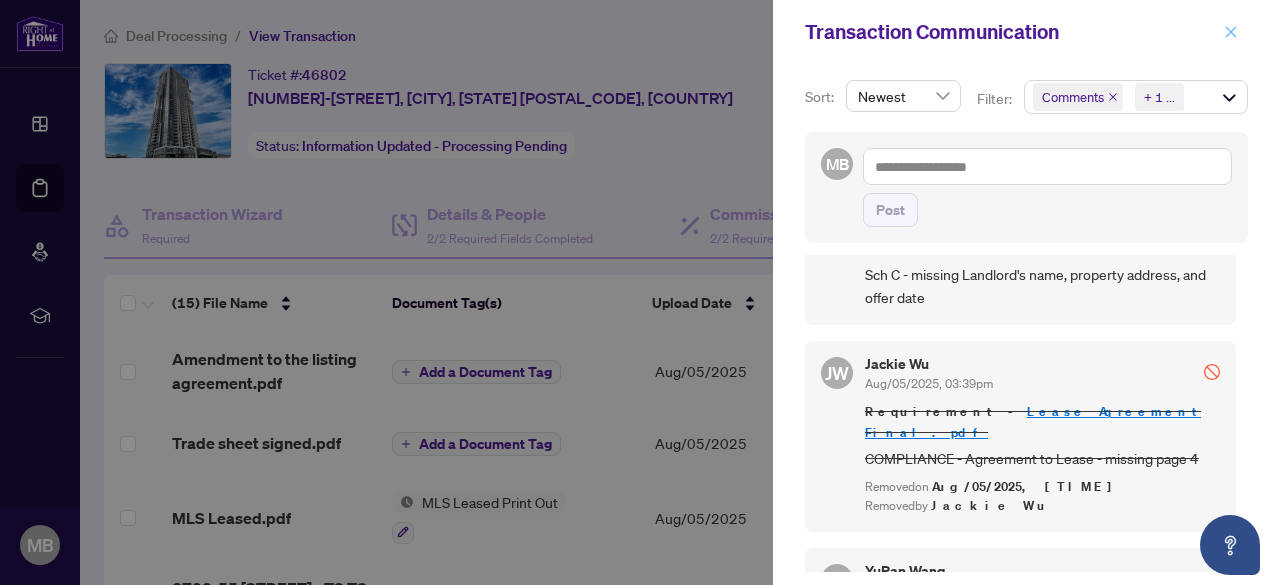 click 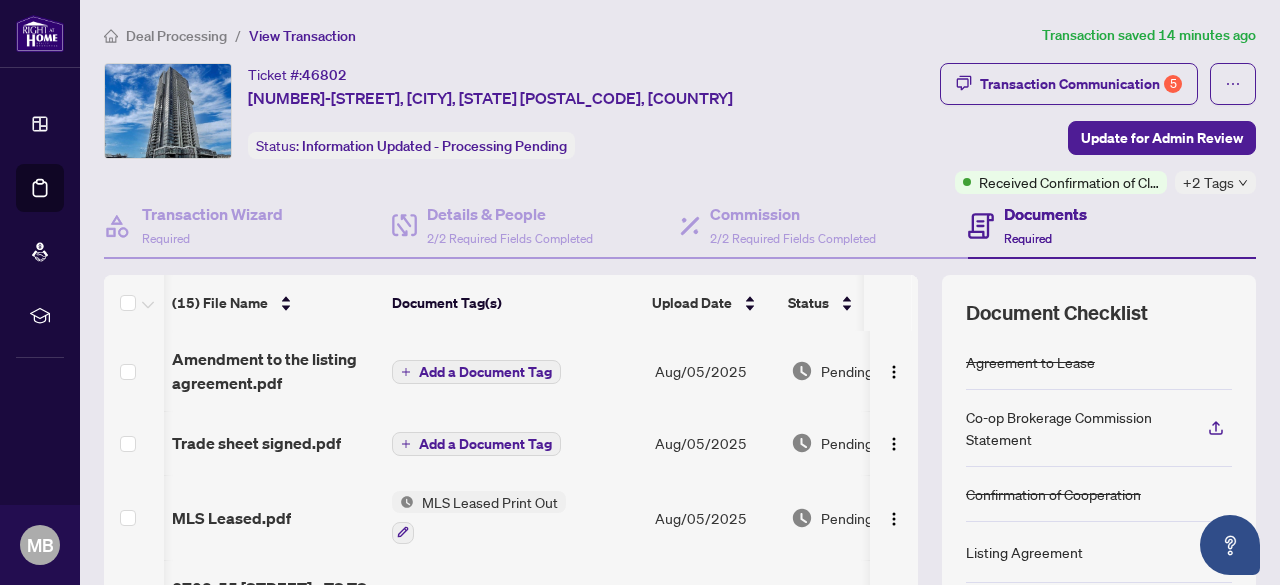 scroll, scrollTop: 0, scrollLeft: 101, axis: horizontal 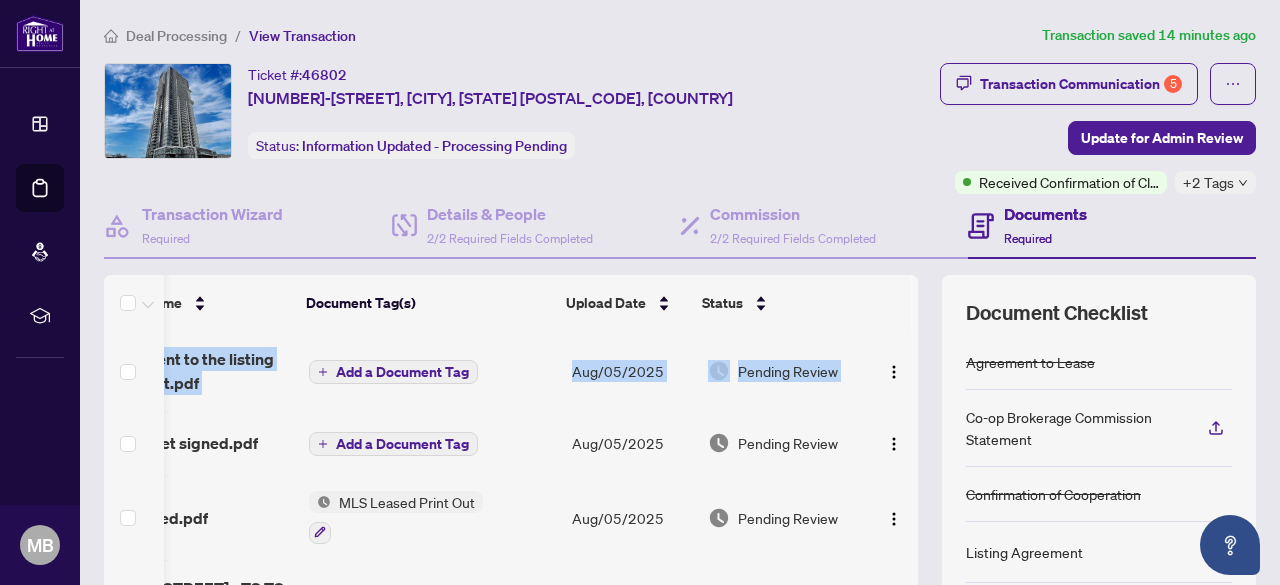 drag, startPoint x: 896, startPoint y: 348, endPoint x: 898, endPoint y: 374, distance: 26.076809 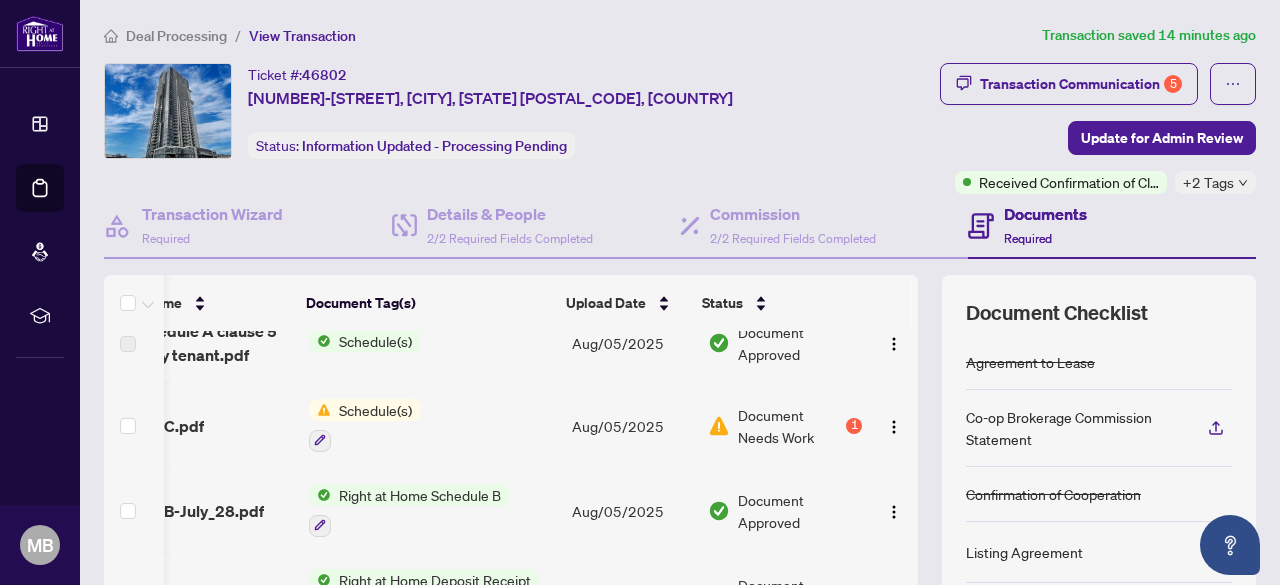 scroll, scrollTop: 424, scrollLeft: 101, axis: both 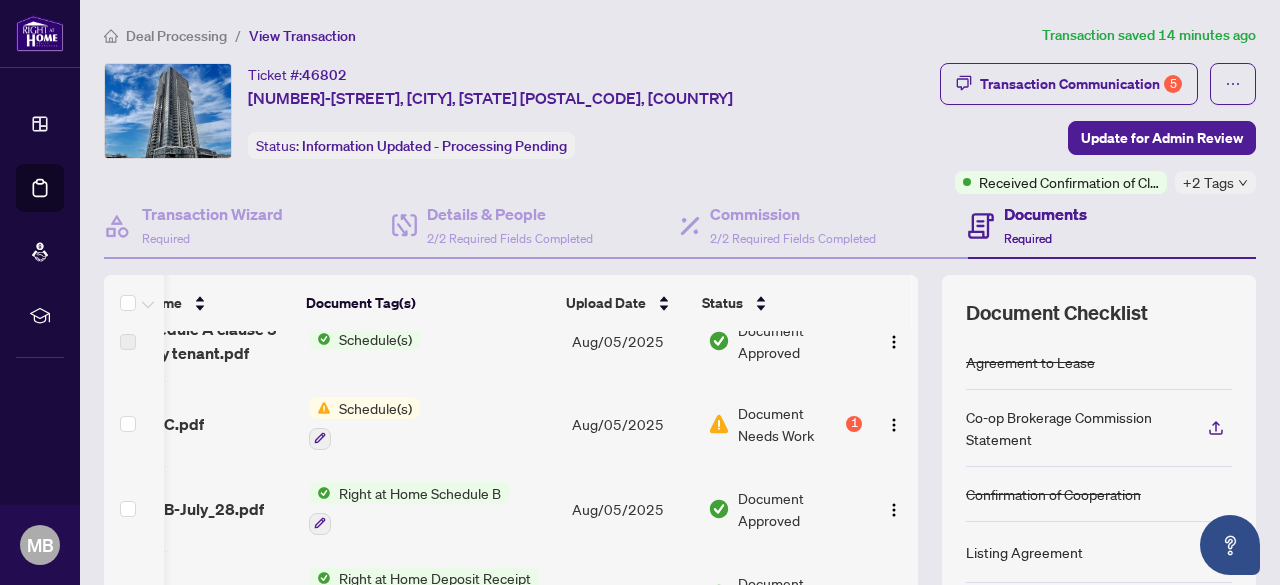 click on "Aug/05/2025" at bounding box center (632, 508) 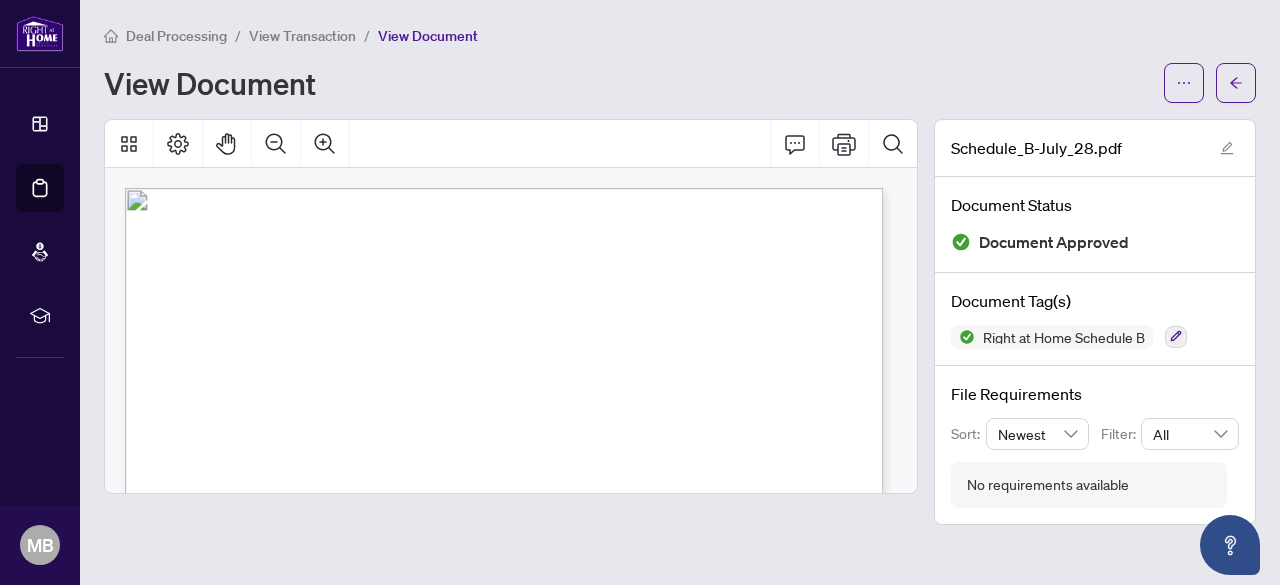 click on "View Transaction" at bounding box center (302, 36) 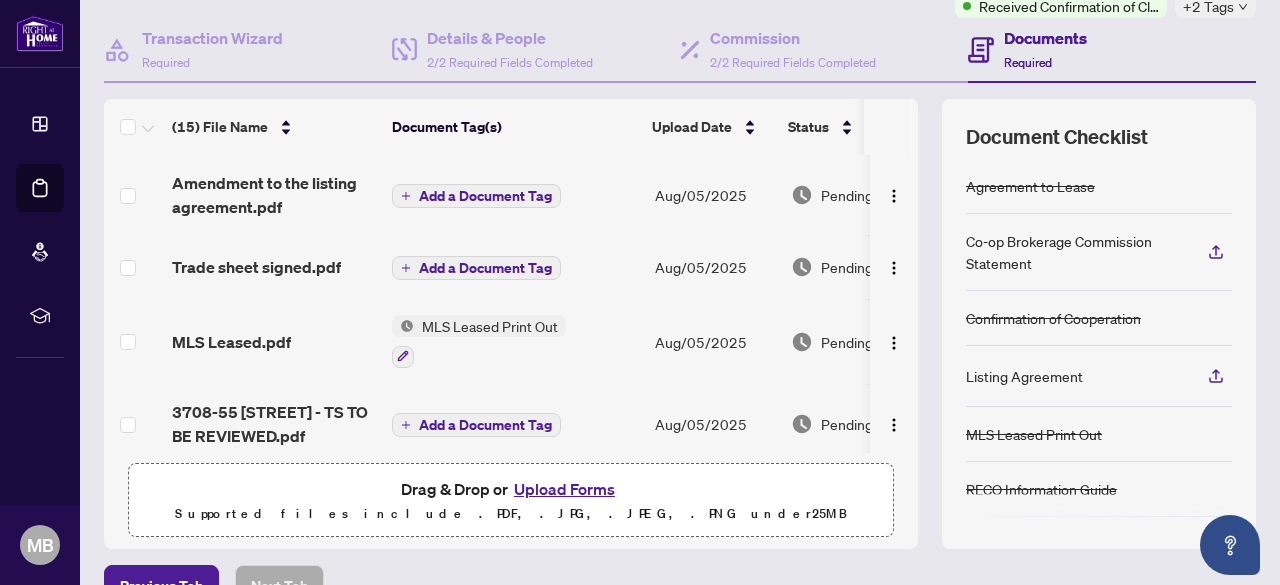 scroll, scrollTop: 185, scrollLeft: 0, axis: vertical 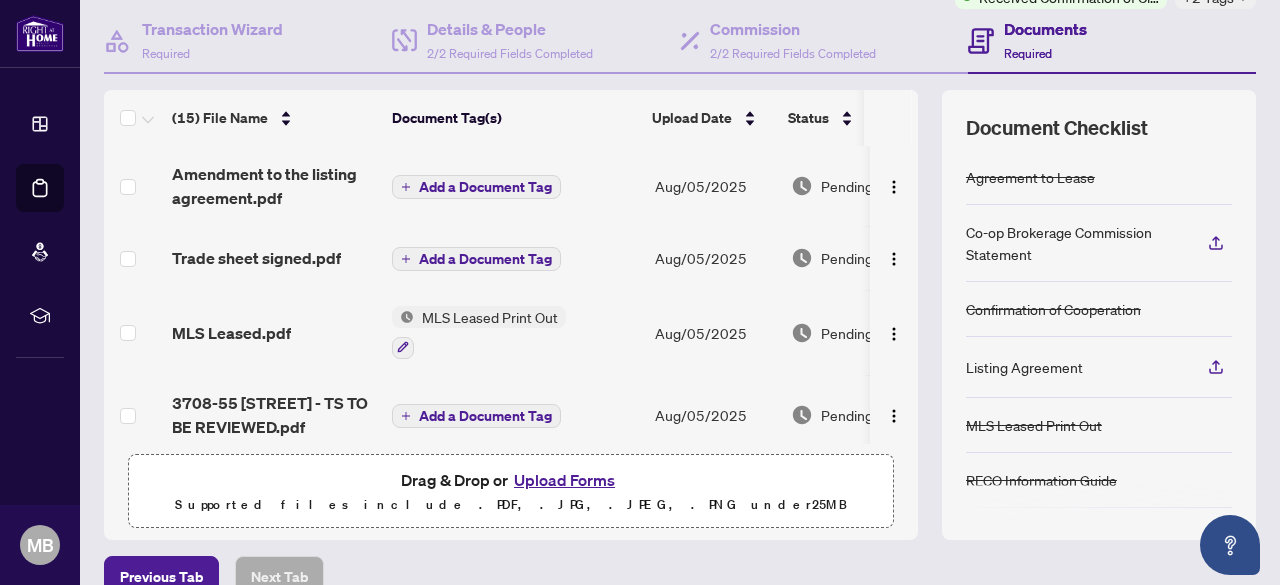drag, startPoint x: 896, startPoint y: 177, endPoint x: 894, endPoint y: 205, distance: 28.071337 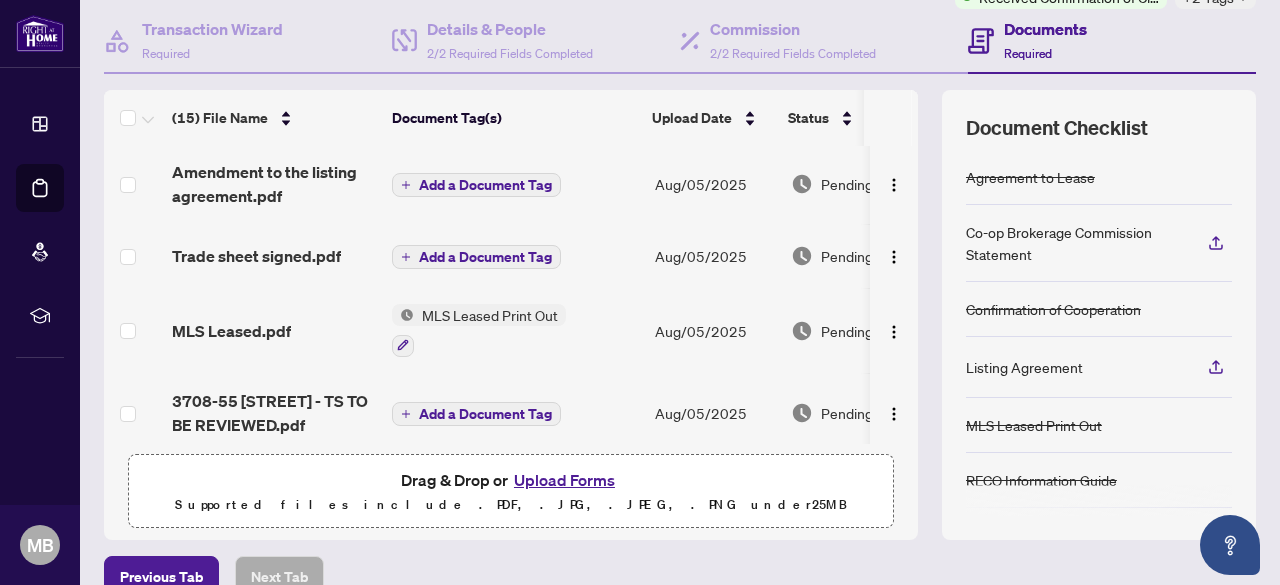 scroll, scrollTop: 0, scrollLeft: 0, axis: both 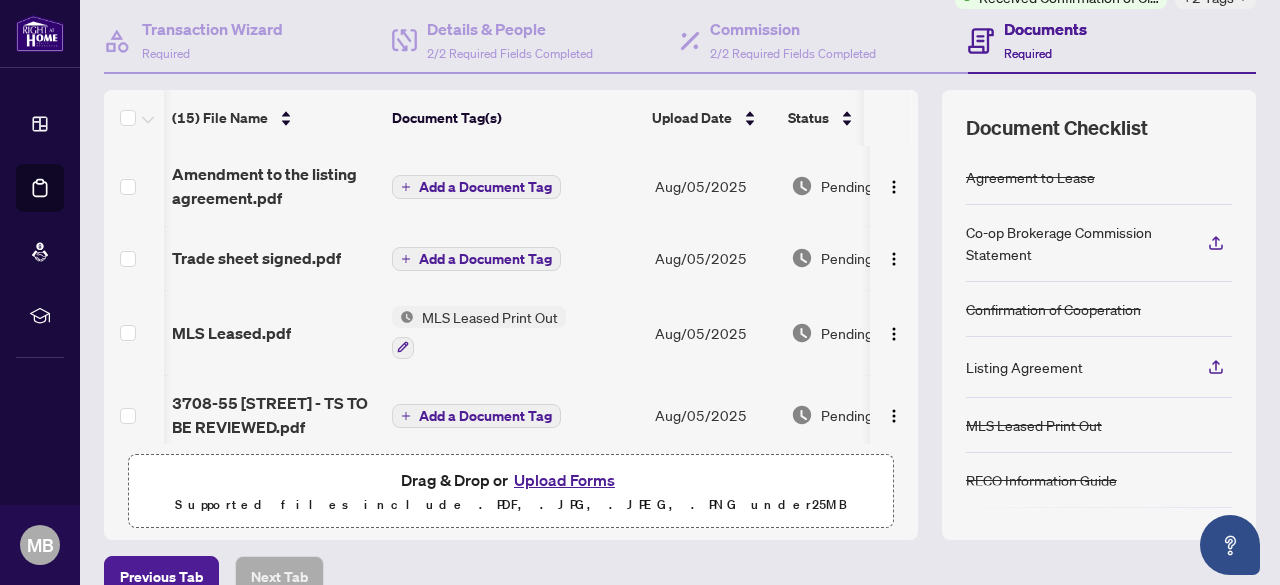 drag, startPoint x: 896, startPoint y: 175, endPoint x: 896, endPoint y: 223, distance: 48 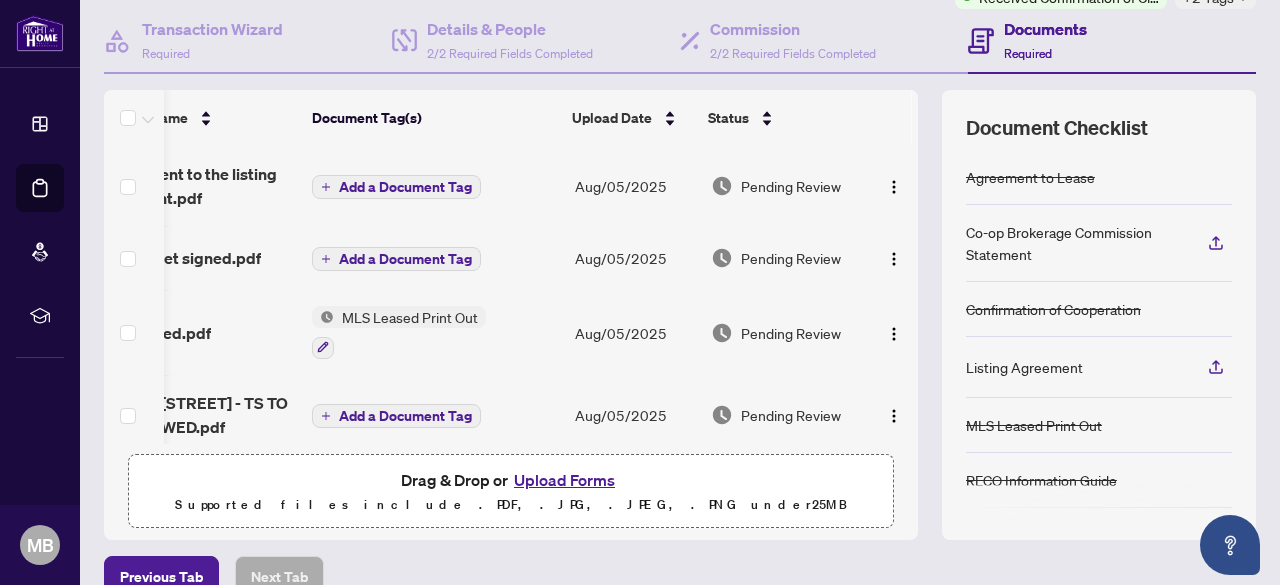 scroll, scrollTop: 0, scrollLeft: 101, axis: horizontal 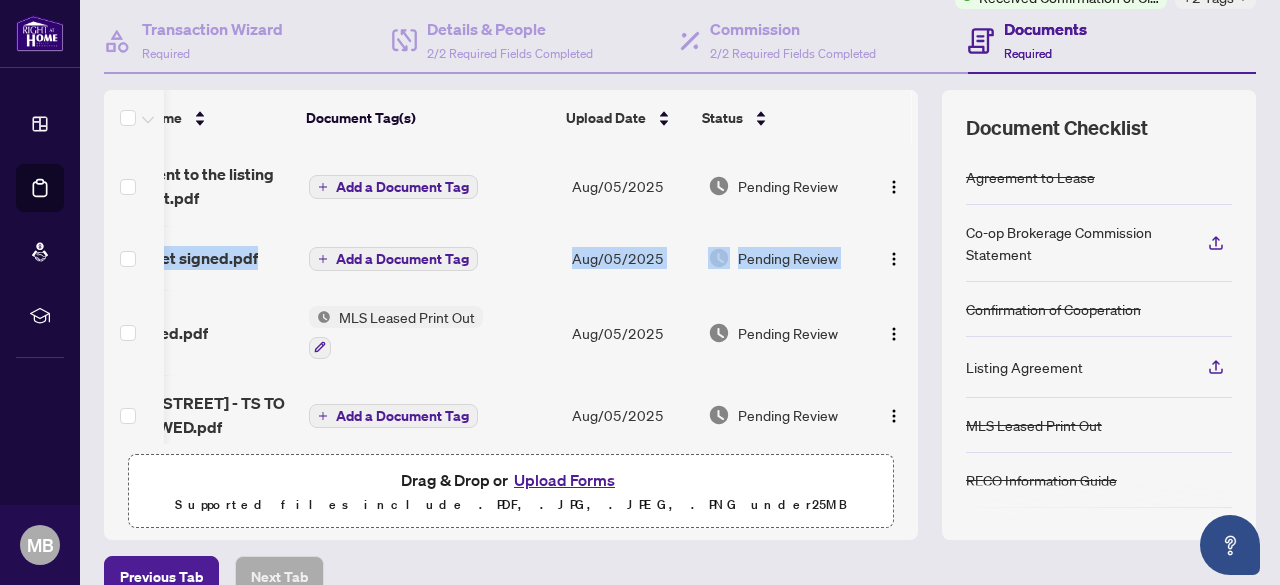 drag, startPoint x: 896, startPoint y: 183, endPoint x: 898, endPoint y: 224, distance: 41.04875 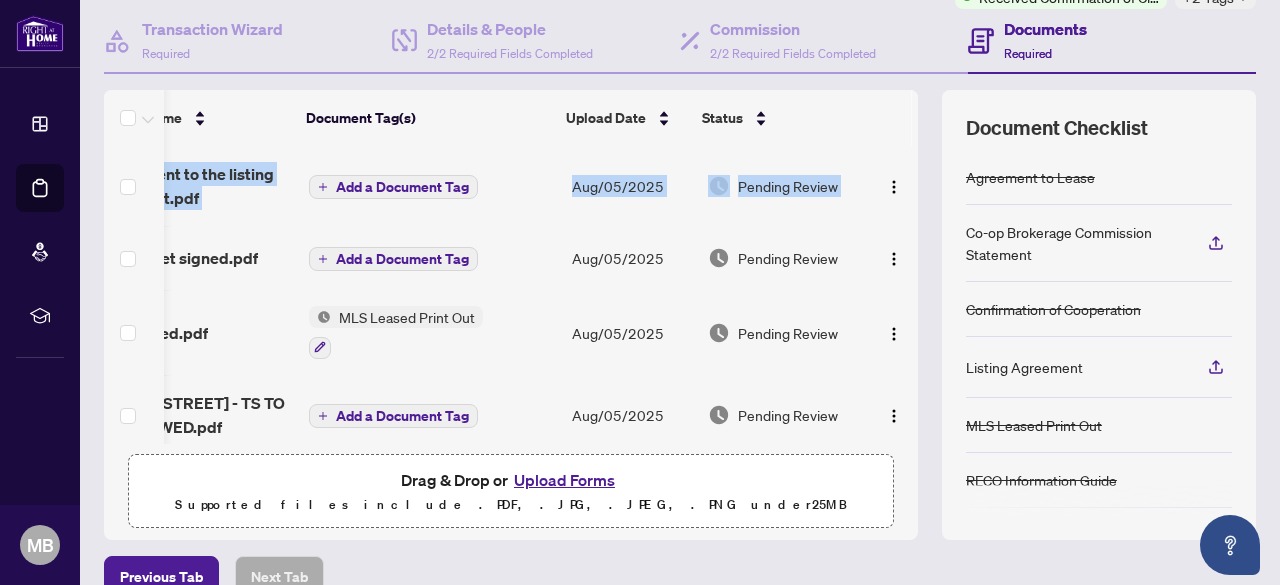 click at bounding box center (894, 332) 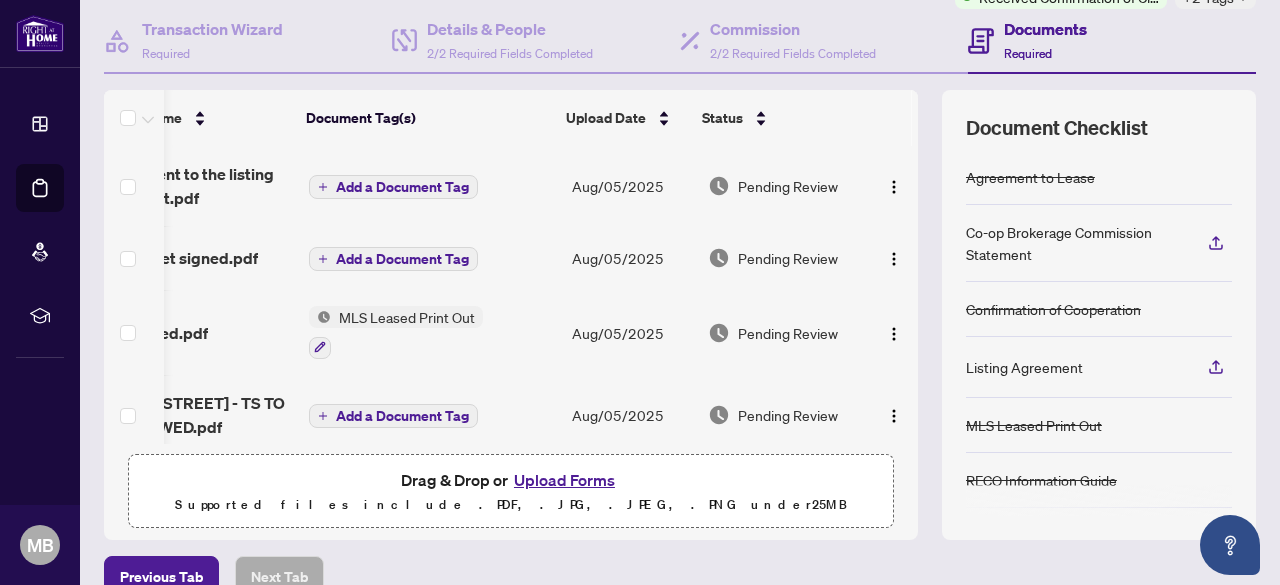 click on "(15) File Name Document Tag(s) Upload Date Status             Amendment to the listing agreement.pdf Add a Document Tag Aug/05/2025 Pending Review Trade sheet signed.pdf Add a Document Tag Aug/05/2025 Pending Review MLS Leased.pdf MLS Leased Print Out Aug/05/2025 Pending Review 3708-55 [STREET] - TS TO BE REVIEWED.pdf Add a Document Tag Aug/05/2025 Pending Review 3708-55 [STREET] - BTV LETTER.pdf Back to Vendor Letter Aug/05/2025 Document Approved Ali4 - Schedule A clause 5 initialed by tenant.pdf Schedule(s) Aug/05/2025 Document Approved Schedule_C.pdf Schedule(s) Aug/05/2025 Document Needs Work 1 Schedule_B-July_28.pdf Right at Home Schedule B Aug/05/2025 Document Approved RAH deposit receipt.pdf Right at Home Deposit Receipt Aug/05/2025 Document Approved Disclosure-July_28 EXECUTED.pdf Registrants Disclosure of Interest Aug/03/2025 Document Approved Bank Draft.png Add a Document Tag Aug/01/2025 Document Approved RECO_Information_Guide__2_.pdf RECO Information Guide Aug/01/2025 Aug/01/2025" at bounding box center [680, 315] 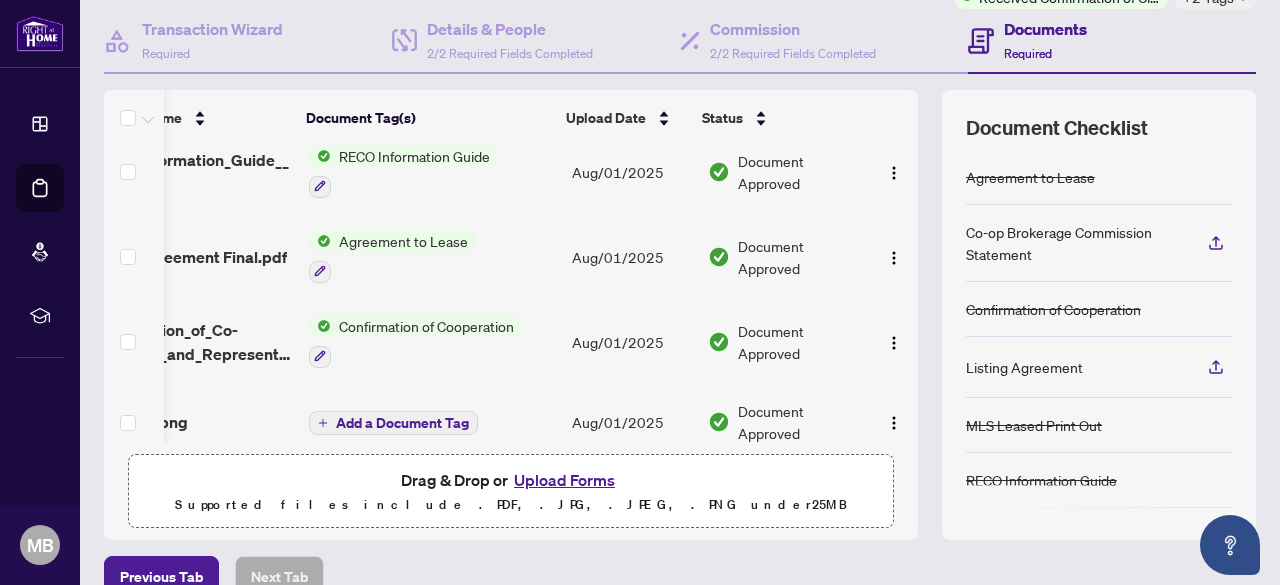 scroll, scrollTop: 924, scrollLeft: 101, axis: both 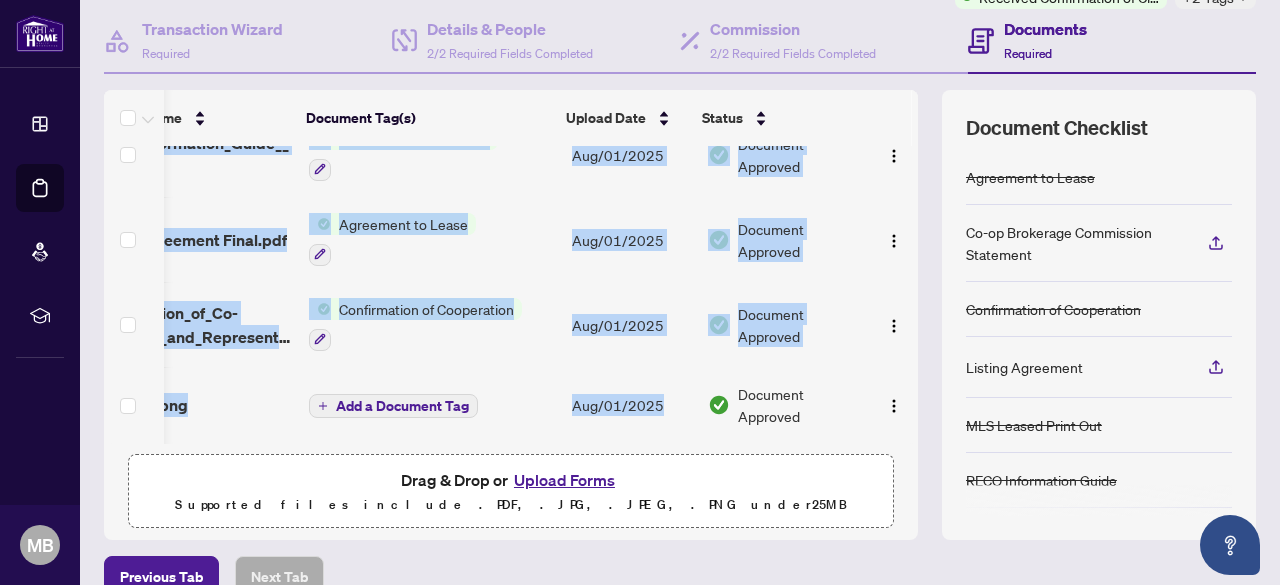 drag, startPoint x: 830, startPoint y: 435, endPoint x: 644, endPoint y: 434, distance: 186.00269 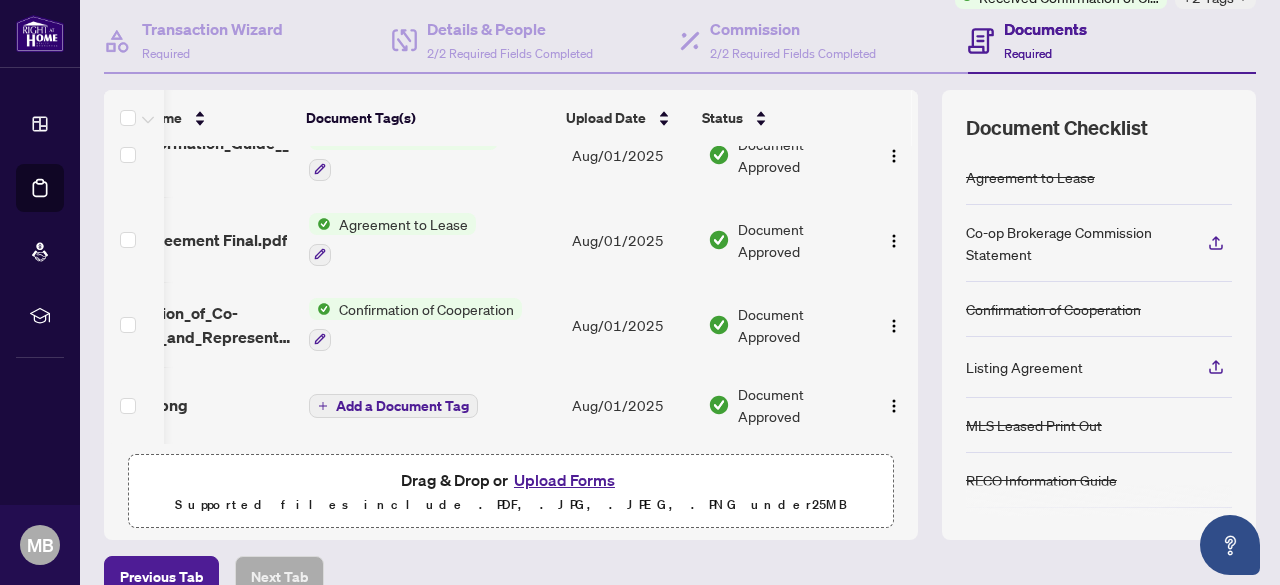 click on "Amendment to the listing agreement.pdf Add a Document Tag Aug/05/2025 Pending Review Trade sheet signed.pdf Add a Document Tag Aug/05/2025 Pending Review MLS Leased.pdf MLS Leased Print Out Aug/05/2025 Pending Review 3708-55 [STREET] - TS TO BE REVIEWED.pdf Add a Document Tag Aug/05/2025 Pending Review 3708-55 [STREET] - BTV LETTER.pdf Back to Vendor Letter Aug/05/2025 Document Approved Ali4 - Schedule A clause 5 initialed by tenant.pdf Schedule(s) Aug/05/2025 Document Approved Schedule_C.pdf Schedule(s) Aug/05/2025 Document Needs Work 1 Schedule_B-July_28.pdf Right at Home Schedule B Aug/05/2025 Document Approved RAH deposit receipt.pdf Right at Home Deposit Receipt Aug/05/2025 Document Approved Disclosure-July_28 EXECUTED.pdf Registrants Disclosure of Interest Aug/03/2025 Document Approved Bank Draft.png Add a Document Tag Aug/01/2025 Document Approved RECO_Information_Guide__2_.pdf RECO Information Guide Aug/01/2025 Document Approved Lease Agreement Final.pdf Aug/01/2025" at bounding box center [511, 295] 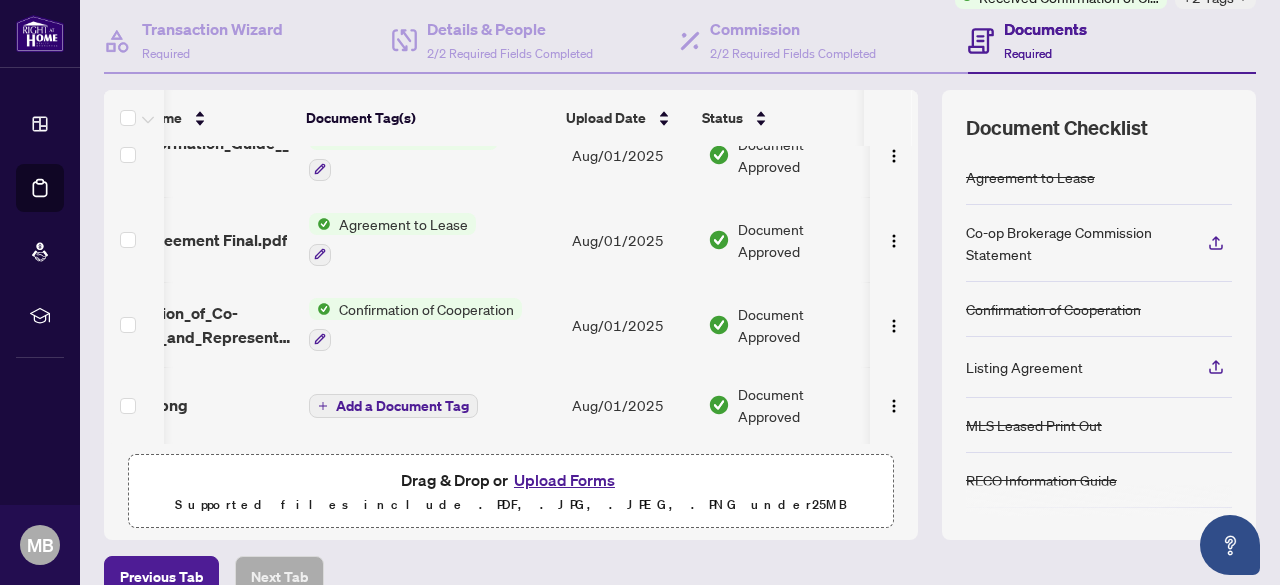 scroll, scrollTop: 924, scrollLeft: 60, axis: both 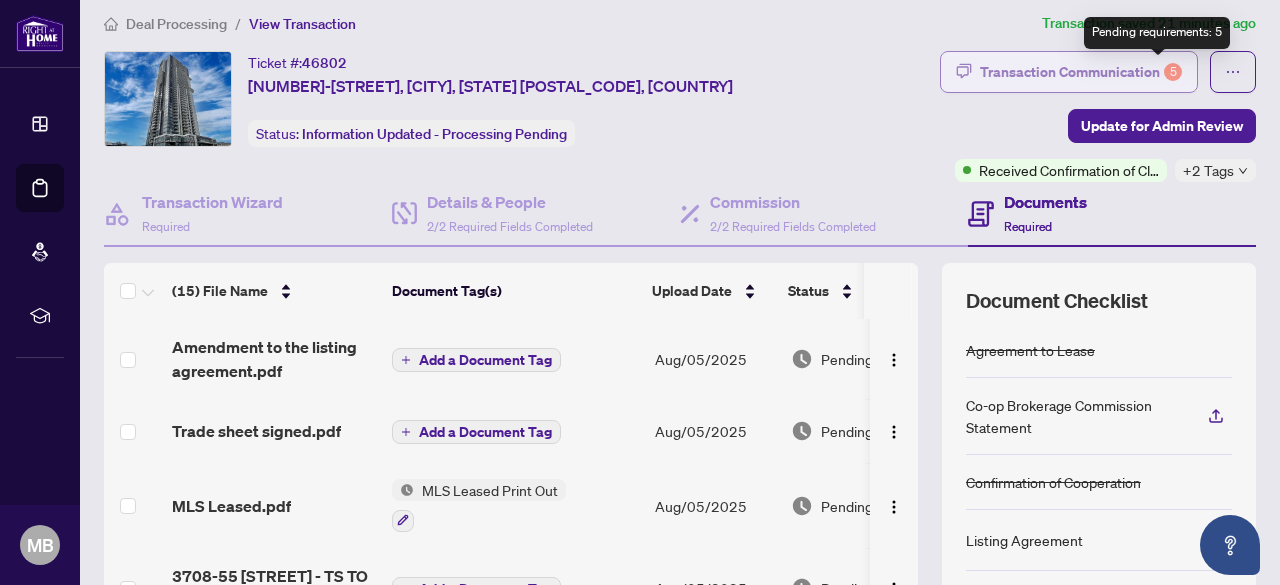 click on "5" at bounding box center [1173, 72] 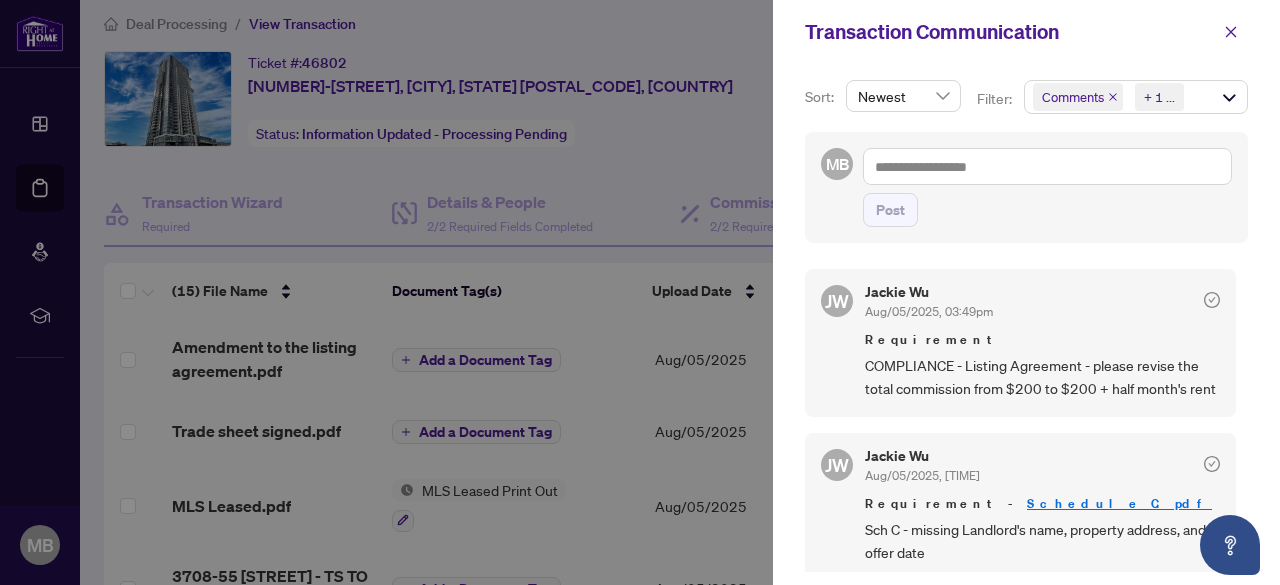 scroll, scrollTop: 1064, scrollLeft: 0, axis: vertical 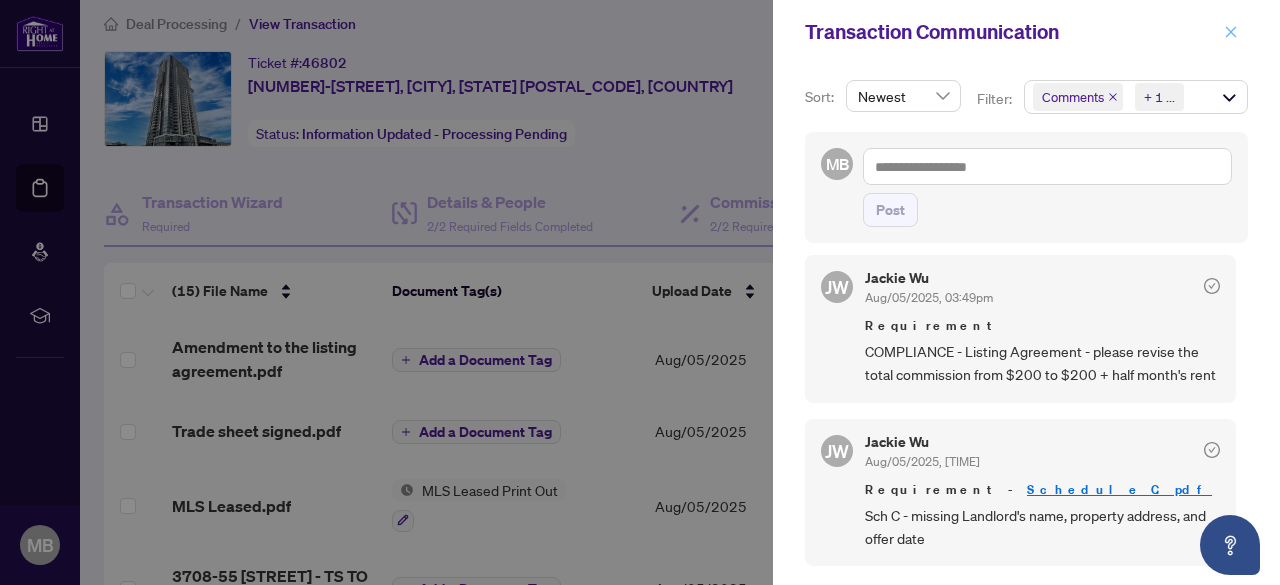 click 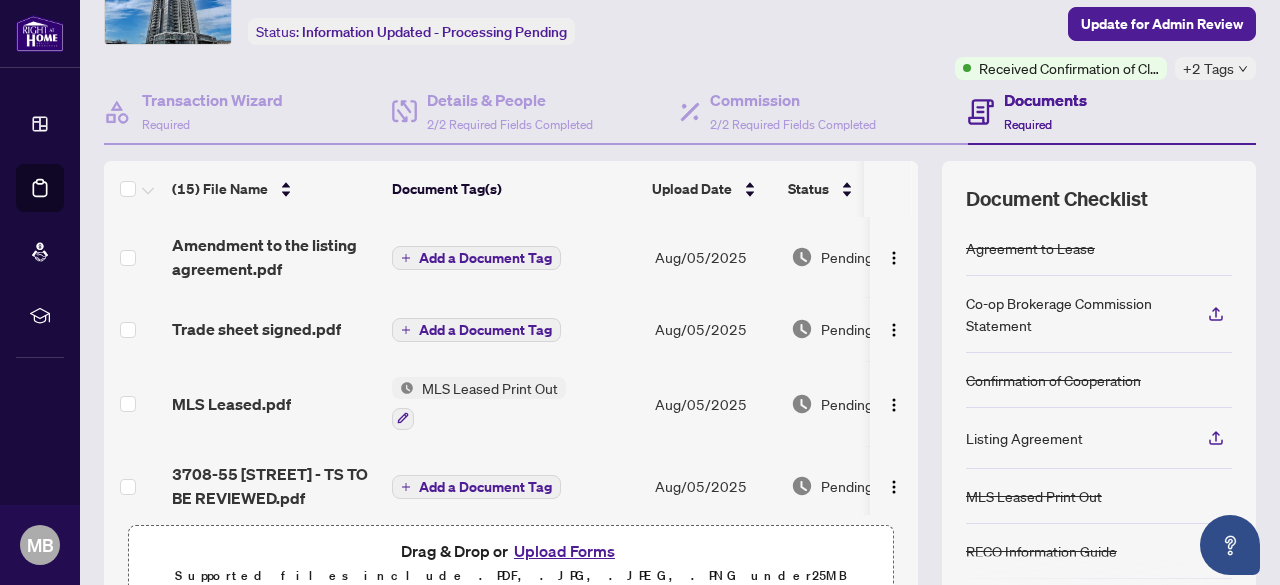 scroll, scrollTop: 126, scrollLeft: 0, axis: vertical 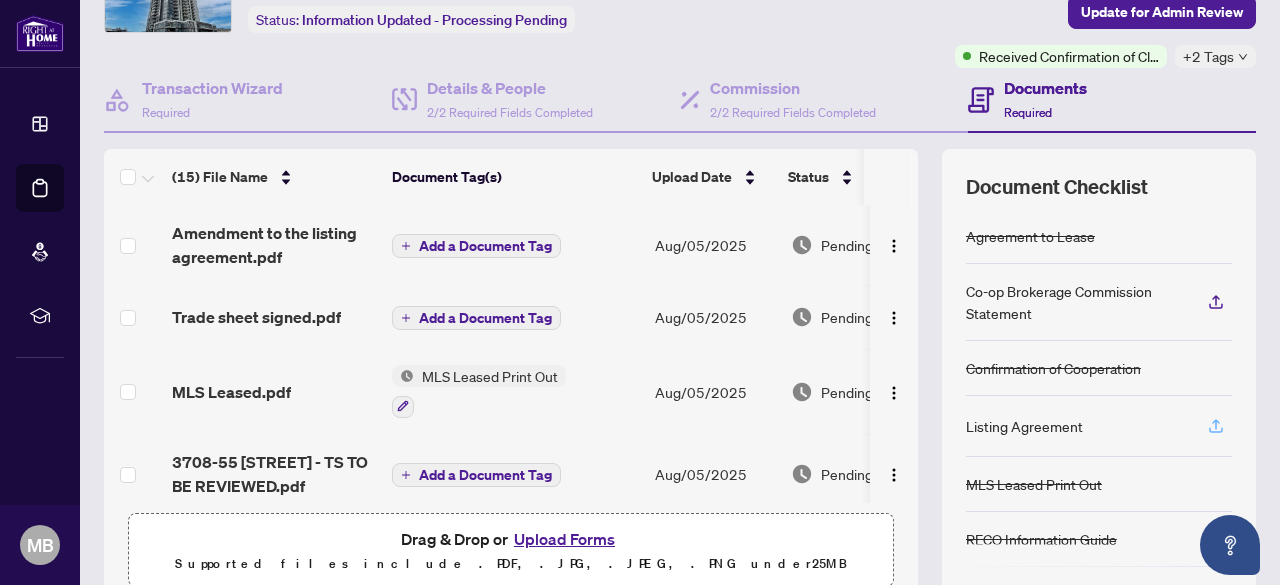 click 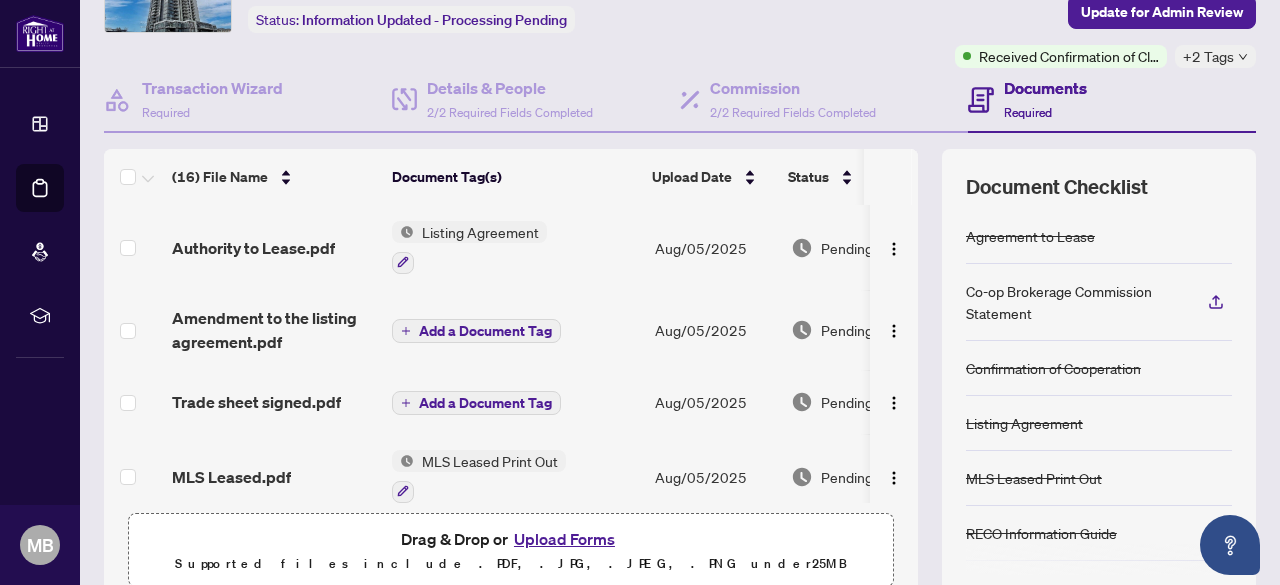 click on "Listing Agreement" at bounding box center (515, 247) 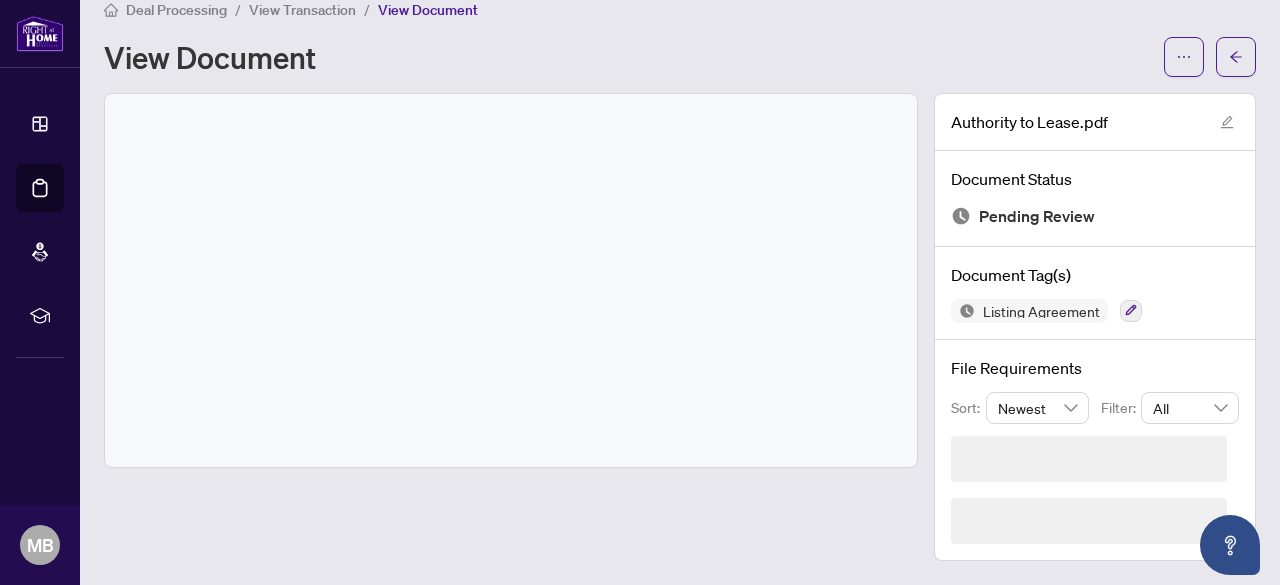 scroll, scrollTop: 0, scrollLeft: 0, axis: both 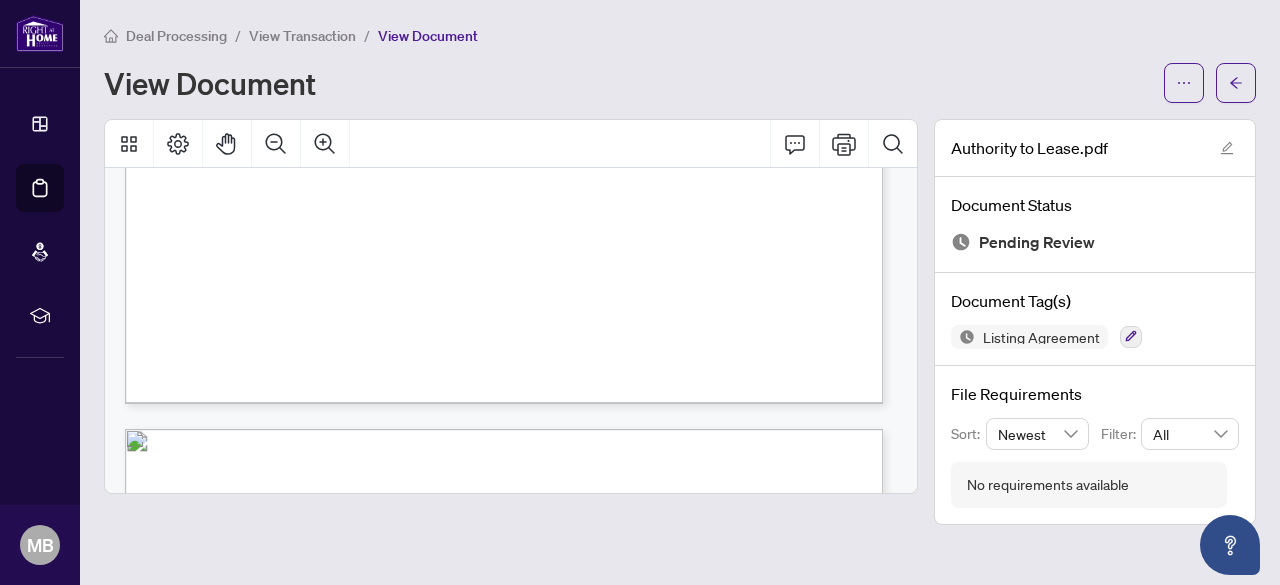click on "View Transaction" at bounding box center [302, 36] 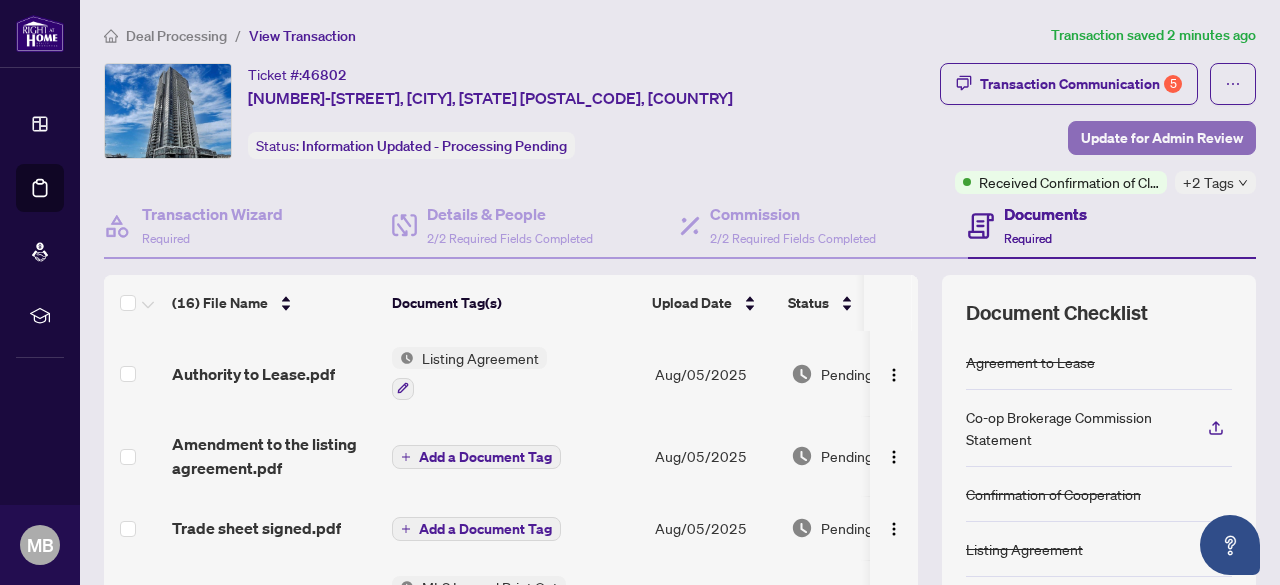 click on "Update for Admin Review" at bounding box center (1162, 138) 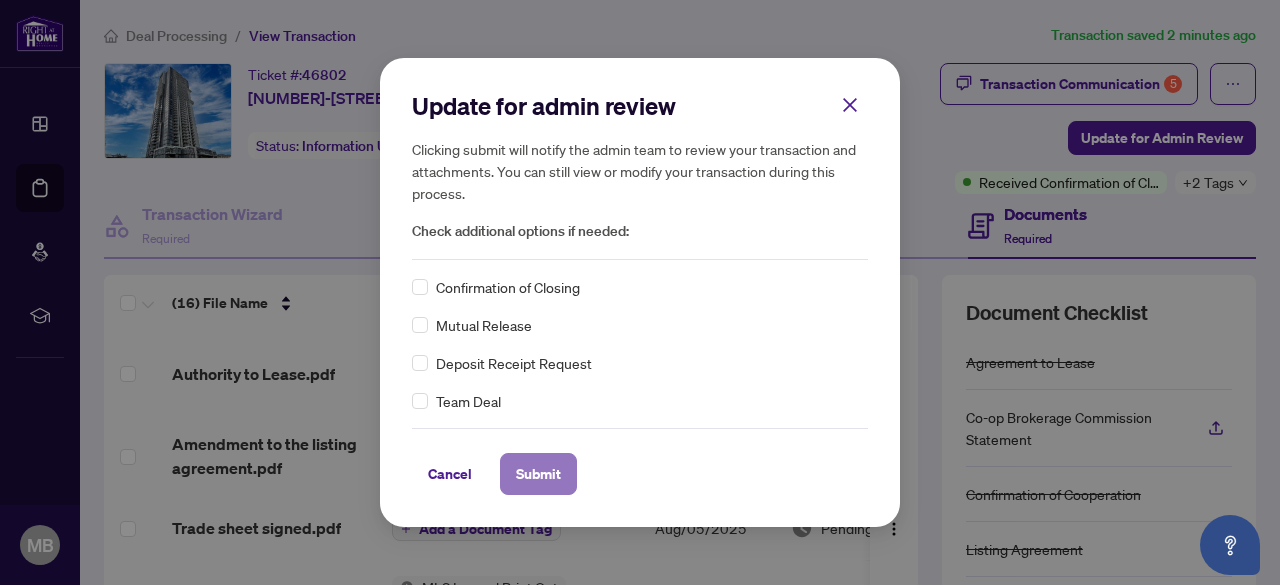 click on "Submit" at bounding box center (538, 474) 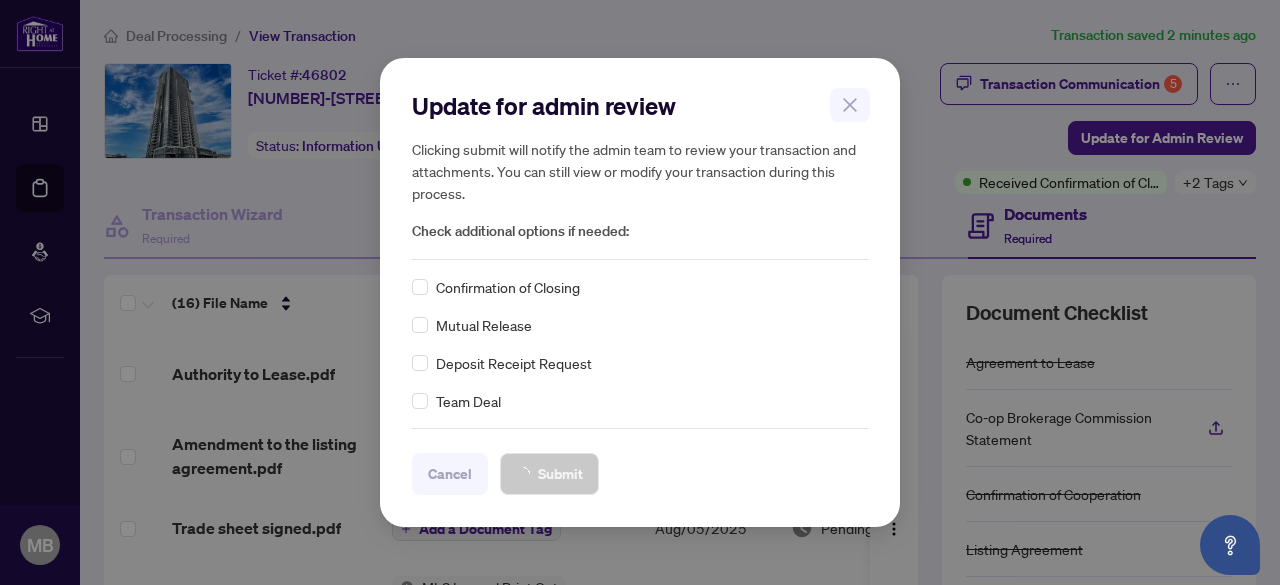 click on "Update for admin review Clicking submit will notify the admin team to review your transaction and attachments. You can still view or modify your transaction during this process.   Check additional options if needed: Confirmation of Closing Mutual Release Deposit Receipt Request Team Deal Cancel Submit Cancel OK" at bounding box center (640, 292) 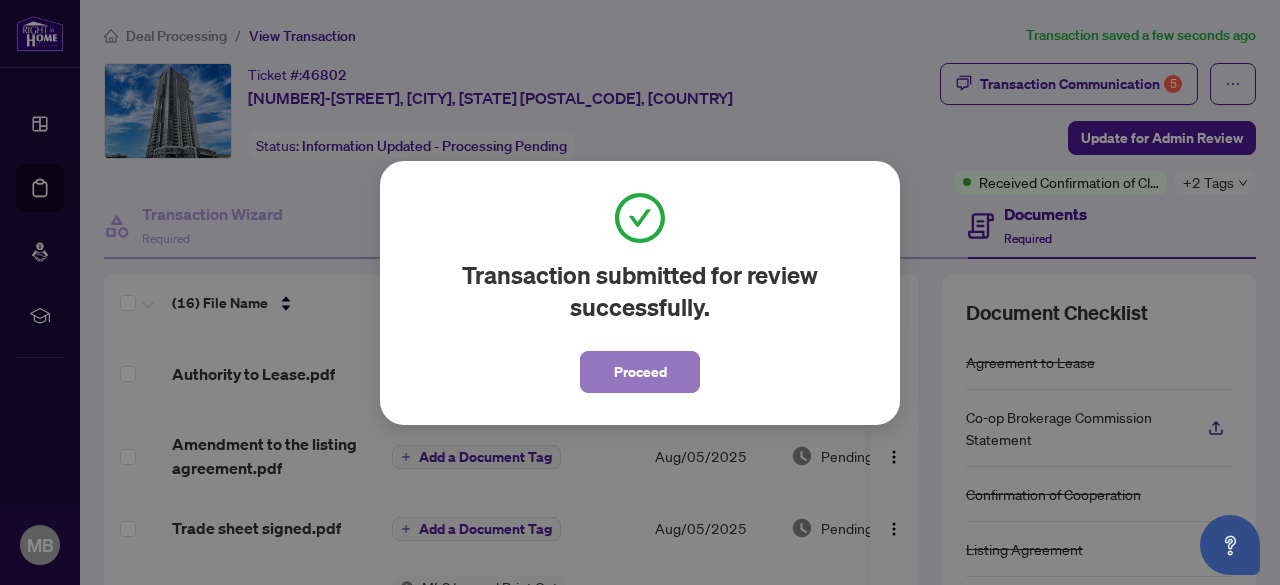 click on "Proceed" at bounding box center (640, 372) 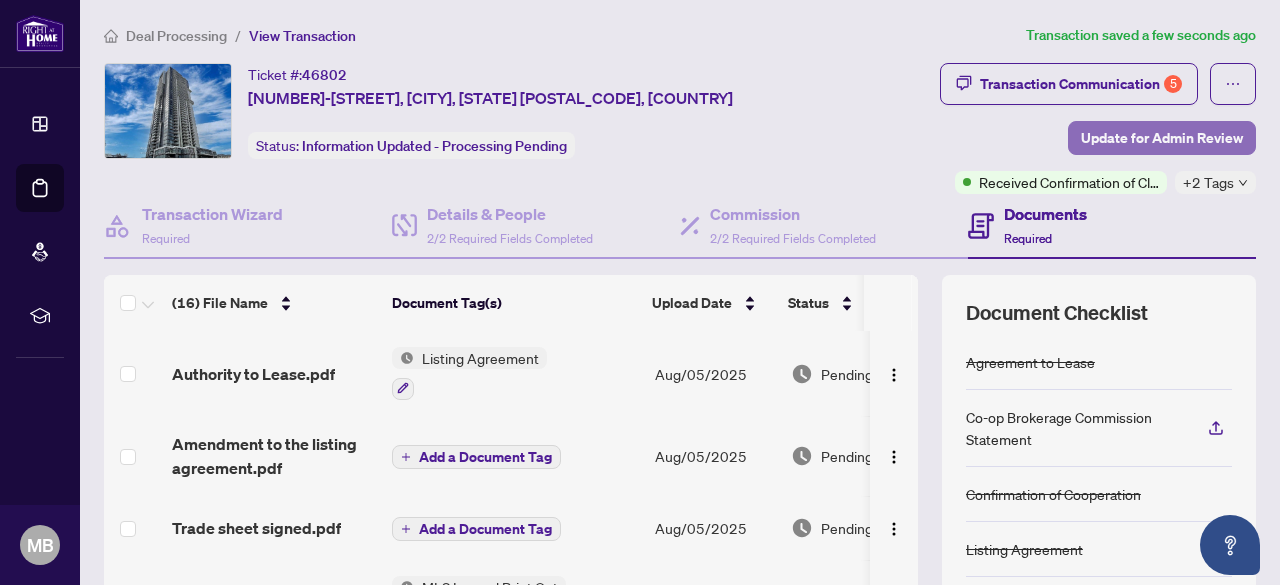 click on "Update for Admin Review" at bounding box center [1162, 138] 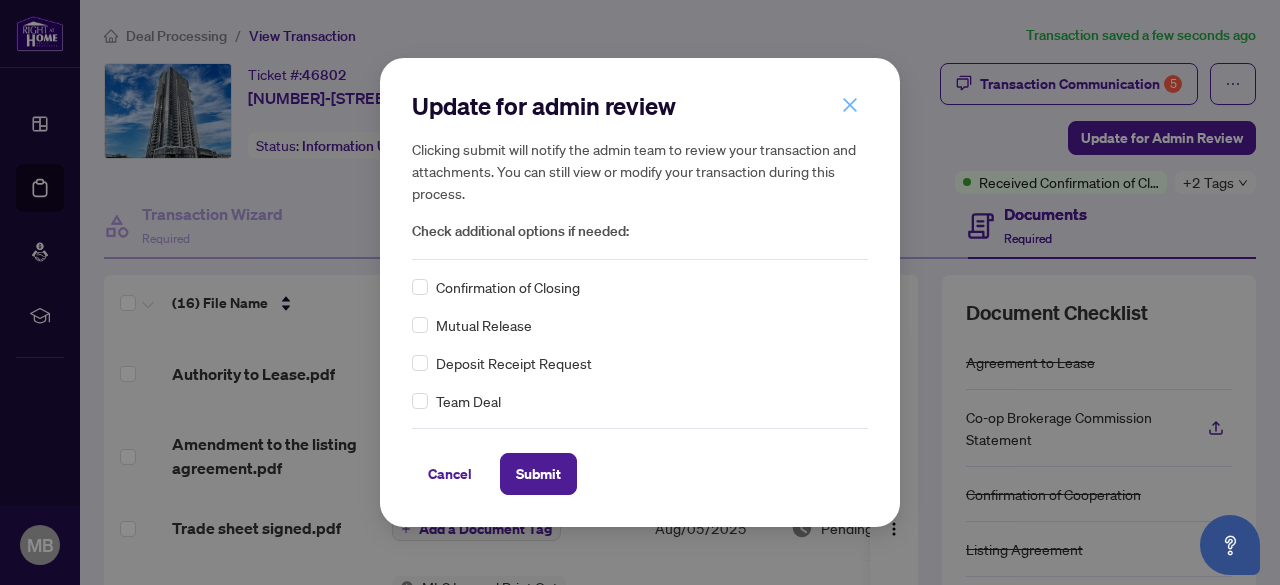 click 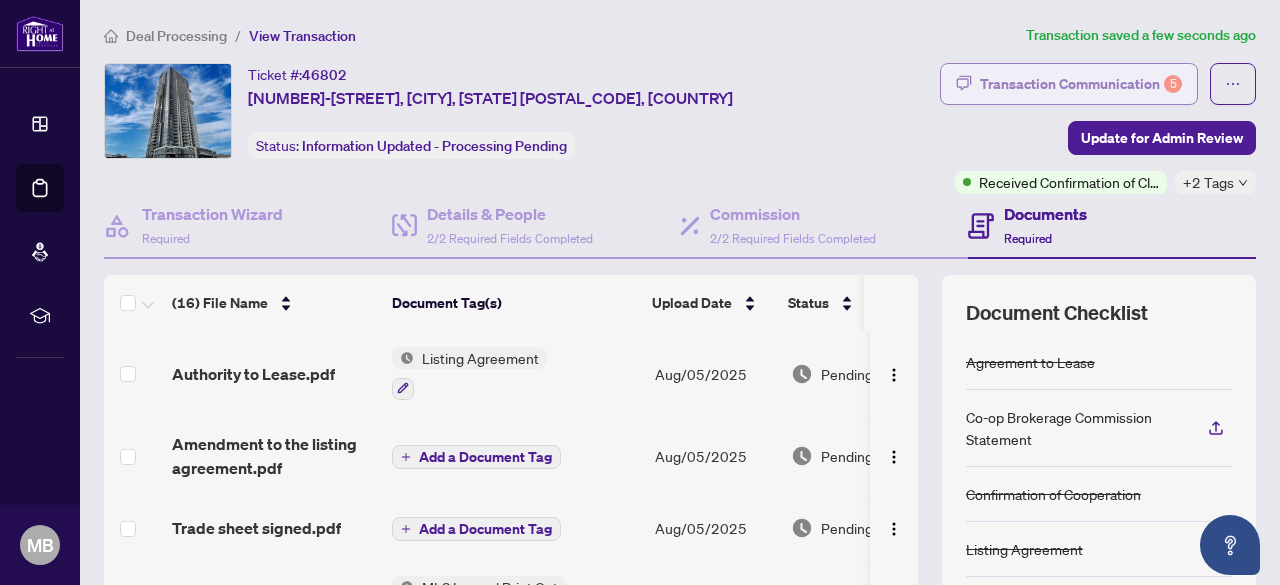 click on "Transaction Communication 5" at bounding box center [1081, 84] 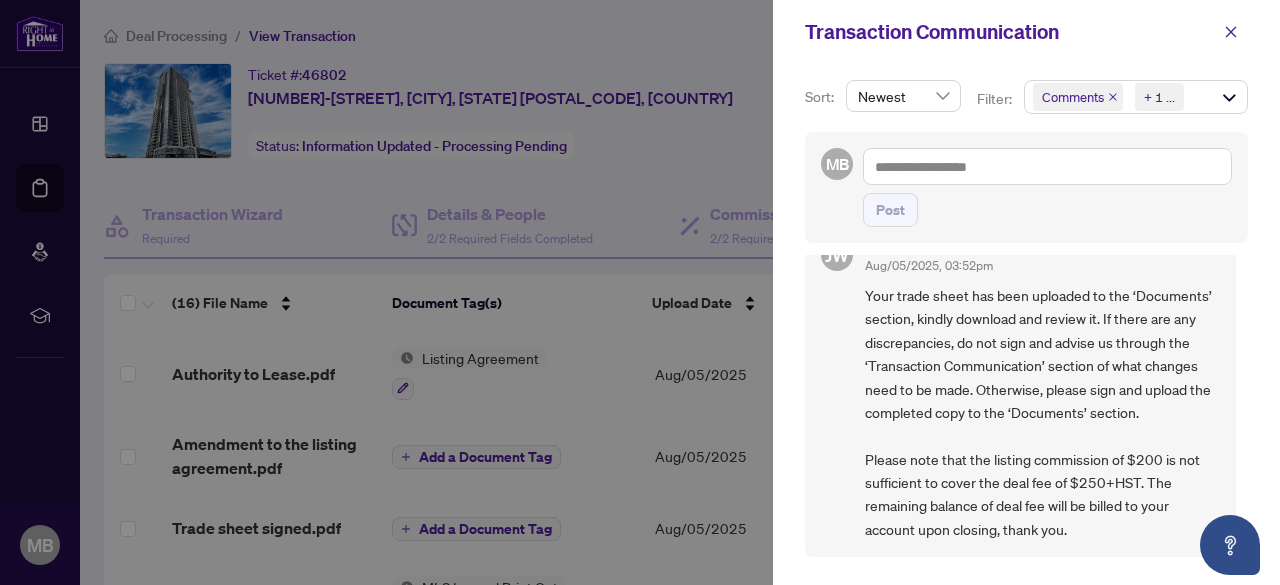 scroll, scrollTop: 314, scrollLeft: 0, axis: vertical 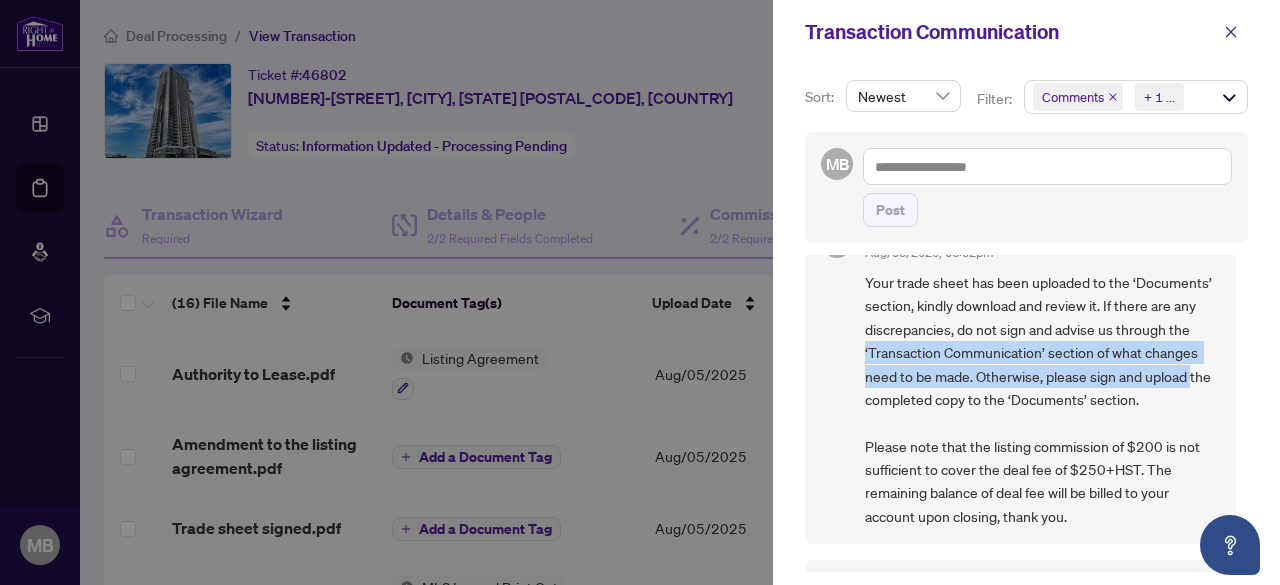 drag, startPoint x: 1228, startPoint y: 320, endPoint x: 1228, endPoint y: 363, distance: 43 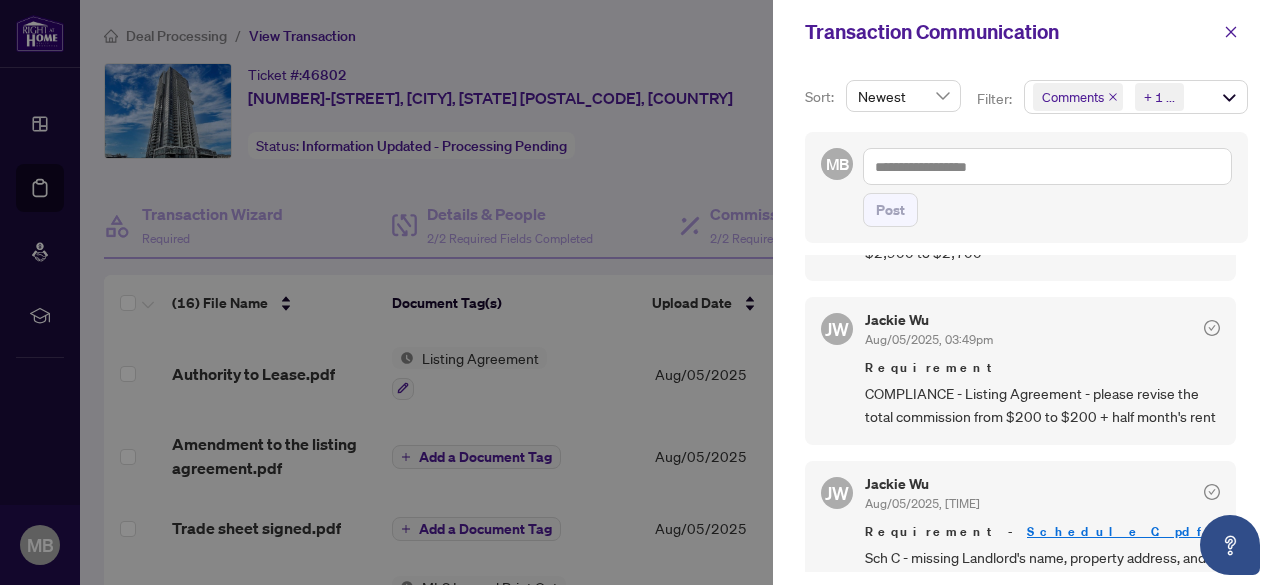 scroll, scrollTop: 1176, scrollLeft: 0, axis: vertical 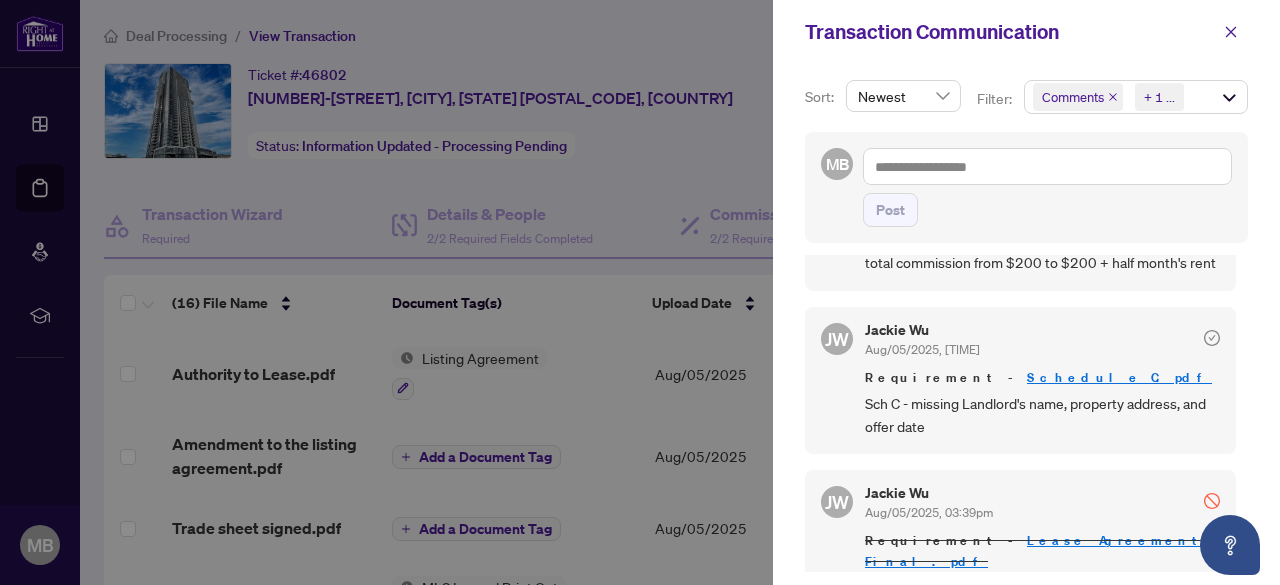 click on "JW [FIRST] [LAST]   Aug/05/2025, [TIME] We noticed that you submitted the Confirmation of Closing before the closing date of Aug 16. Please note that we cannot close the deal before the closing date unless there's an Early Occupancy Clause. Please advise if the submission was a mistake, otherwise, please provide the clause and we'll proceed accordingly. Thank you. JW [FIRST] [LAST]   Aug/05/2025, [TIME] Your trade sheet has been uploaded to the ‘Documents’ section, kindly download and review it. If there are any discrepancies, do not sign and advise us through the ‘Transaction Communication’ section of what changes need to be made. Otherwise, please sign and upload the completed copy to the ‘Documents’ section.
Please note that the listing commission of $200 is not sufficient to cover the deal fee of $250+HST. The remaining balance of deal fee will be billed to your account upon closing, thank you. JW [FIRST] [LAST]   Aug/05/2025, [TIME] Requirement   COMPLIANCE - SIGNED TRADE SHEET JW [FIRST] [LAST]     JW" at bounding box center (1026, 413) 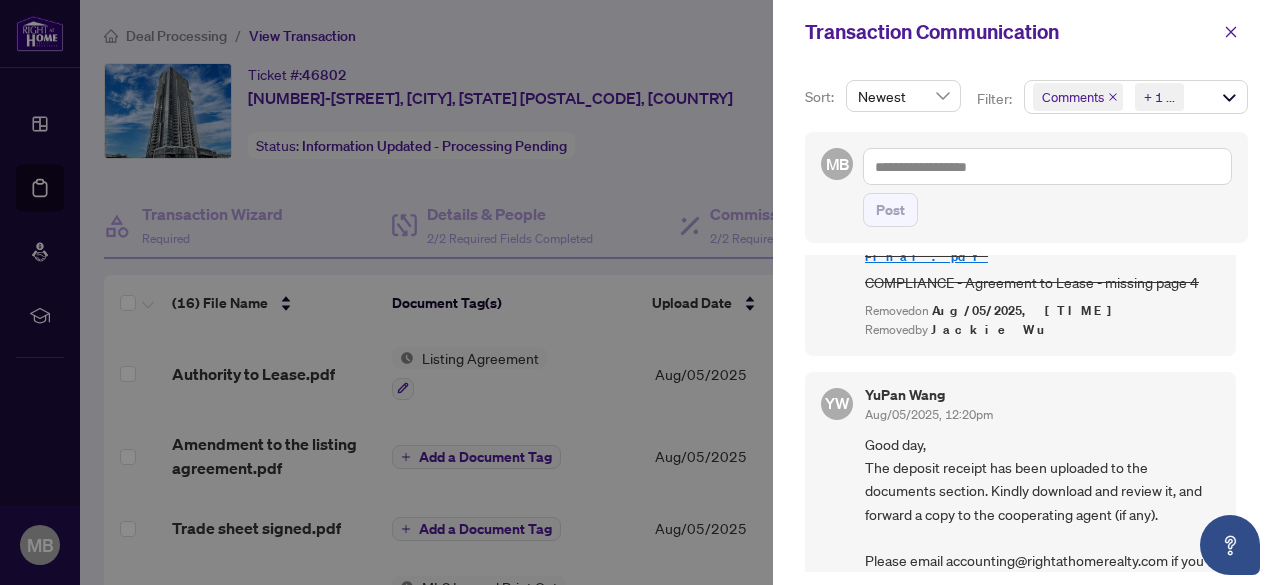 scroll, scrollTop: 1476, scrollLeft: 0, axis: vertical 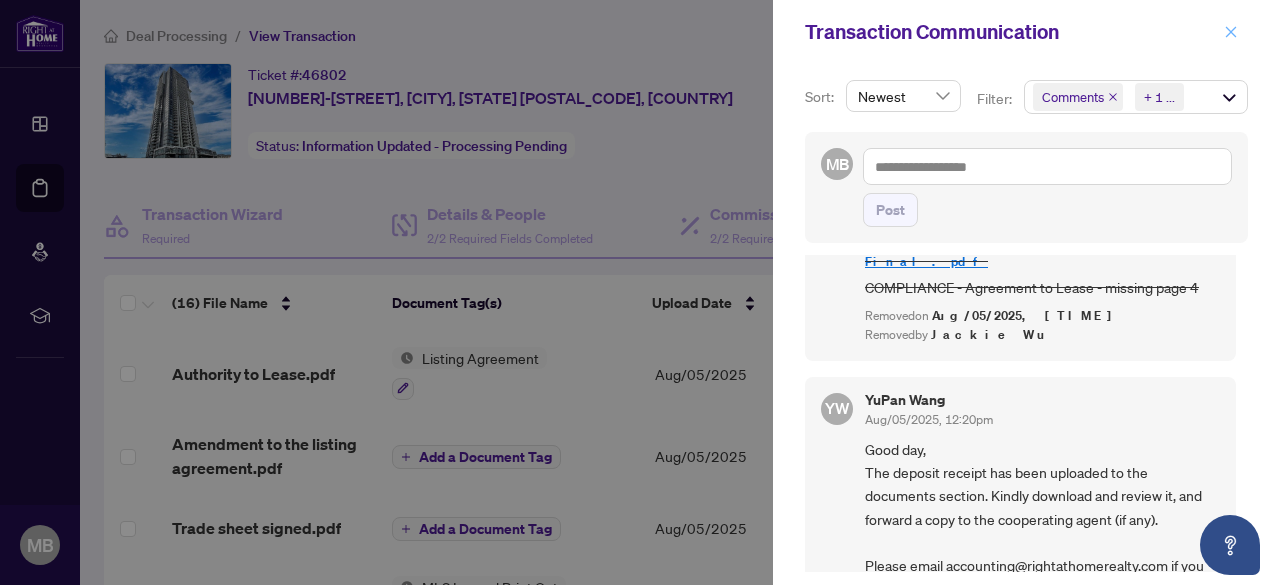 click 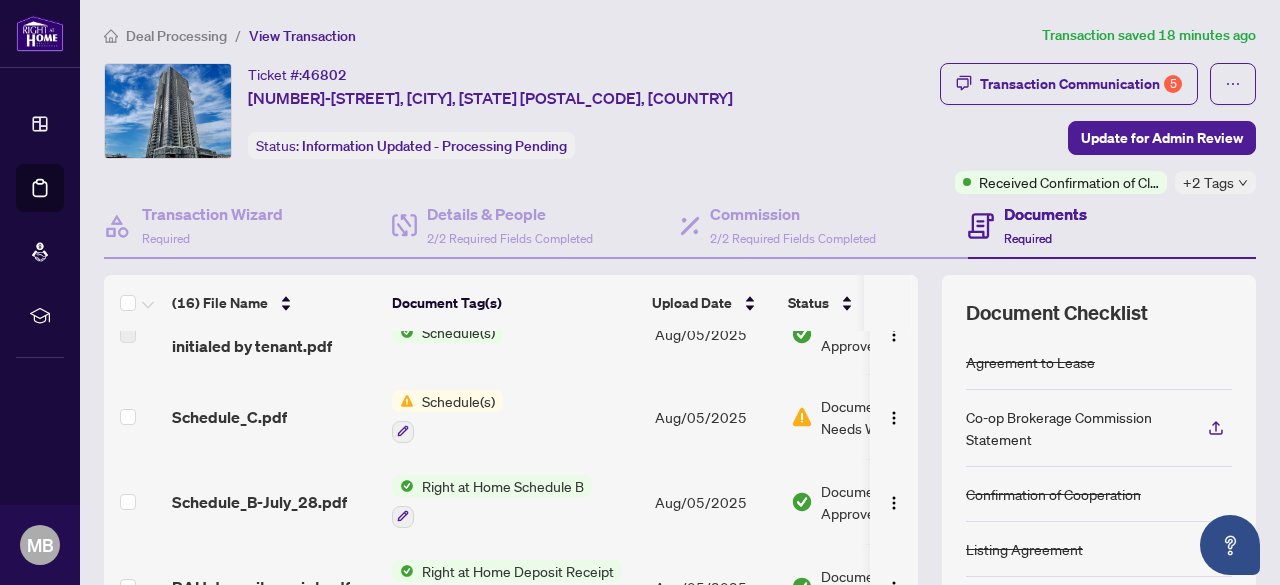 scroll, scrollTop: 524, scrollLeft: 0, axis: vertical 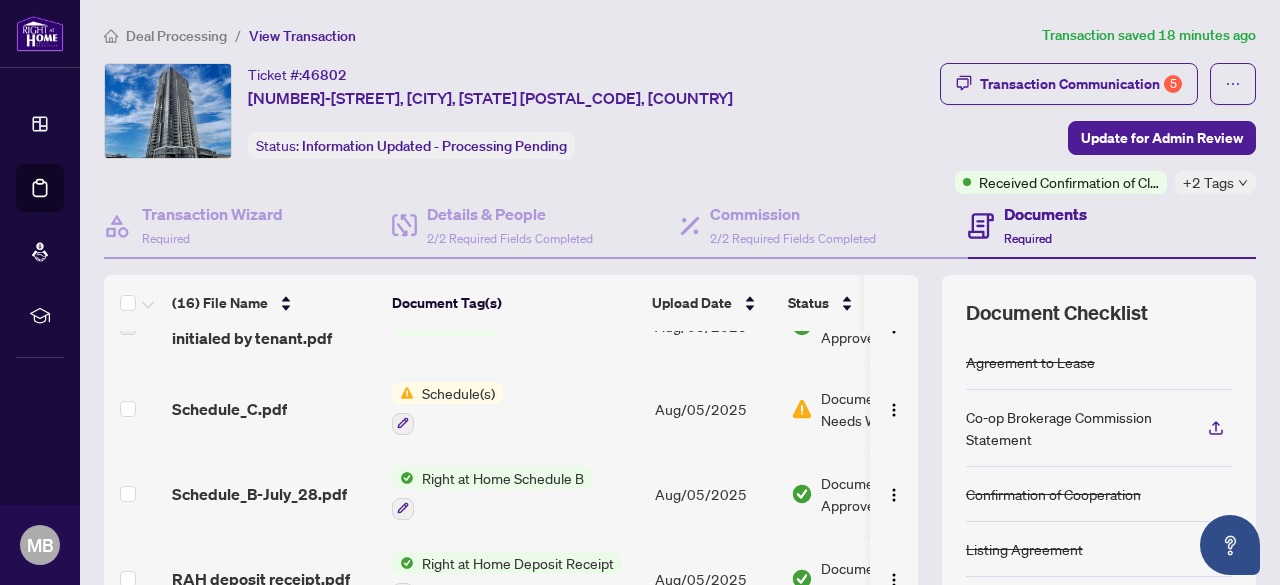 click on "Schedule(s)" at bounding box center (458, 393) 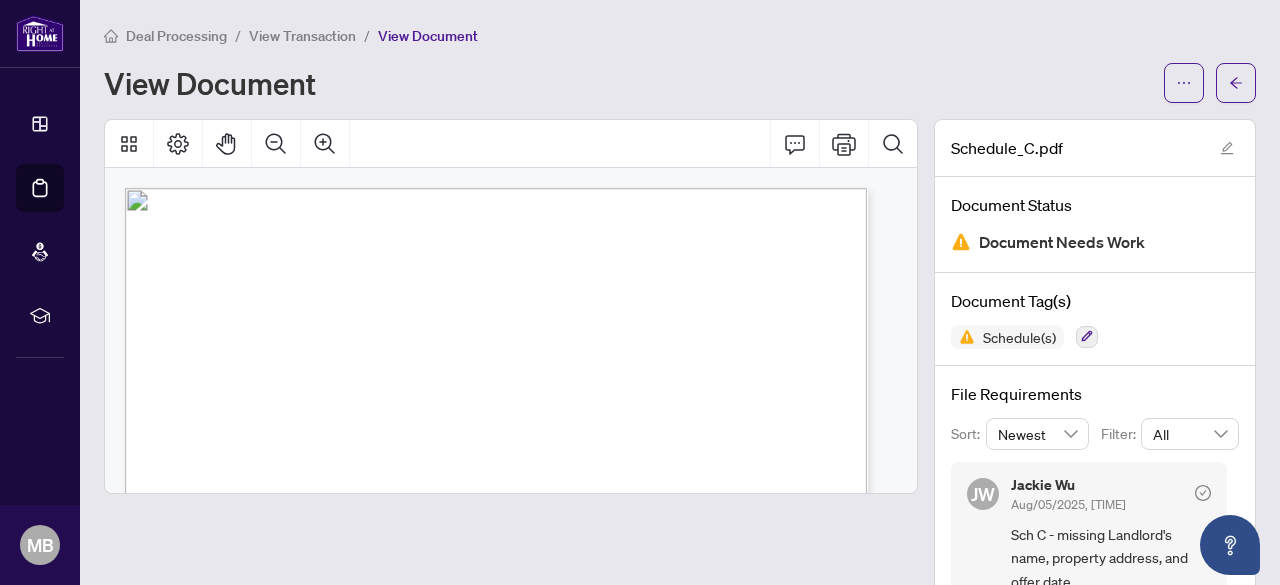 click on "View Transaction" at bounding box center [302, 36] 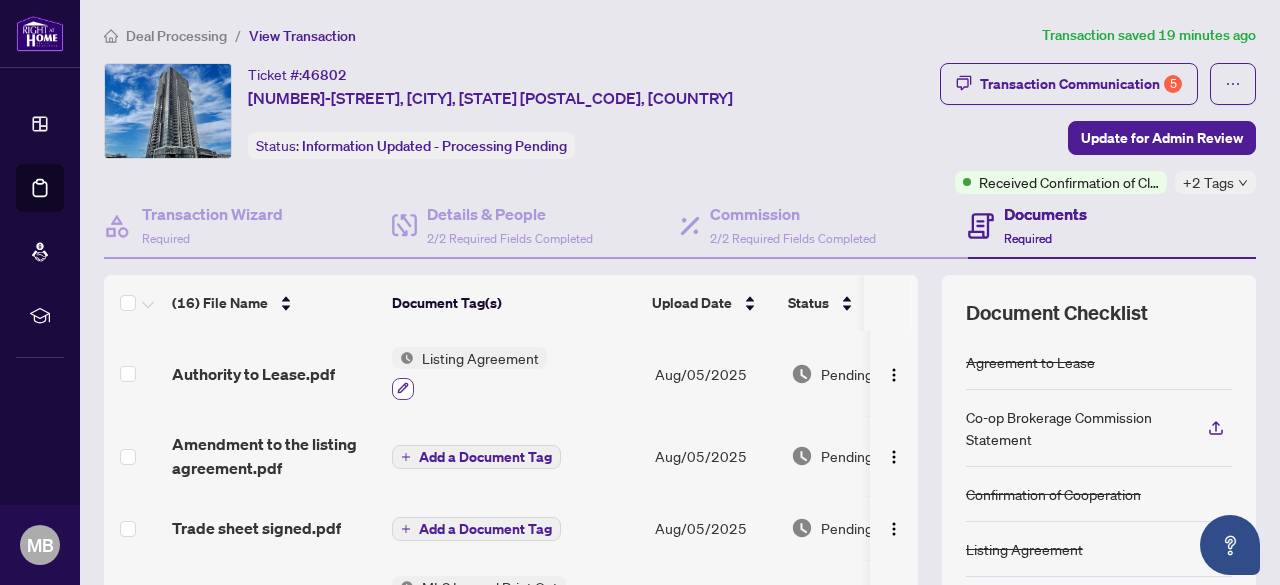 click 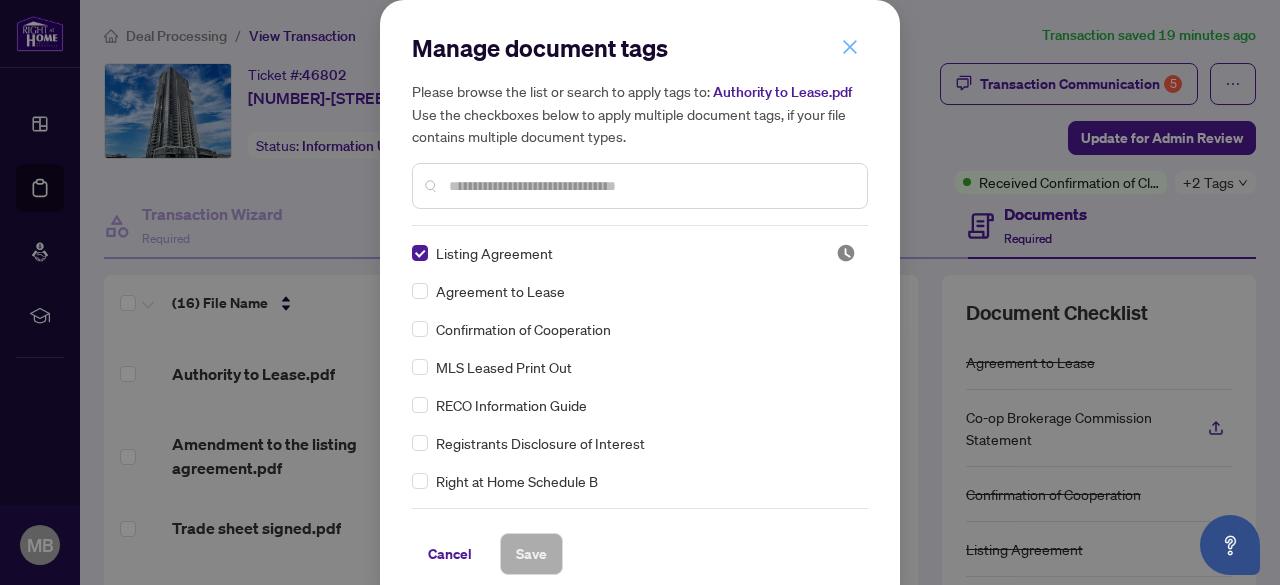 click at bounding box center (850, 47) 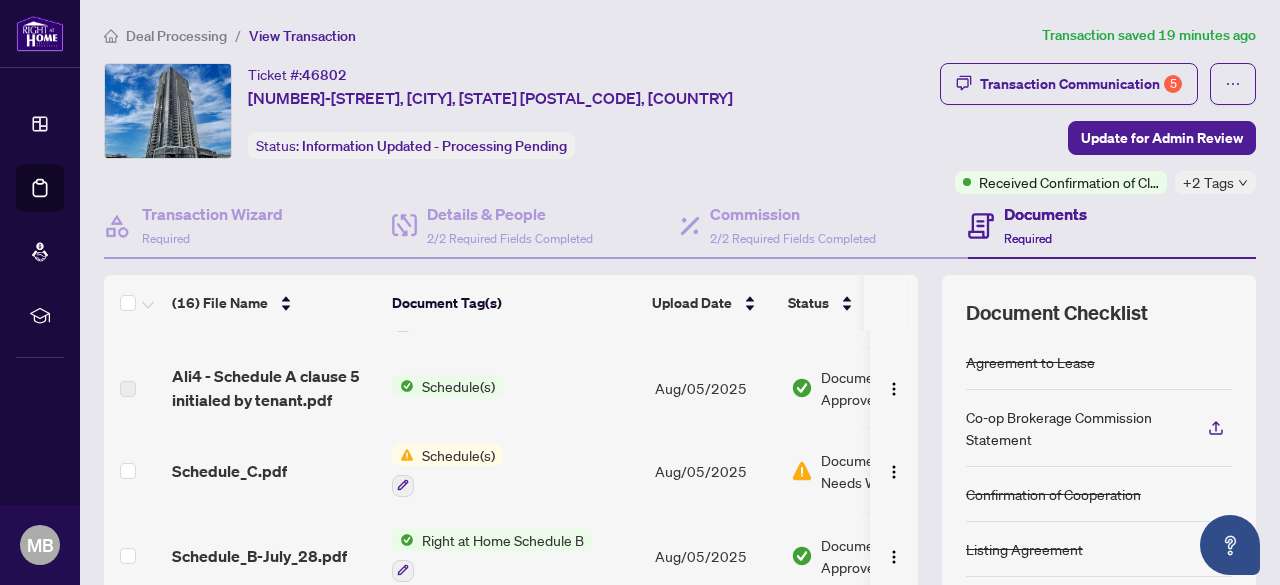 scroll, scrollTop: 472, scrollLeft: 0, axis: vertical 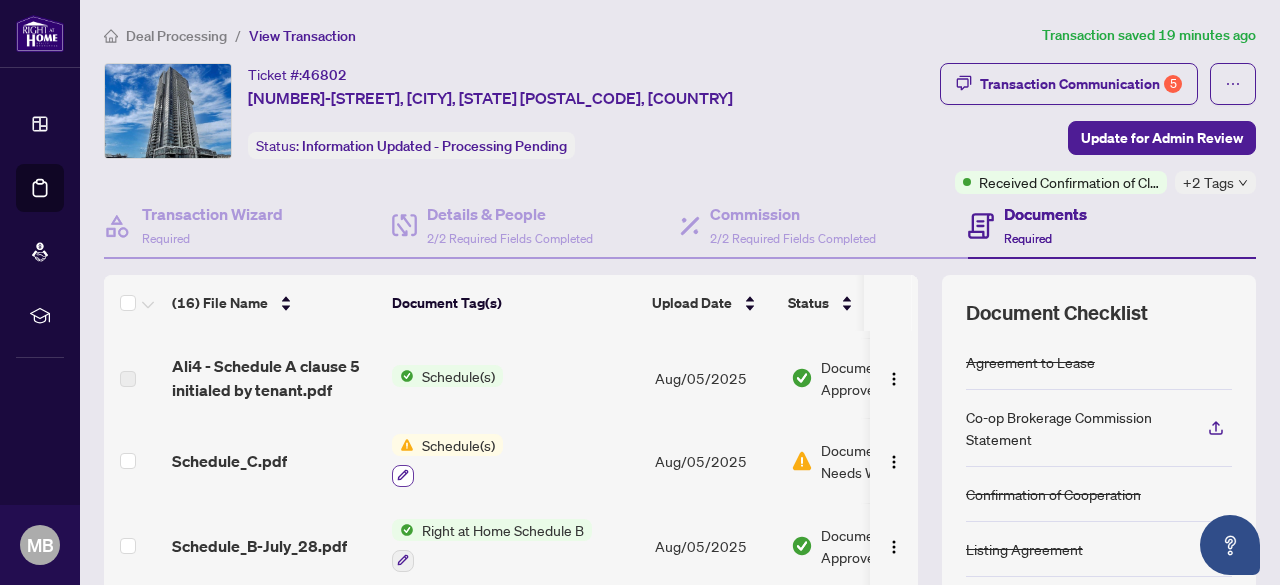 click 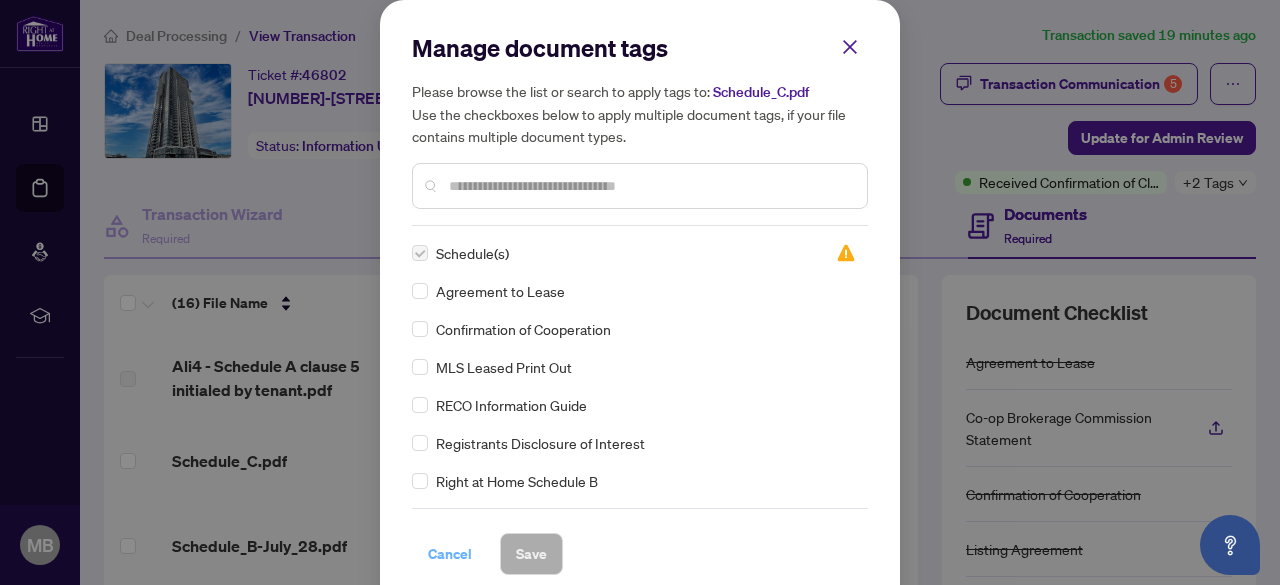 click on "Cancel" at bounding box center [450, 554] 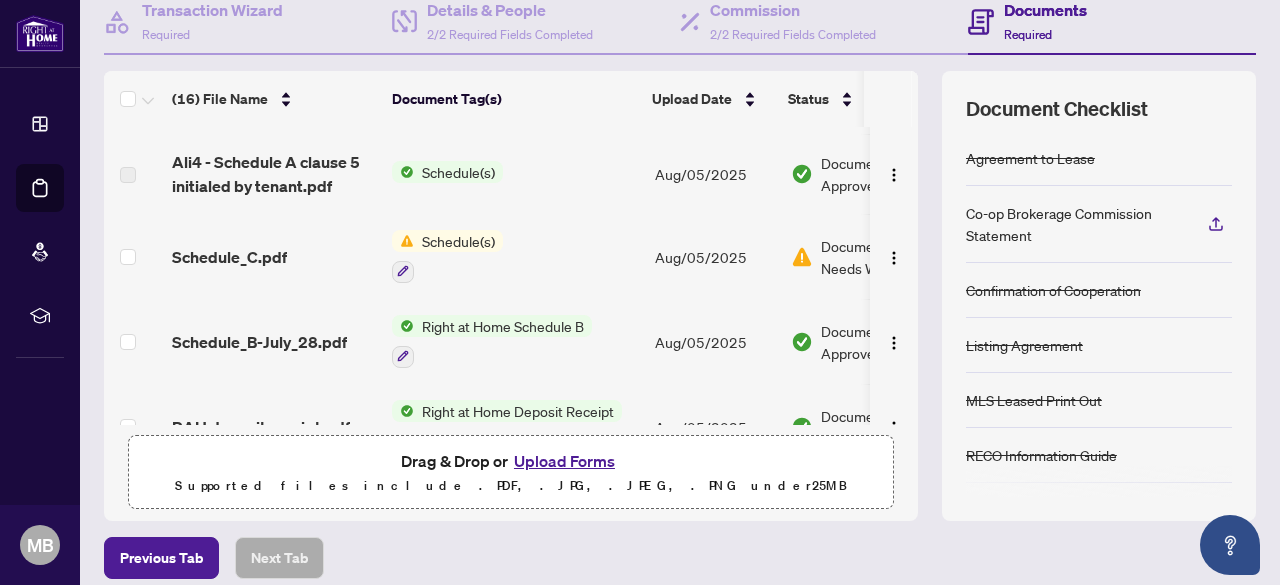 scroll, scrollTop: 205, scrollLeft: 0, axis: vertical 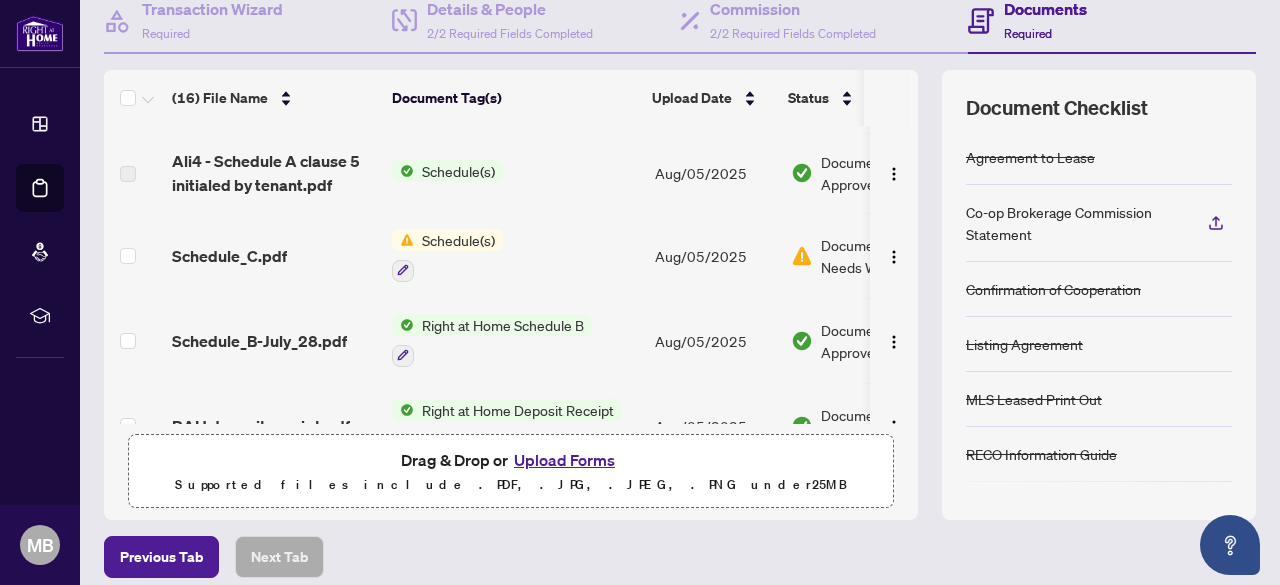 click on "Schedule(s)" at bounding box center (458, 240) 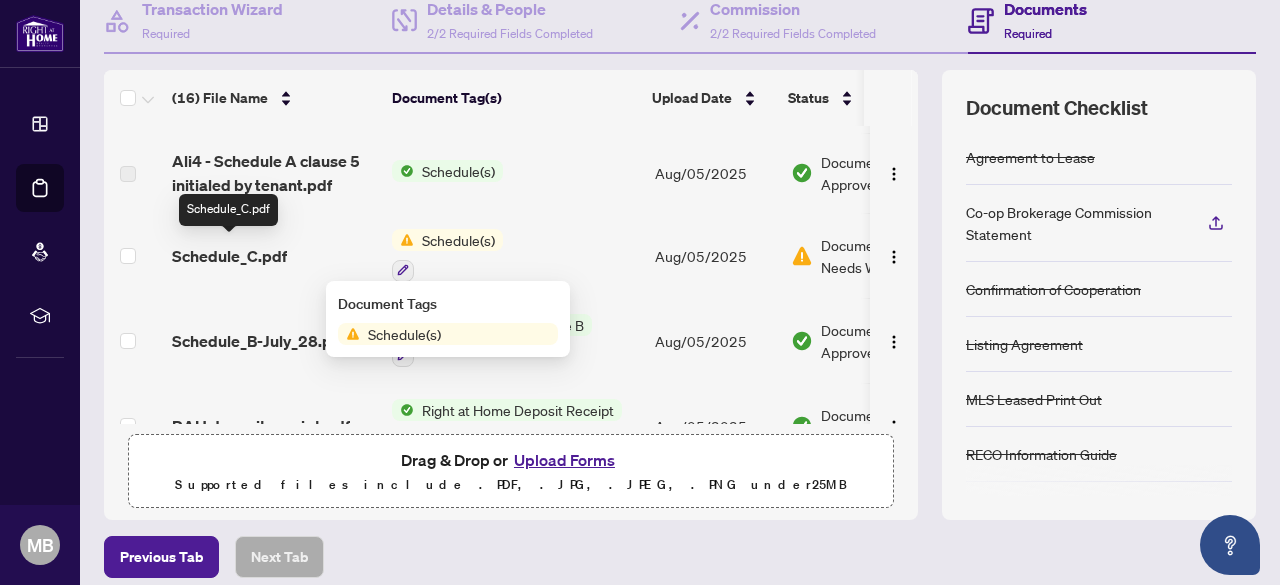 click on "Schedule_C.pdf" at bounding box center (229, 256) 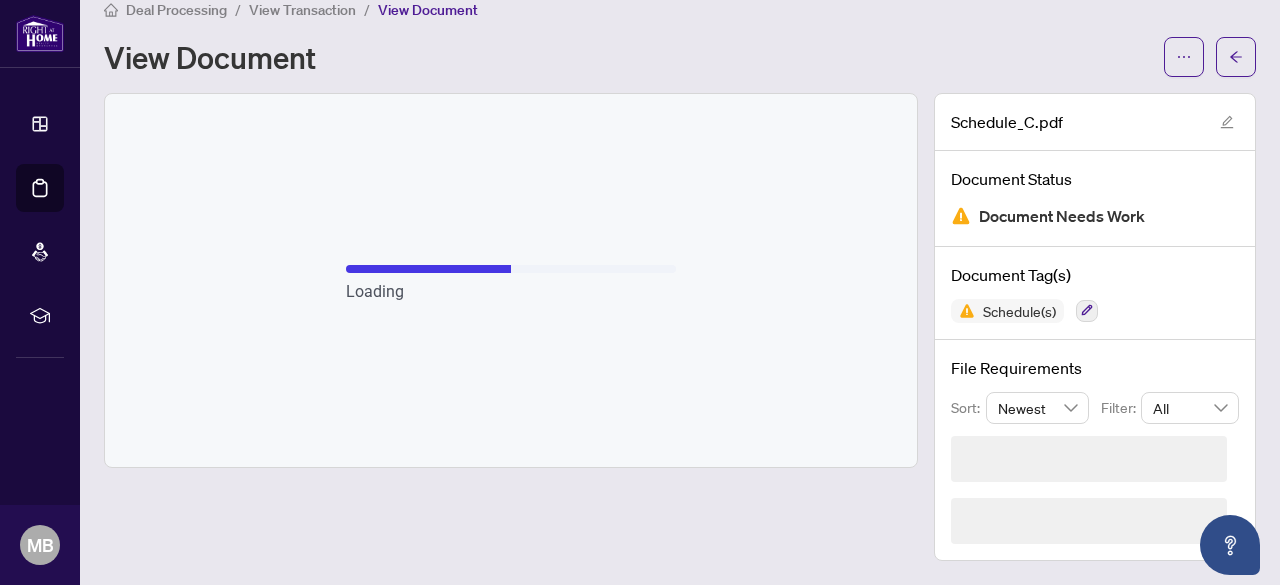 scroll, scrollTop: 0, scrollLeft: 0, axis: both 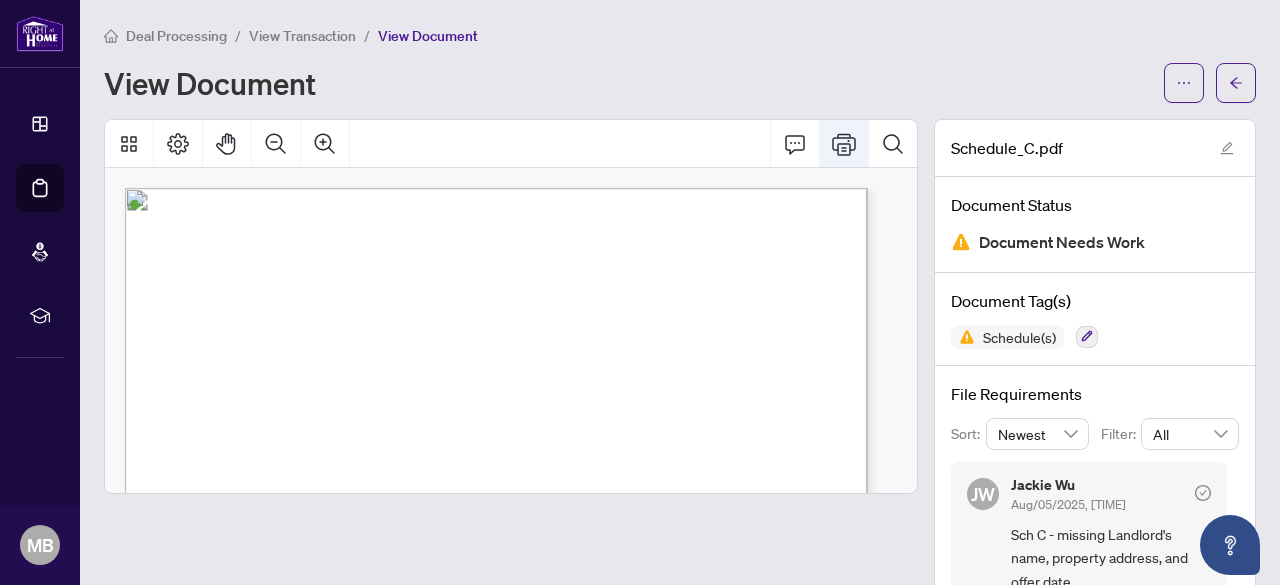 click 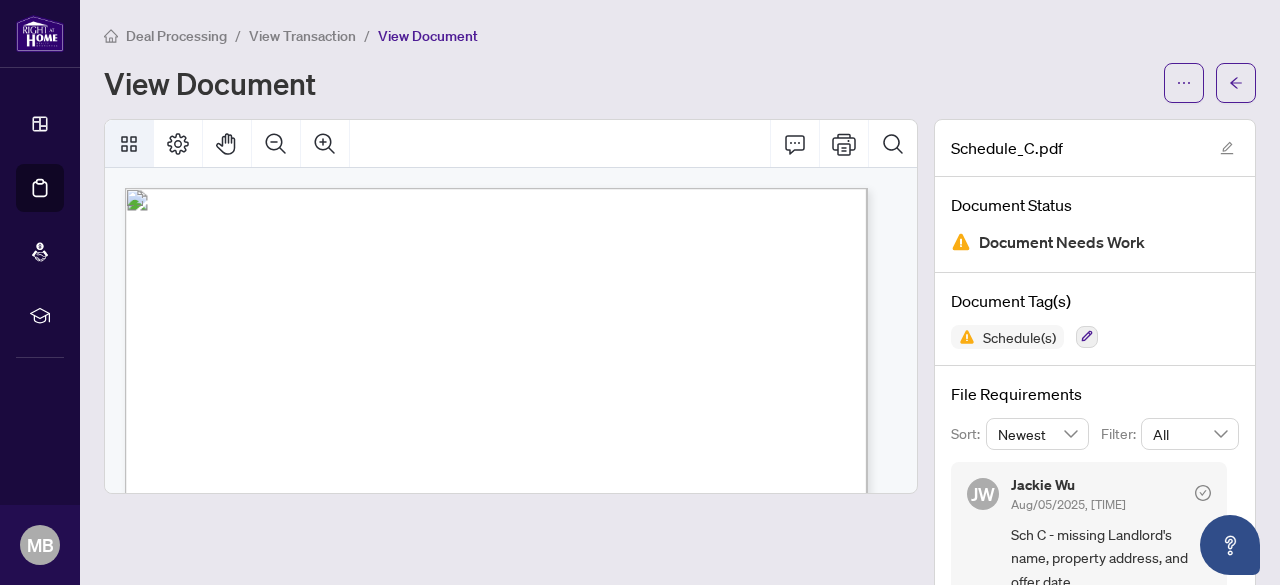 click 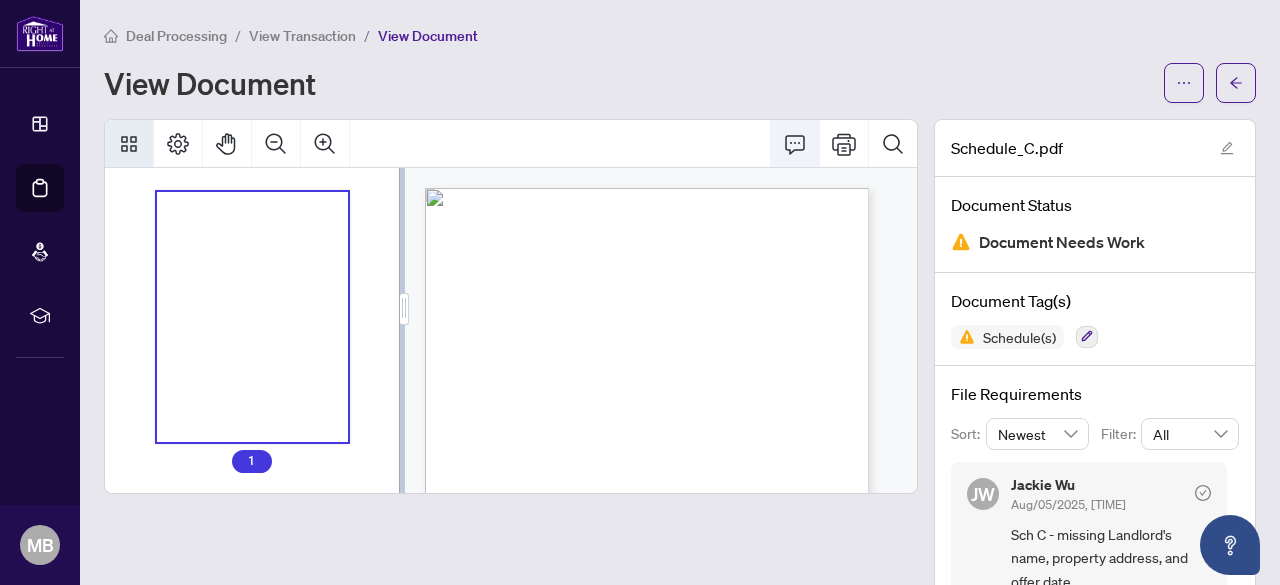 click 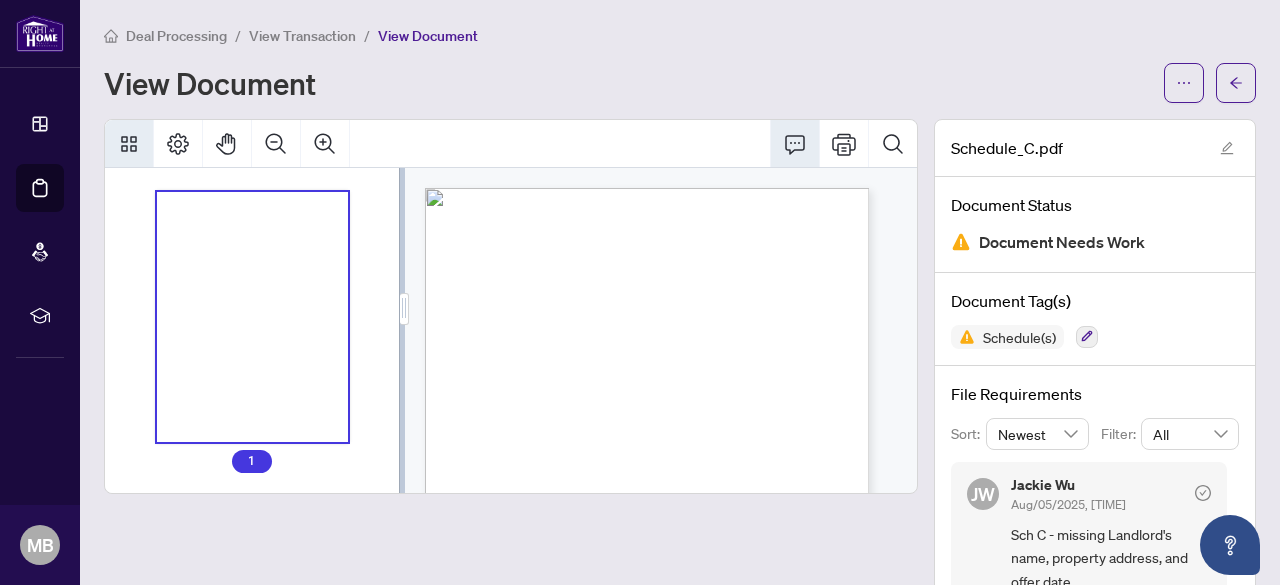 click on "View Transaction" at bounding box center (302, 36) 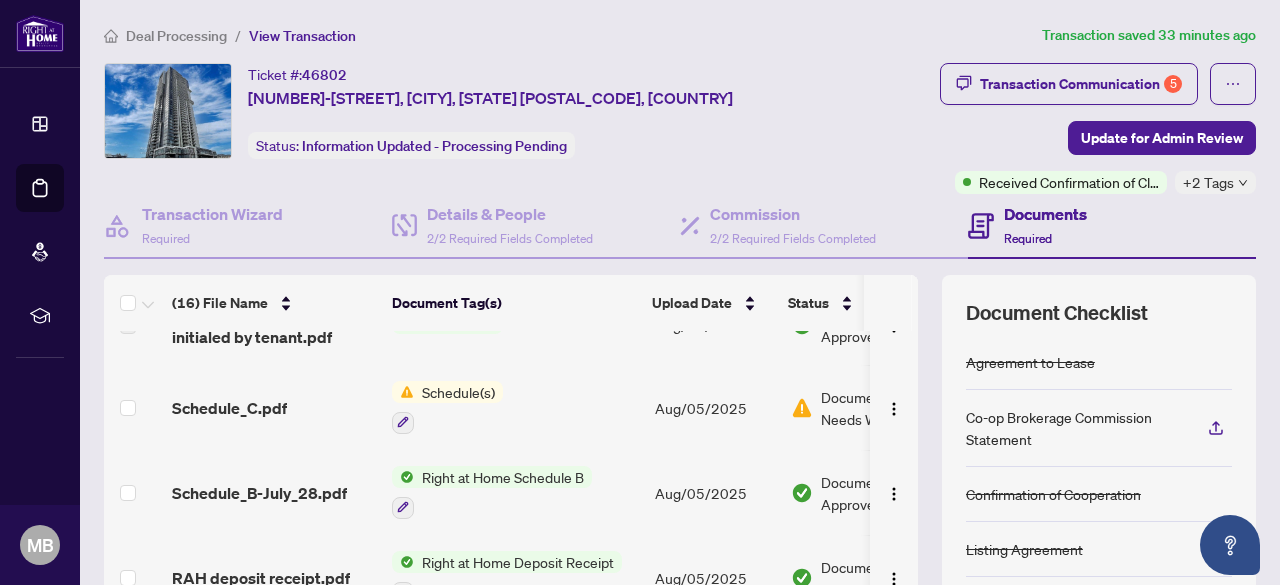 scroll, scrollTop: 483, scrollLeft: 0, axis: vertical 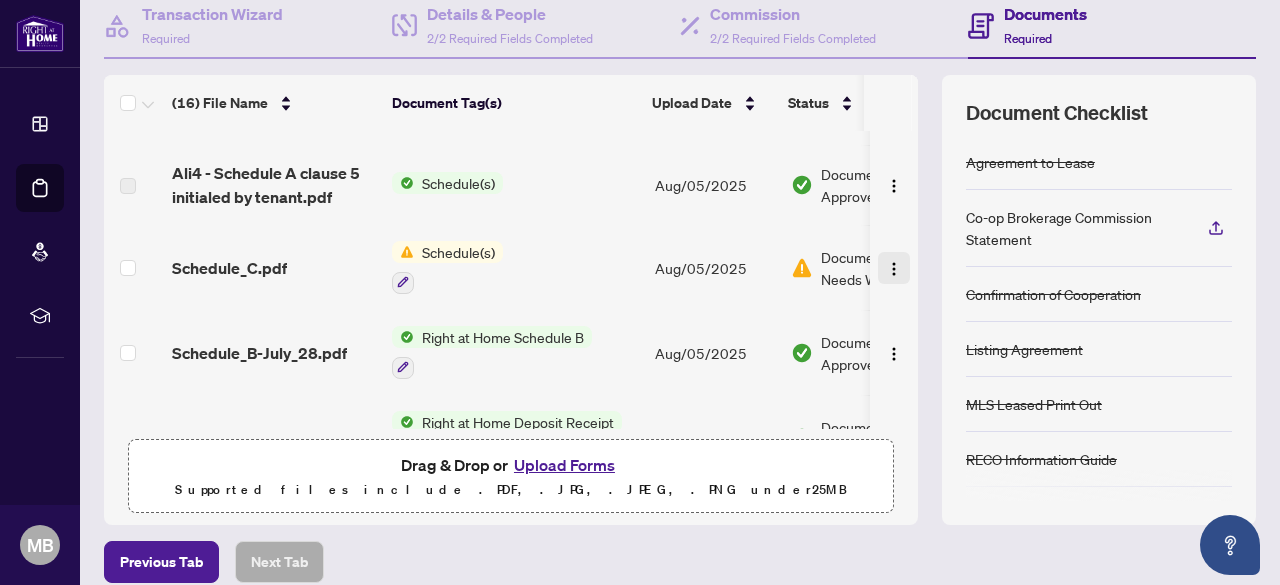 click at bounding box center (894, 269) 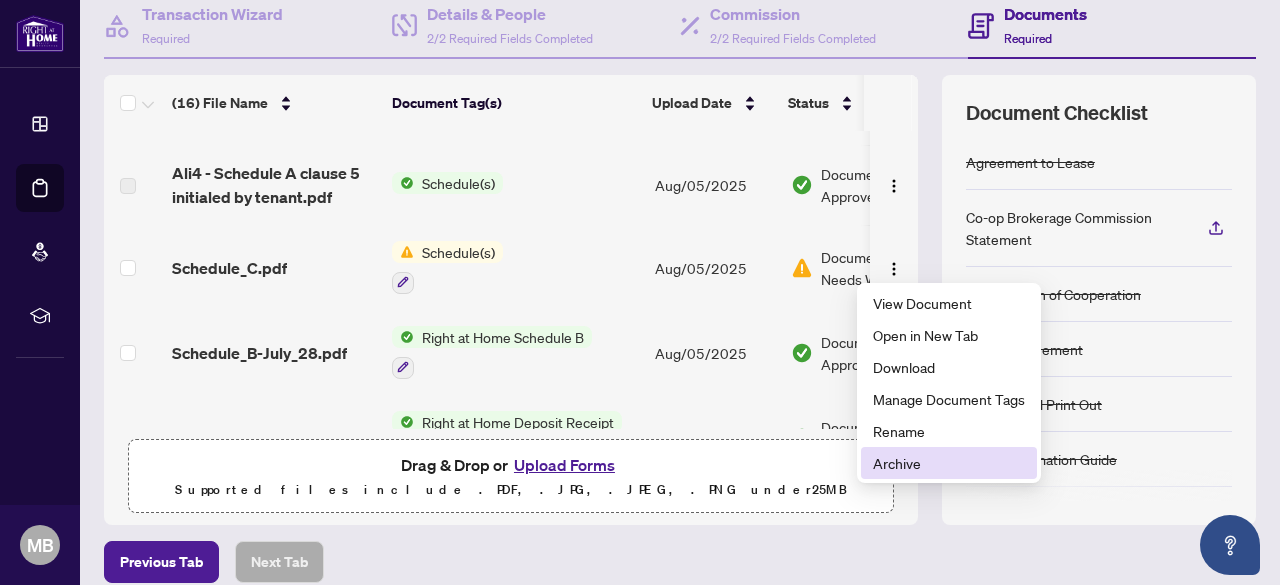 click on "Archive" at bounding box center (949, 463) 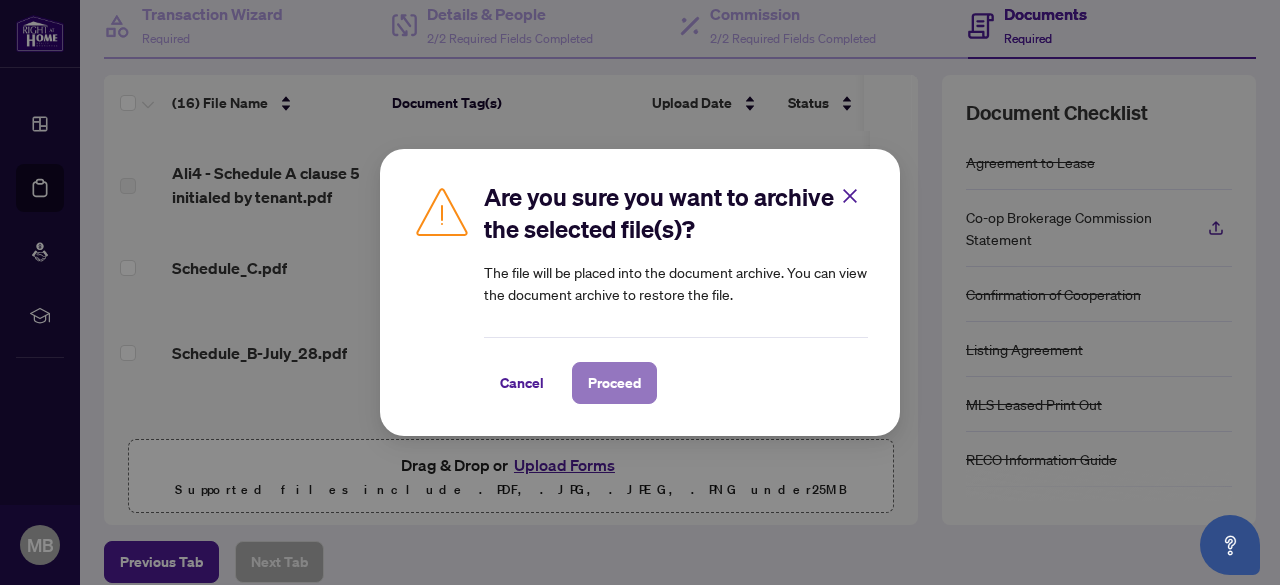 click on "Proceed" at bounding box center (614, 383) 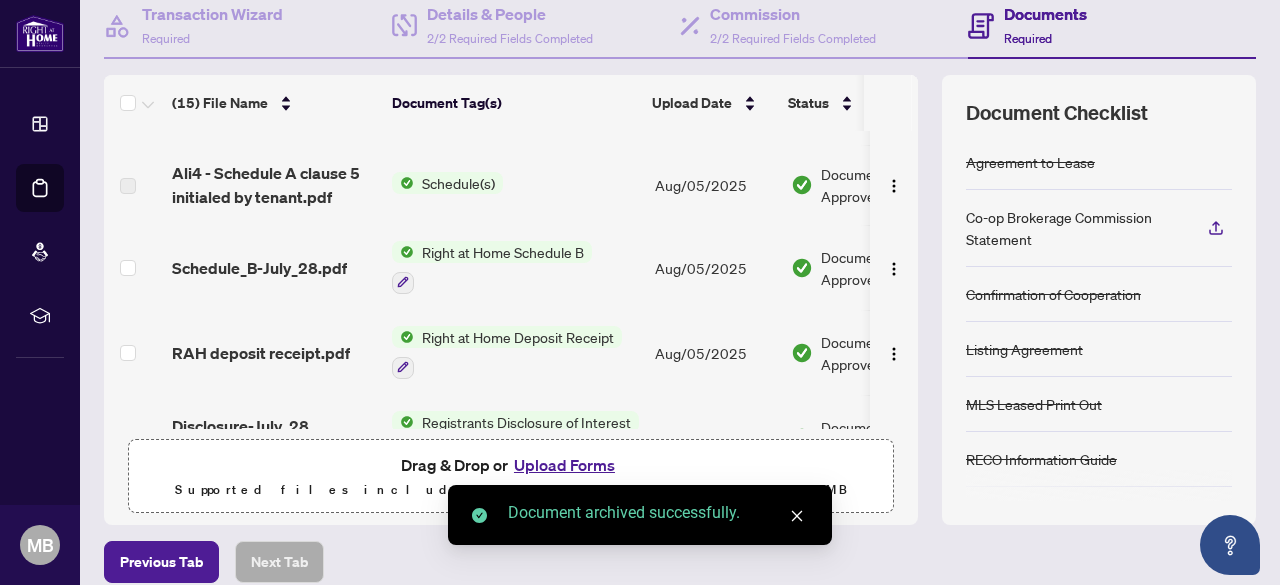 click 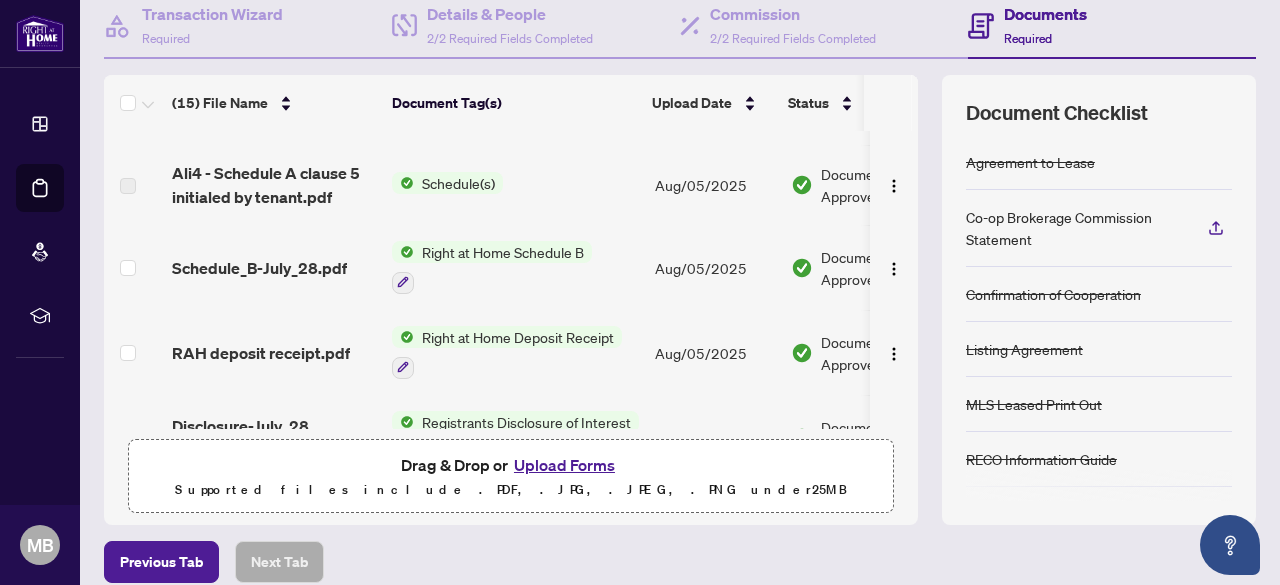 click on "Upload Forms" at bounding box center [564, 465] 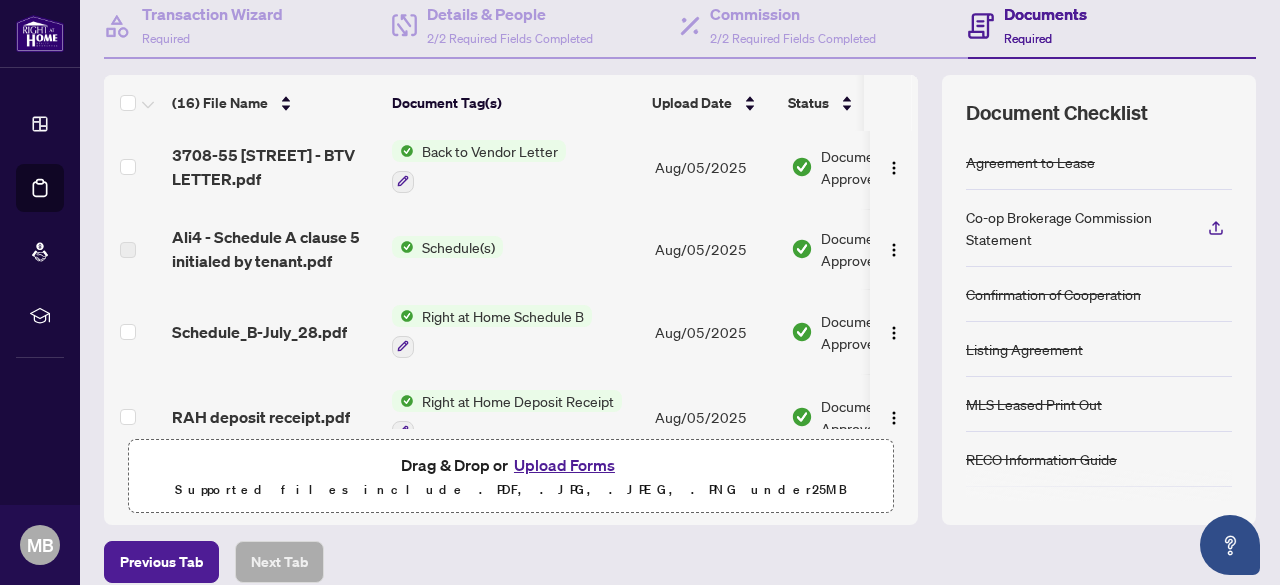 scroll, scrollTop: 210, scrollLeft: 0, axis: vertical 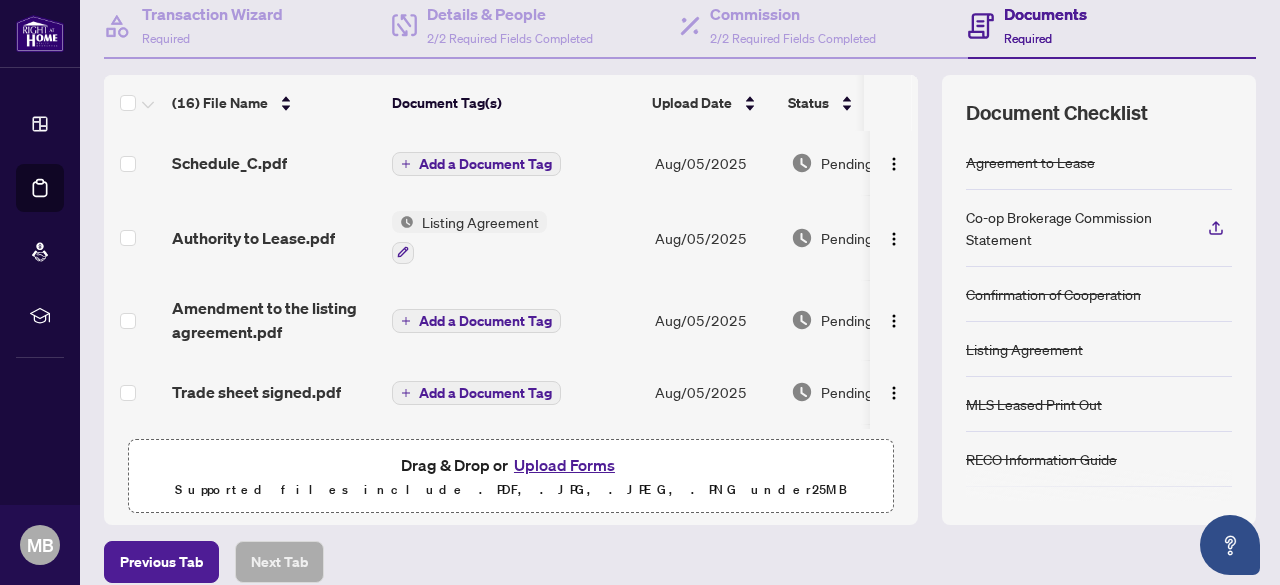 click on "Add a Document Tag" at bounding box center [485, 164] 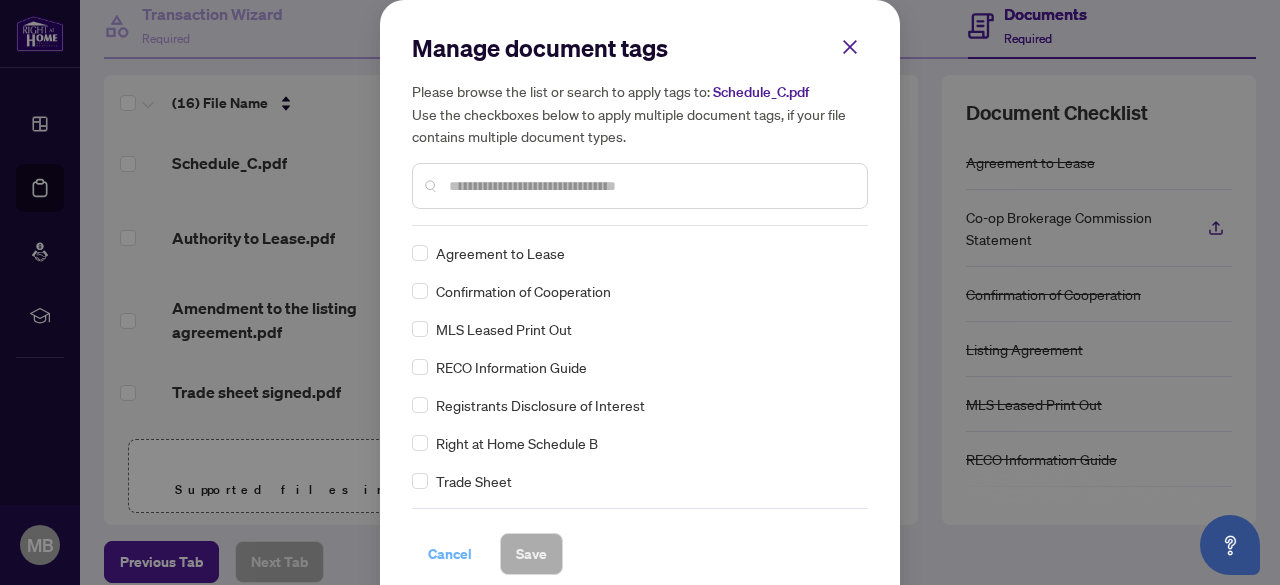 click on "Cancel" at bounding box center [450, 554] 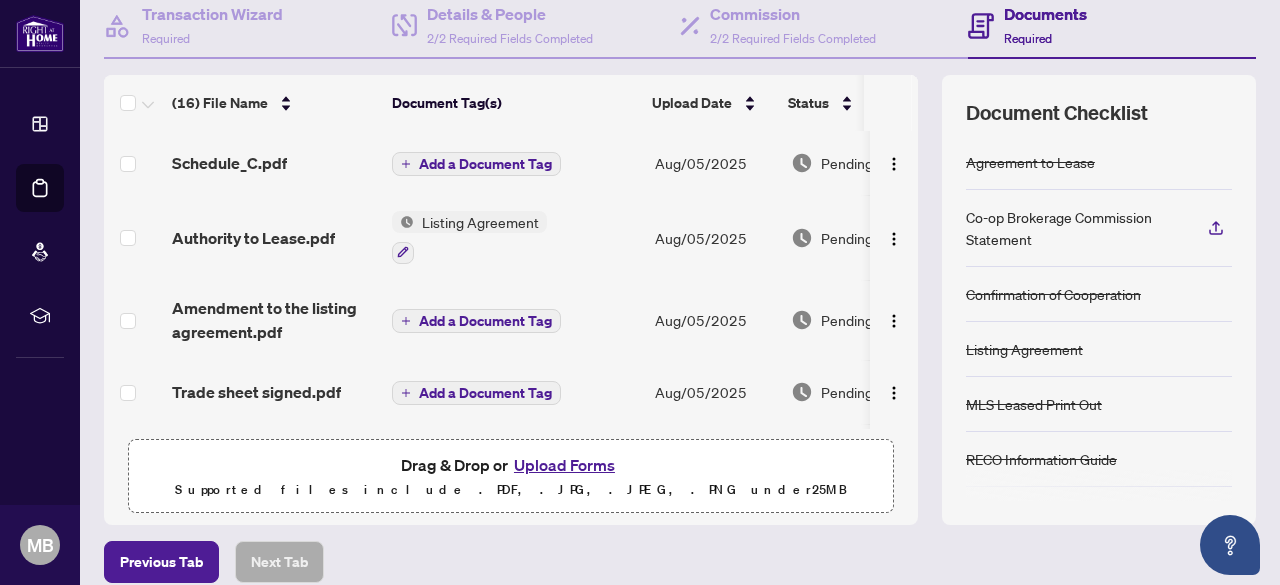 click on "Schedule_C.pdf" at bounding box center (274, 163) 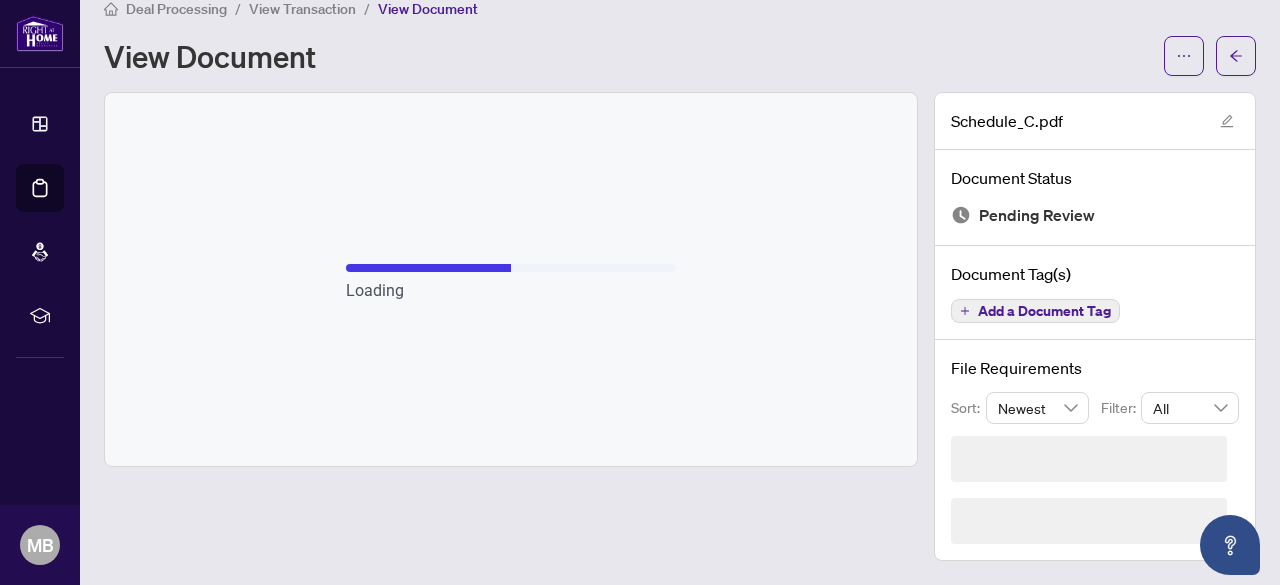 scroll, scrollTop: 0, scrollLeft: 0, axis: both 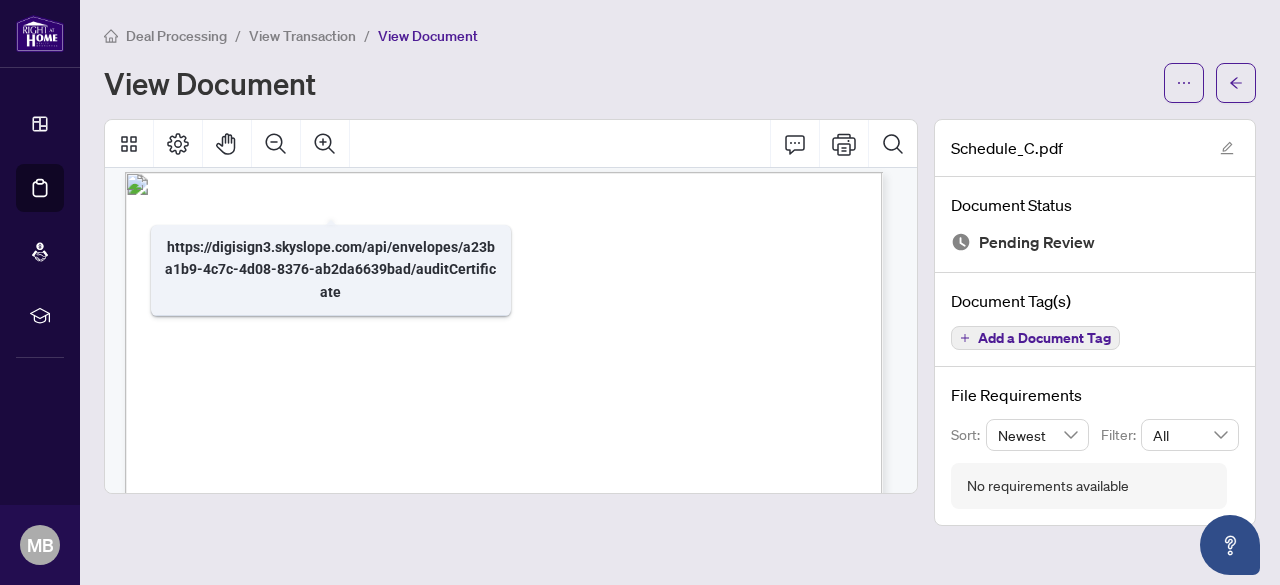 click on "View Transaction" at bounding box center (302, 36) 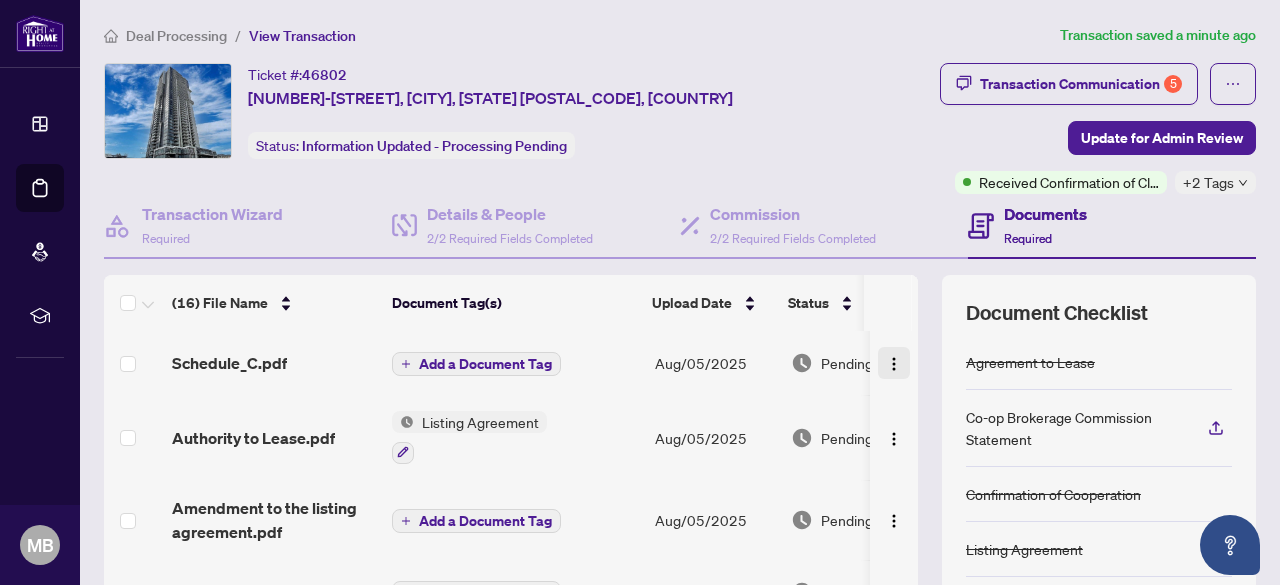 click at bounding box center (894, 364) 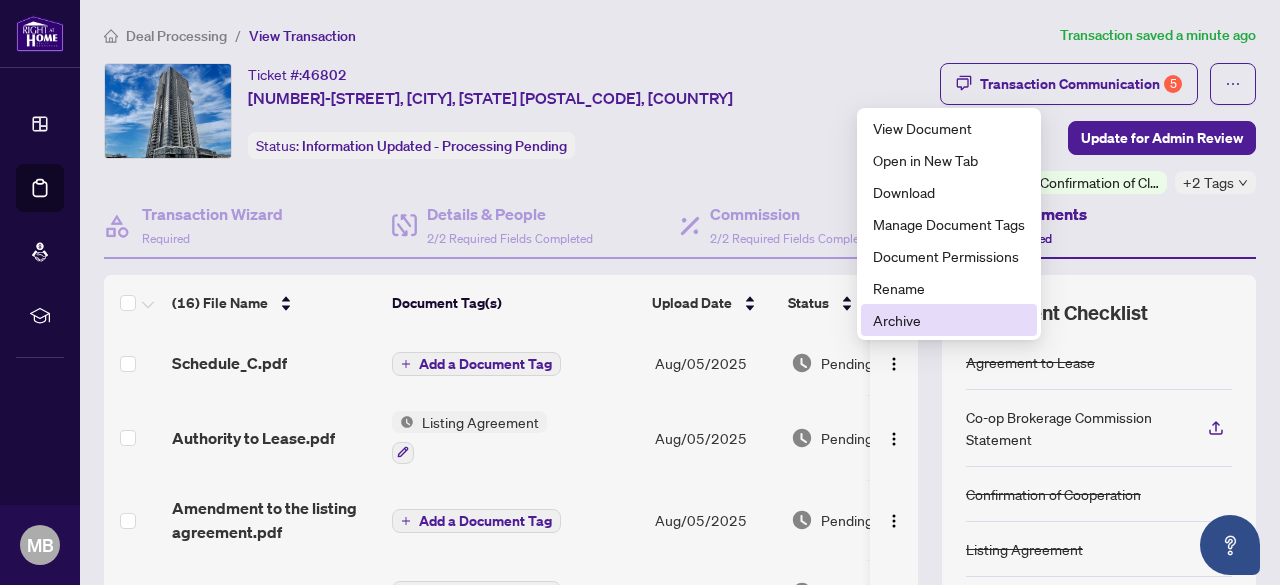 click on "Archive" at bounding box center [949, 320] 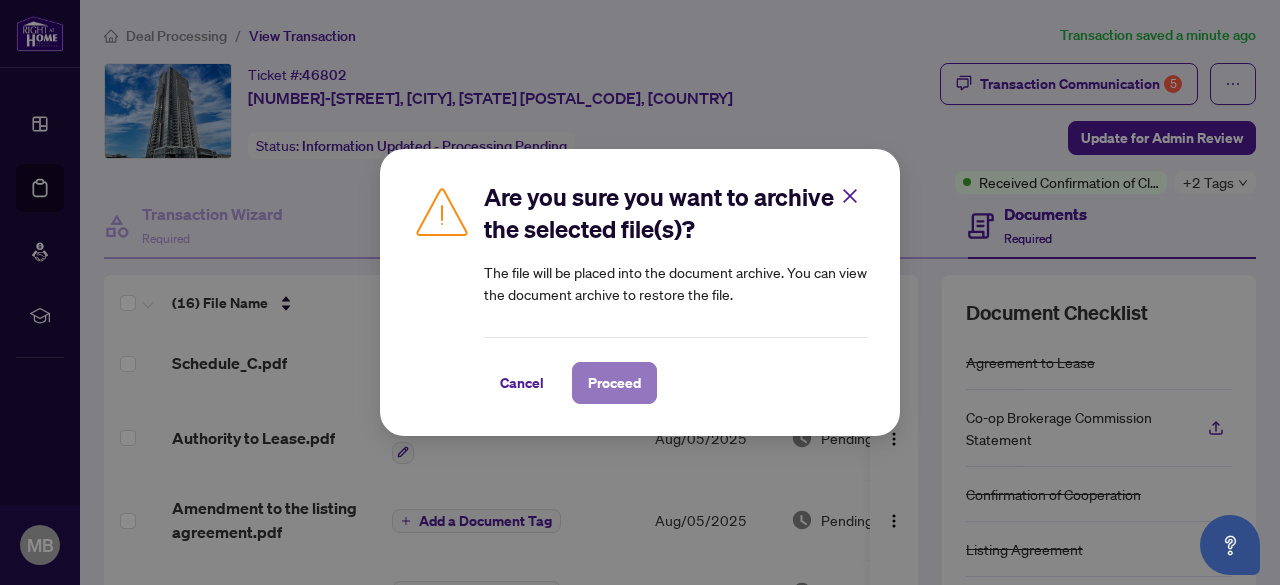 click on "Proceed" at bounding box center (614, 383) 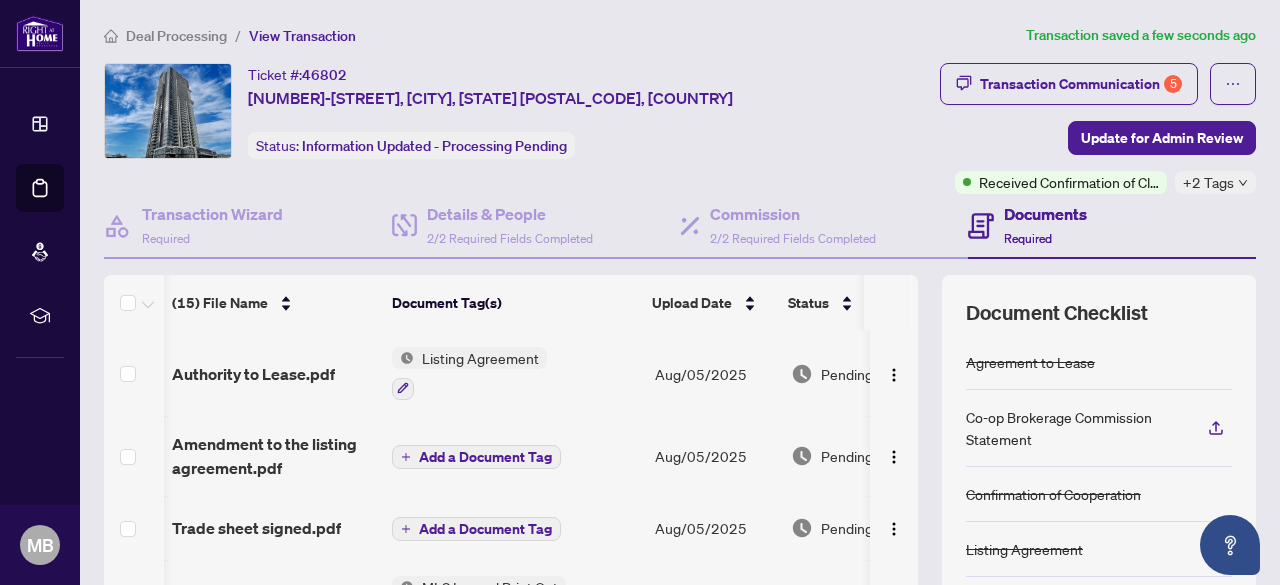 scroll, scrollTop: 0, scrollLeft: 101, axis: horizontal 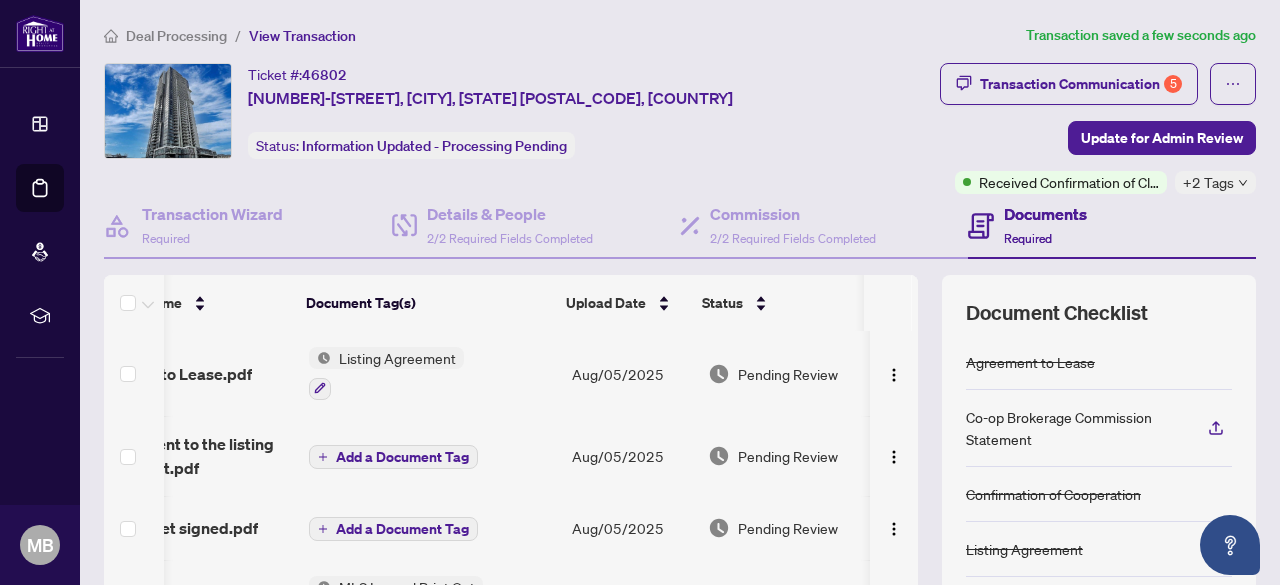 drag, startPoint x: 894, startPoint y: 353, endPoint x: 898, endPoint y: 376, distance: 23.345236 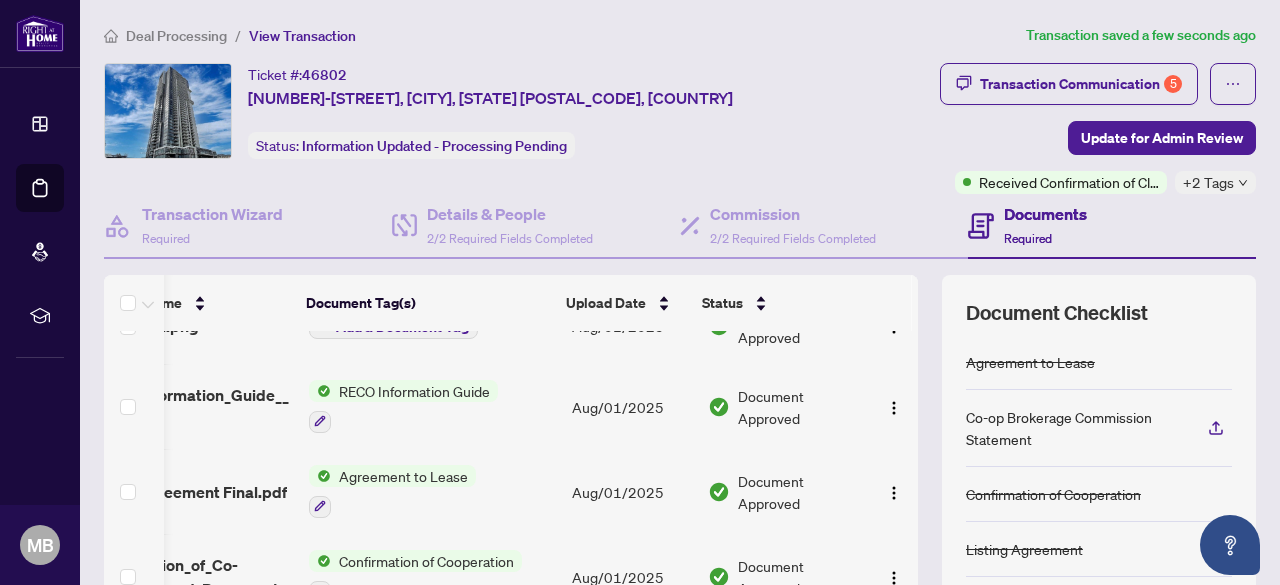 scroll, scrollTop: 899, scrollLeft: 101, axis: both 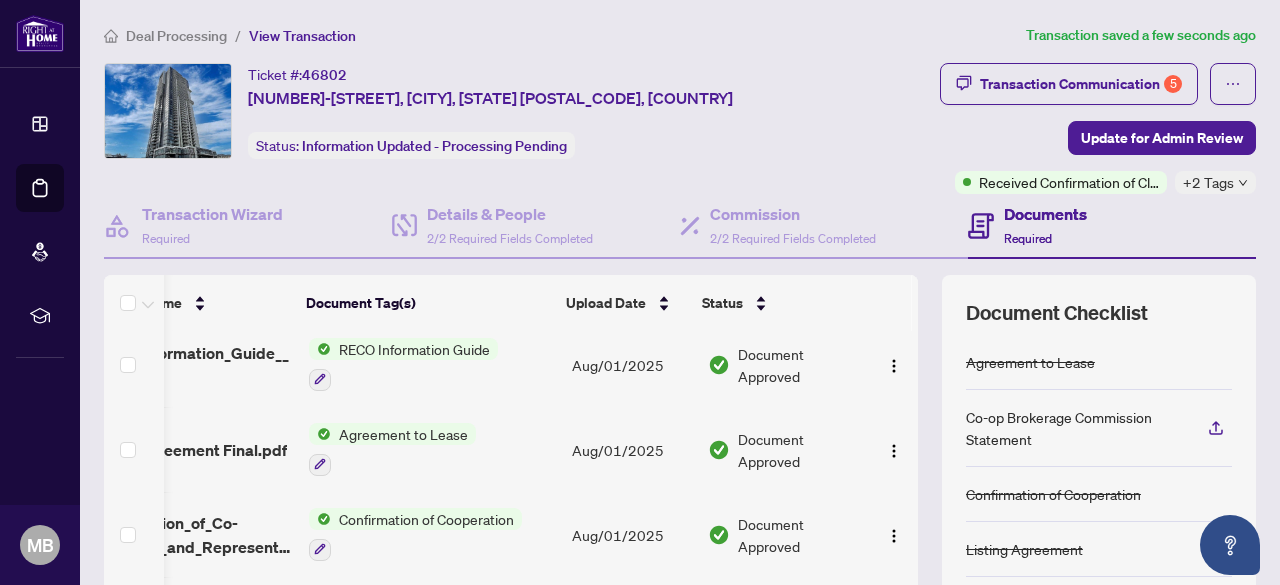 click on "(15) File Name Document Tag(s) Upload Date Status             Authority to Lease.pdf Listing Agreement Aug/05/2025 Pending Review Amendment to the listing agreement.pdf Add a Document Tag Aug/05/2025 Pending Review Trade sheet signed.pdf Add a Document Tag Aug/05/2025 Pending Review MLS Leased.pdf MLS Leased Print Out Aug/05/2025 Pending Review 3708-55 [STREET] - TS TO BE REVIEWED.pdf Add a Document Tag Aug/05/2025 Pending Review 3708-55 [STREET] - BTV LETTER.pdf Back to Vendor Letter Aug/05/2025 Document Approved Ali4 - Schedule A clause 5 initialed by tenant.pdf Schedule(s) Aug/05/2025 Document Approved Schedule_B-July_28.pdf Right at Home Schedule B Aug/05/2025 Document Approved RAH deposit receipt.pdf Right at Home Deposit Receipt Aug/05/2025 Document Approved Disclosure-July_28 EXECUTED.pdf Registrants Disclosure of Interest Aug/03/2025 Document Approved Bank Draft.png Add a Document Tag Aug/01/2025 Document Approved RECO_Information_Guide__2_.pdf RECO Information Guide Aug/01/2025" at bounding box center [680, 500] 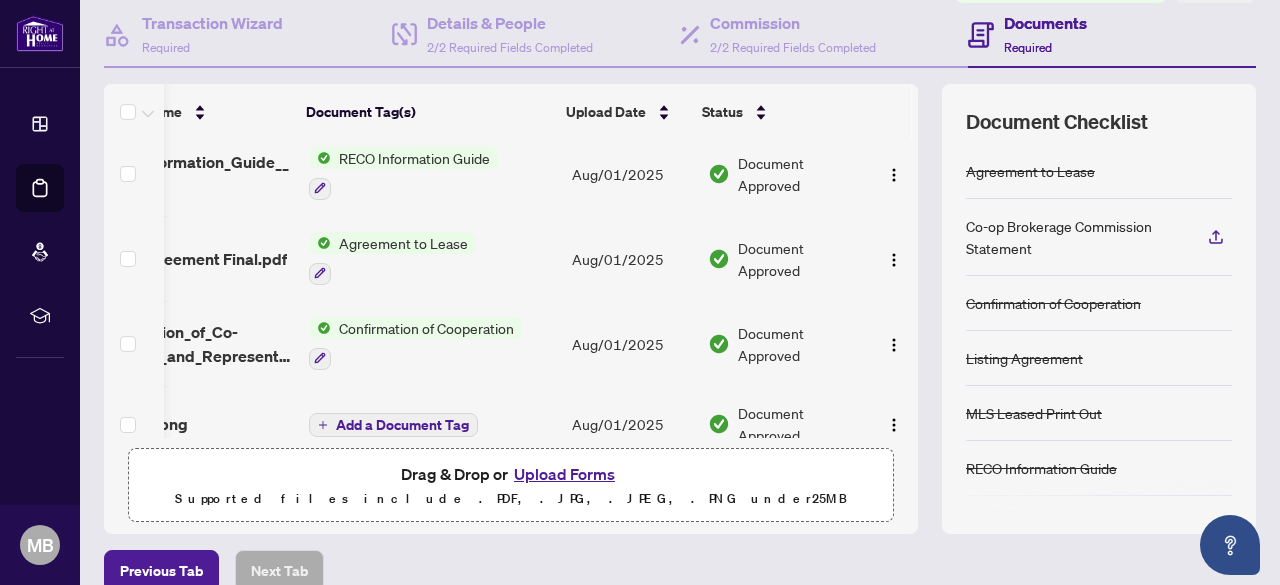 scroll, scrollTop: 219, scrollLeft: 0, axis: vertical 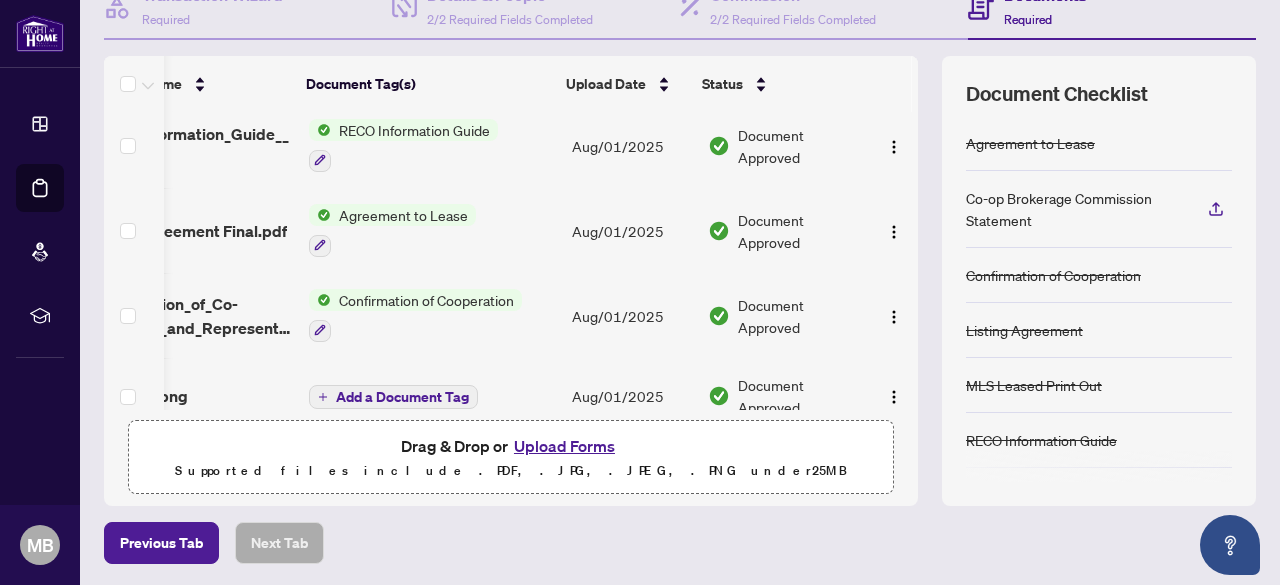 click on "Upload Forms" at bounding box center [564, 446] 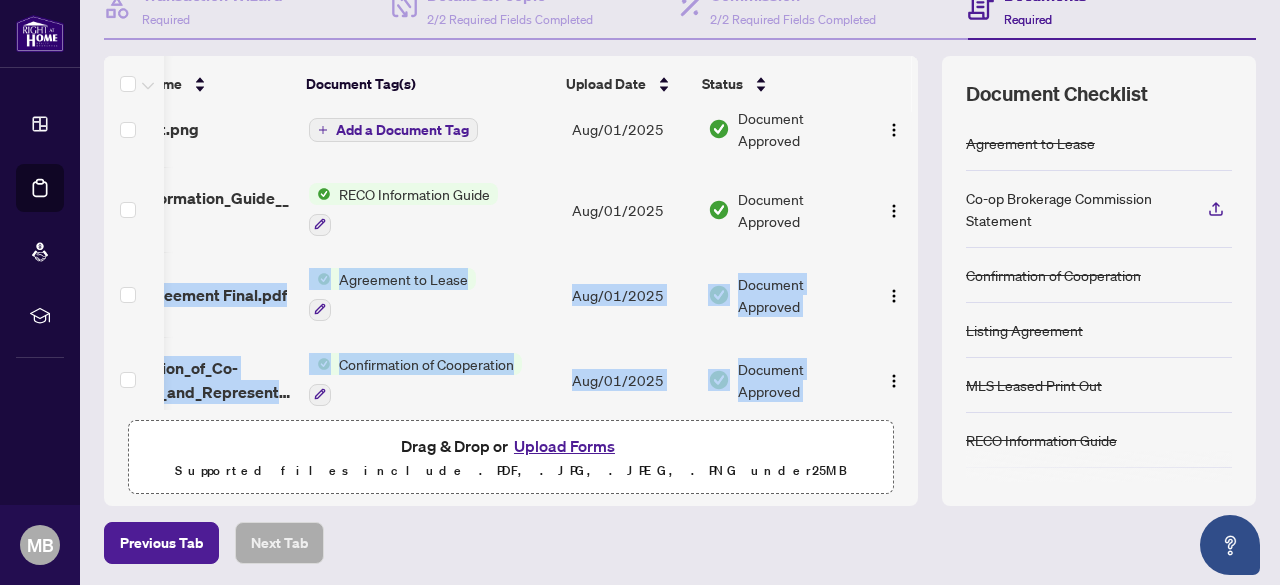 drag, startPoint x: 894, startPoint y: 345, endPoint x: 890, endPoint y: 205, distance: 140.05713 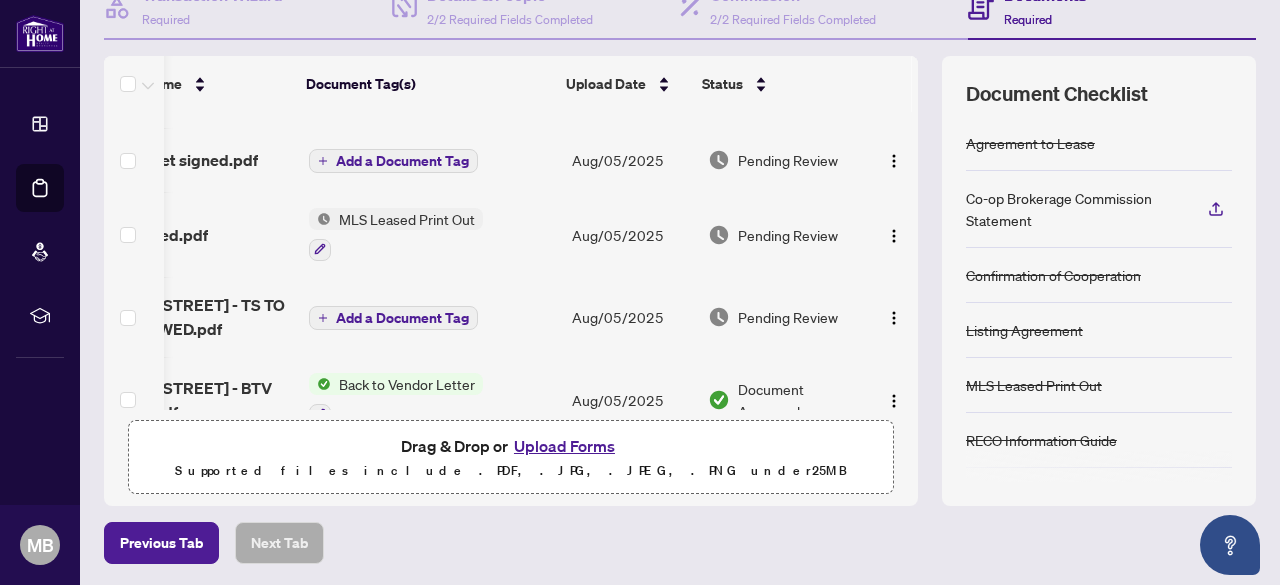 scroll, scrollTop: 0, scrollLeft: 101, axis: horizontal 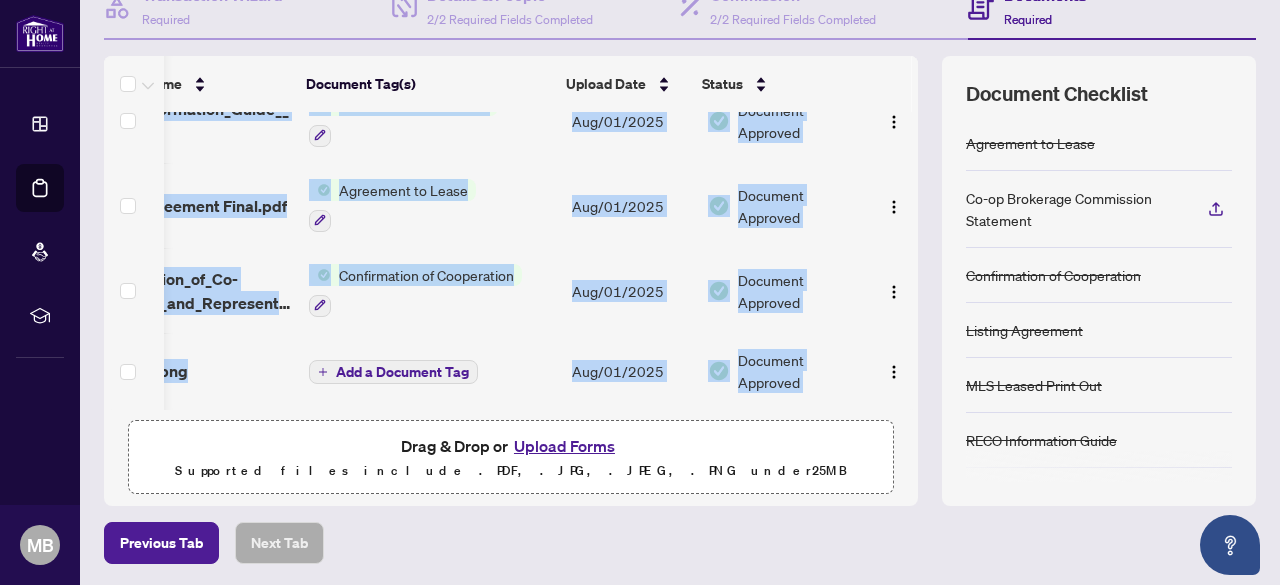 drag, startPoint x: 538, startPoint y: 400, endPoint x: 480, endPoint y: 422, distance: 62.03225 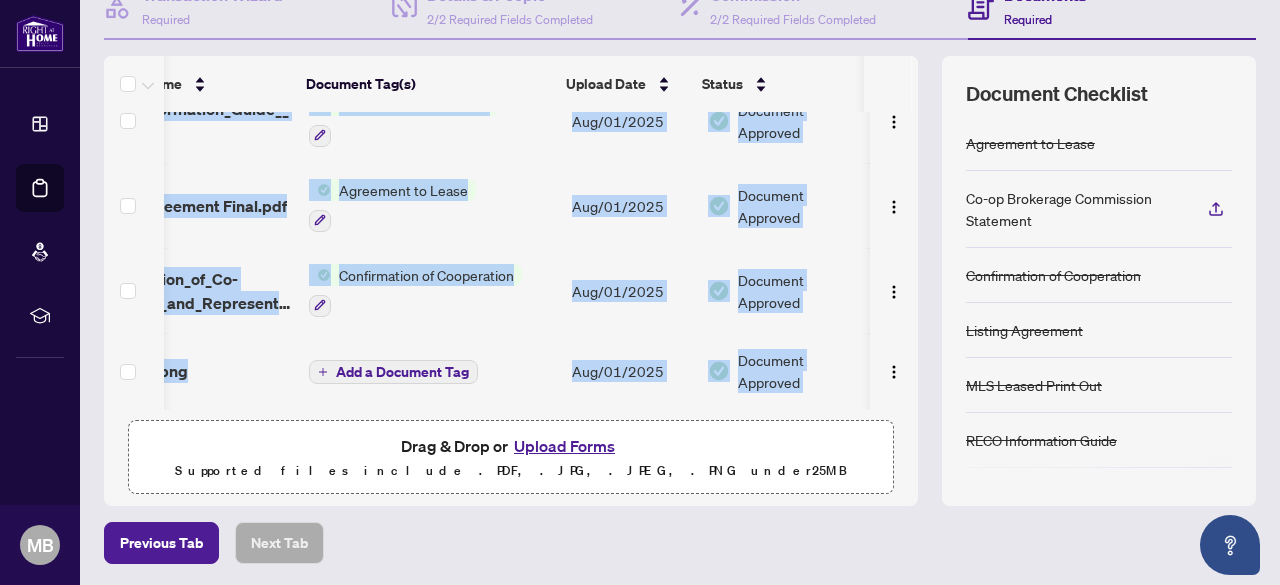 scroll, scrollTop: 988, scrollLeft: 40, axis: both 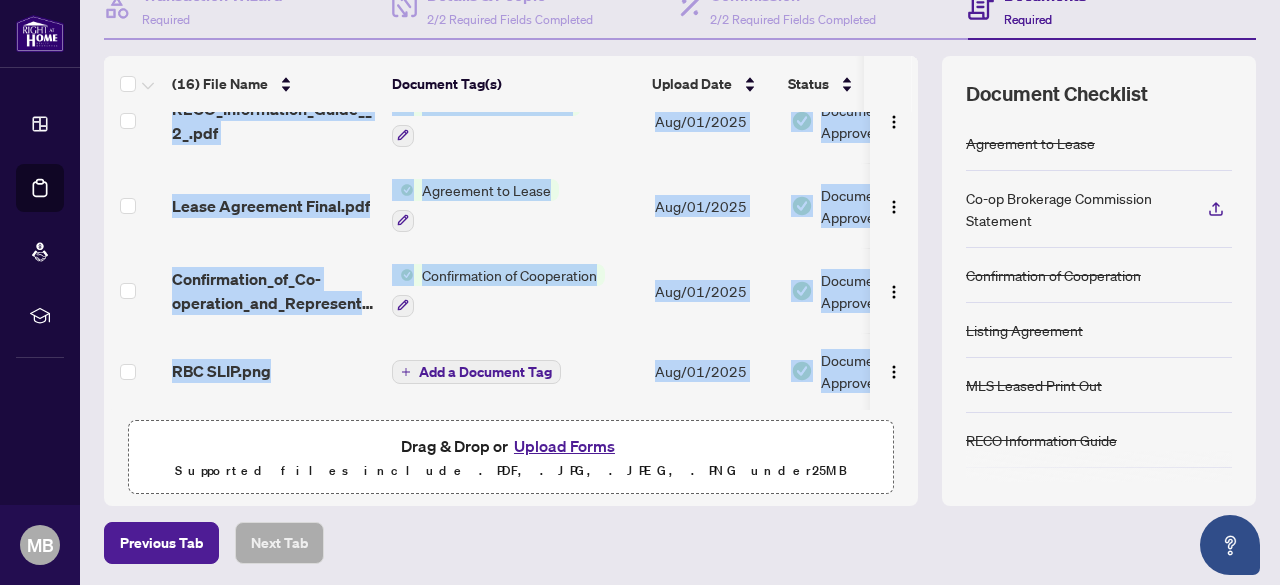 click on "(16) File Name Document Tag(s) Upload Date Status             Sch C.pdf Add a Document Tag Aug/05/2025 Pending Review Authority to Lease.pdf Listing Agreement Aug/05/2025 Pending Review Amendment to the listing agreement.pdf Add a Document Tag Aug/05/2025 Pending Review Trade sheet signed.pdf Add a Document Tag Aug/05/2025 Pending Review MLS Leased.pdf MLS Leased Print Out Aug/05/2025 Pending Review 3708-55 [STREET] - TS TO BE REVIEWED.pdf Add a Document Tag Aug/05/2025 Pending Review 3708-55 [STREET] - BTV LETTER.pdf Back to Vendor Letter Aug/05/2025 Document Approved Ali4 - Schedule A clause 5 initialed by tenant.pdf Schedule(s) Aug/05/2025 Document Approved Schedule_B-July_28.pdf Right at Home Schedule B Aug/05/2025 Document Approved RAH deposit receipt.pdf Right at Home Deposit Receipt Aug/05/2025 Document Approved Disclosure-July_28 EXECUTED.pdf Registrants Disclosure of Interest Aug/03/2025 Document Approved Bank Draft.png Add a Document Tag Aug/01/2025 Document Approved Aug/01/2025" at bounding box center [680, 281] 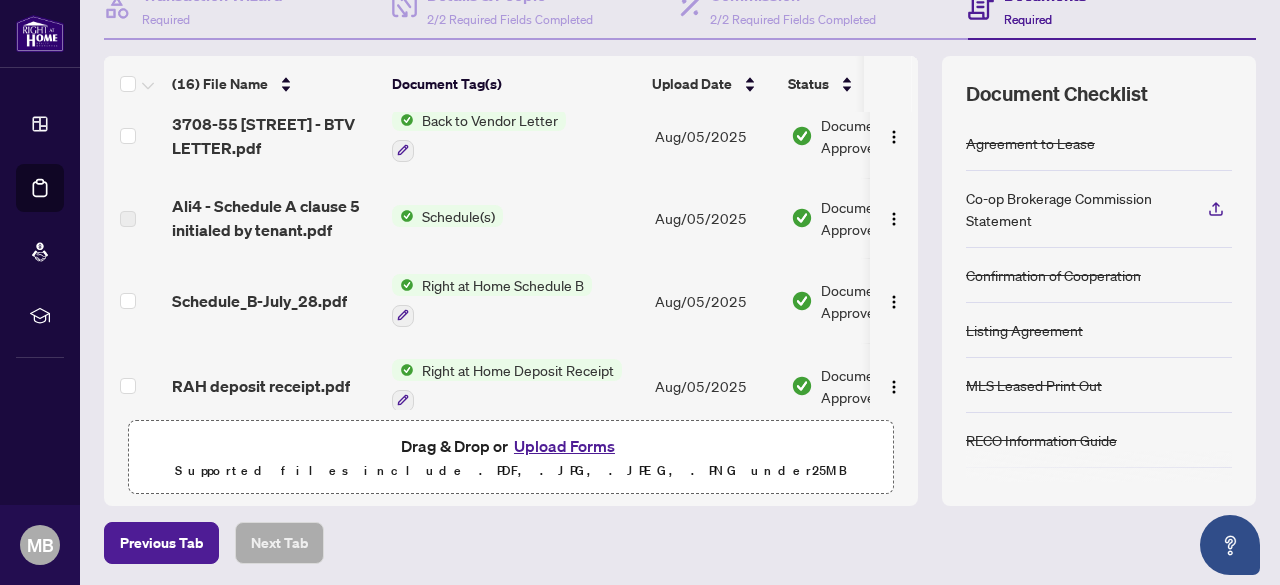 scroll, scrollTop: 215, scrollLeft: 0, axis: vertical 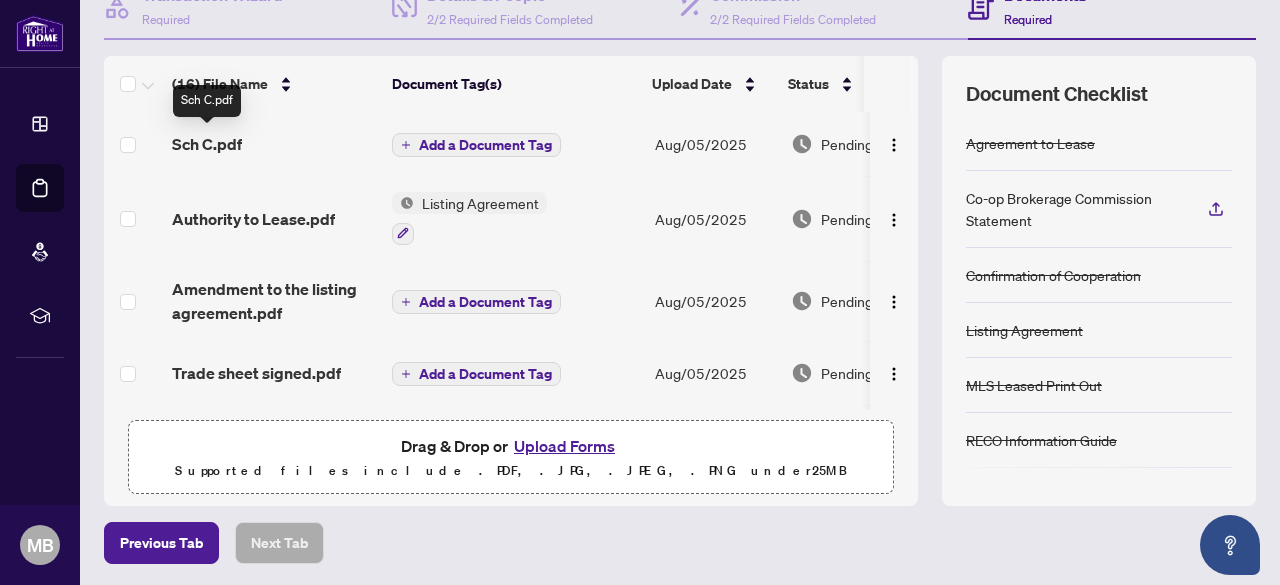 click on "Sch C.pdf" at bounding box center [207, 144] 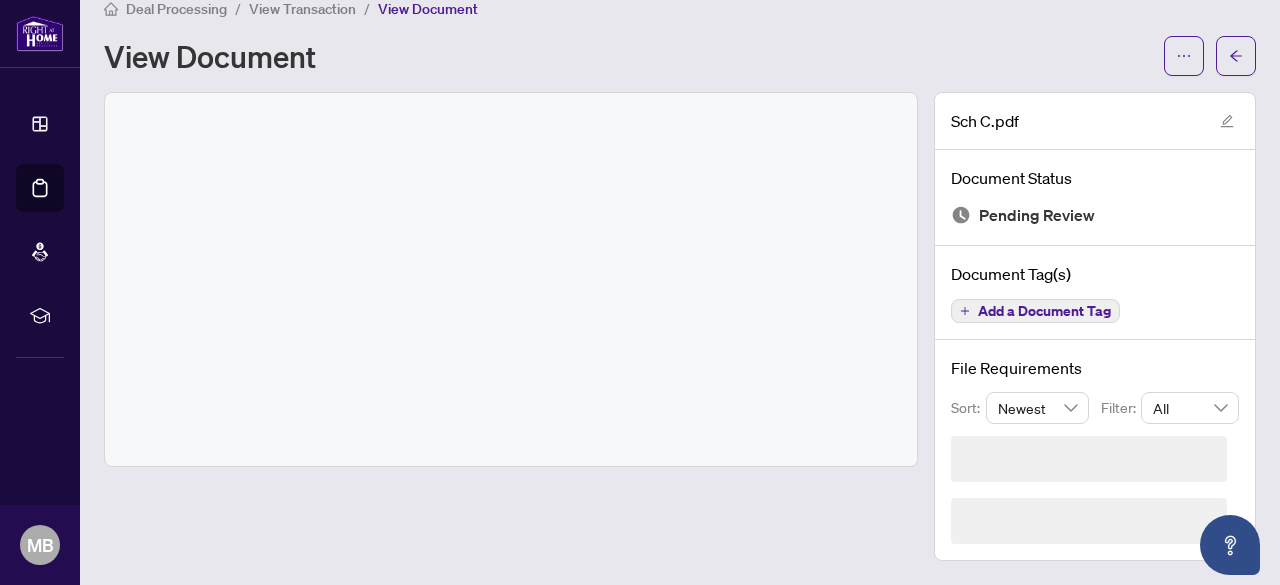 scroll, scrollTop: 0, scrollLeft: 0, axis: both 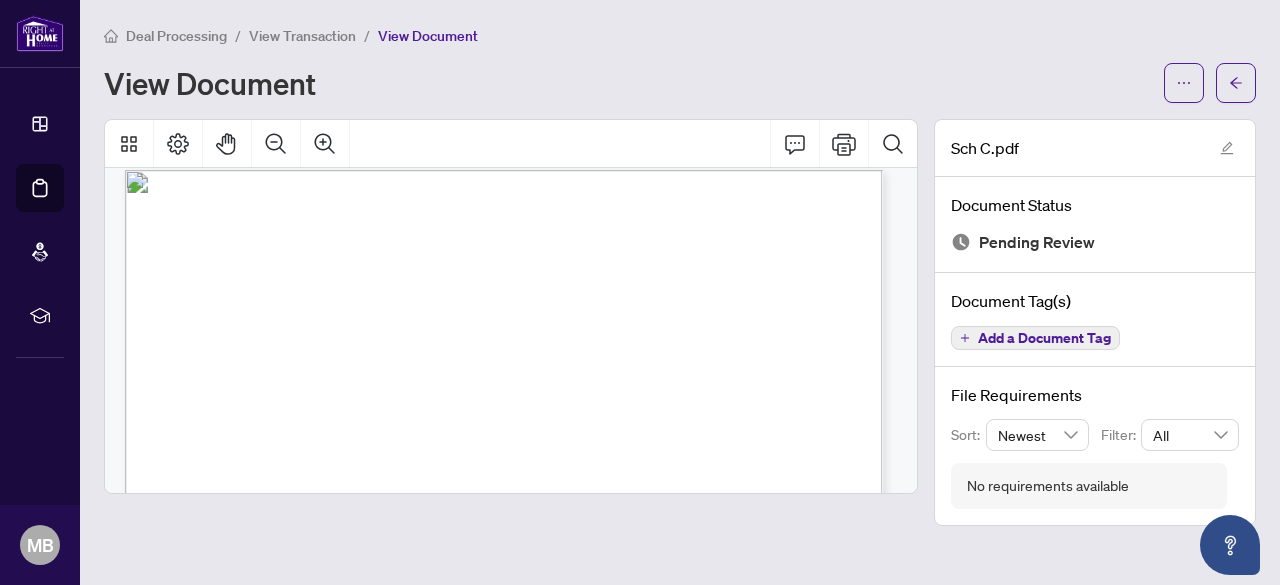 click on "View Transaction" at bounding box center (302, 36) 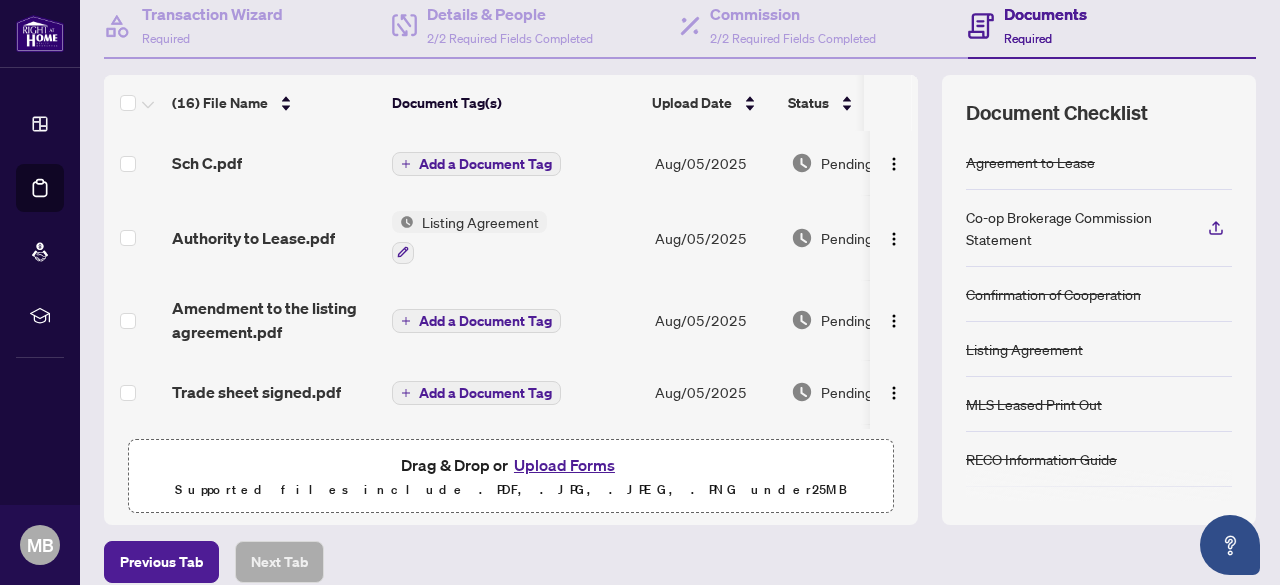 scroll, scrollTop: 288, scrollLeft: 0, axis: vertical 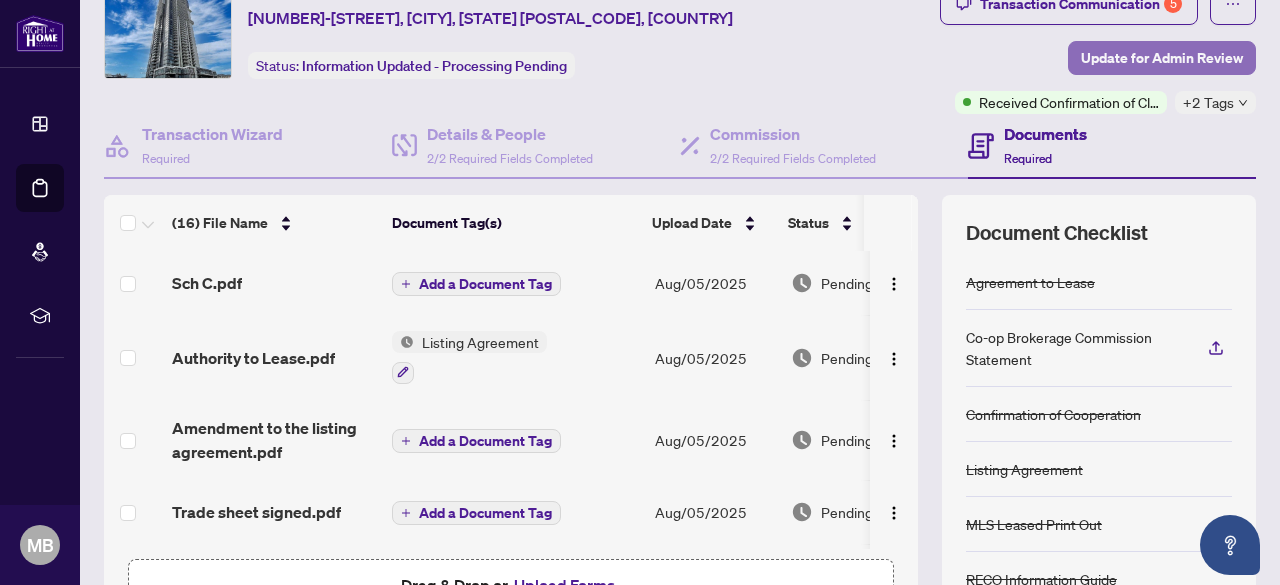 click on "Update for Admin Review" at bounding box center (1162, 58) 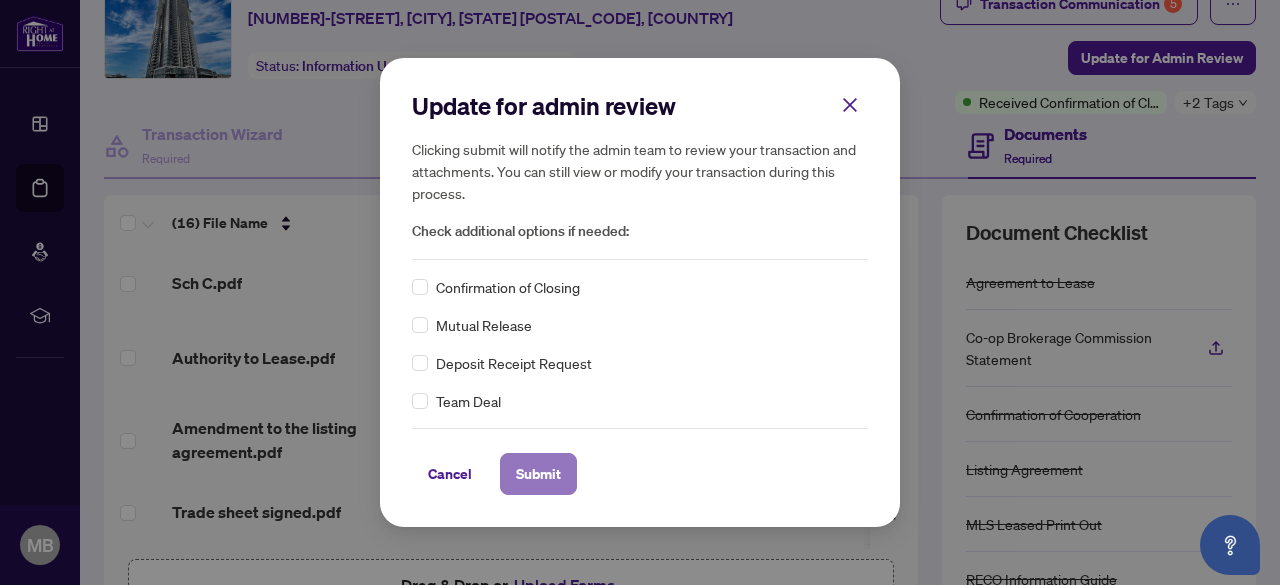 click on "Submit" at bounding box center (538, 474) 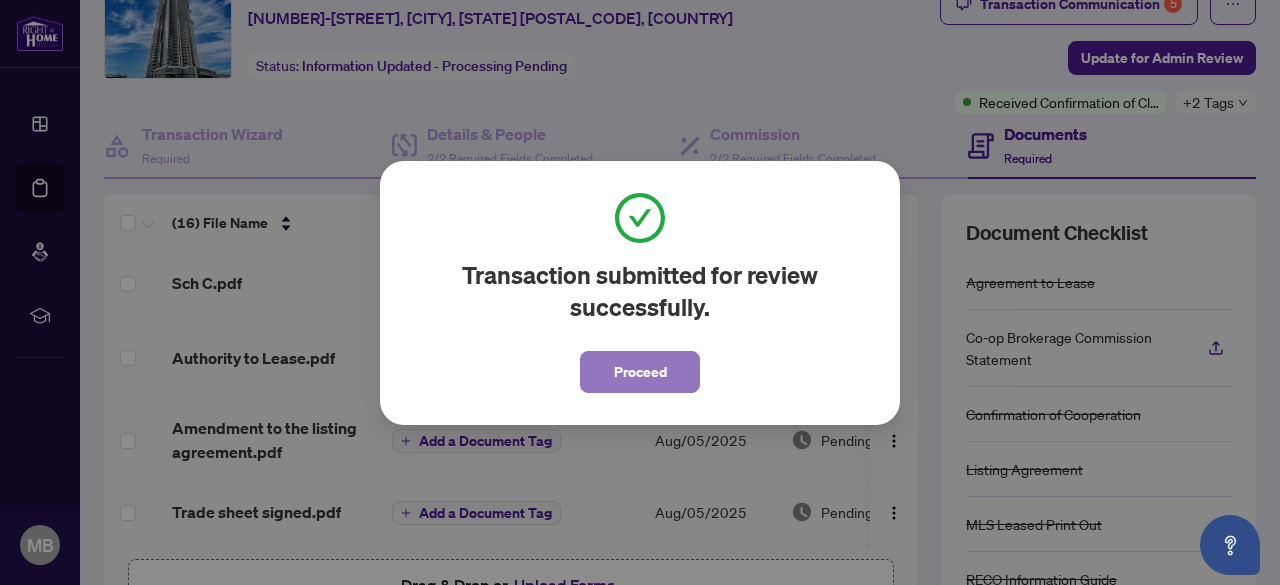 click on "Proceed" at bounding box center [640, 372] 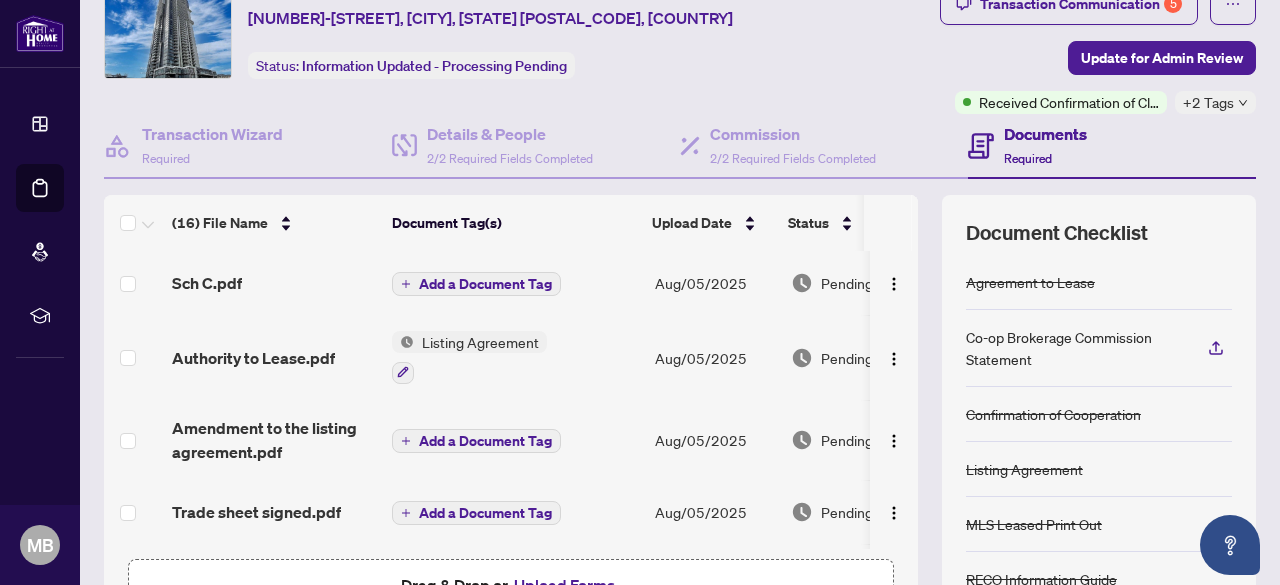scroll, scrollTop: 0, scrollLeft: 0, axis: both 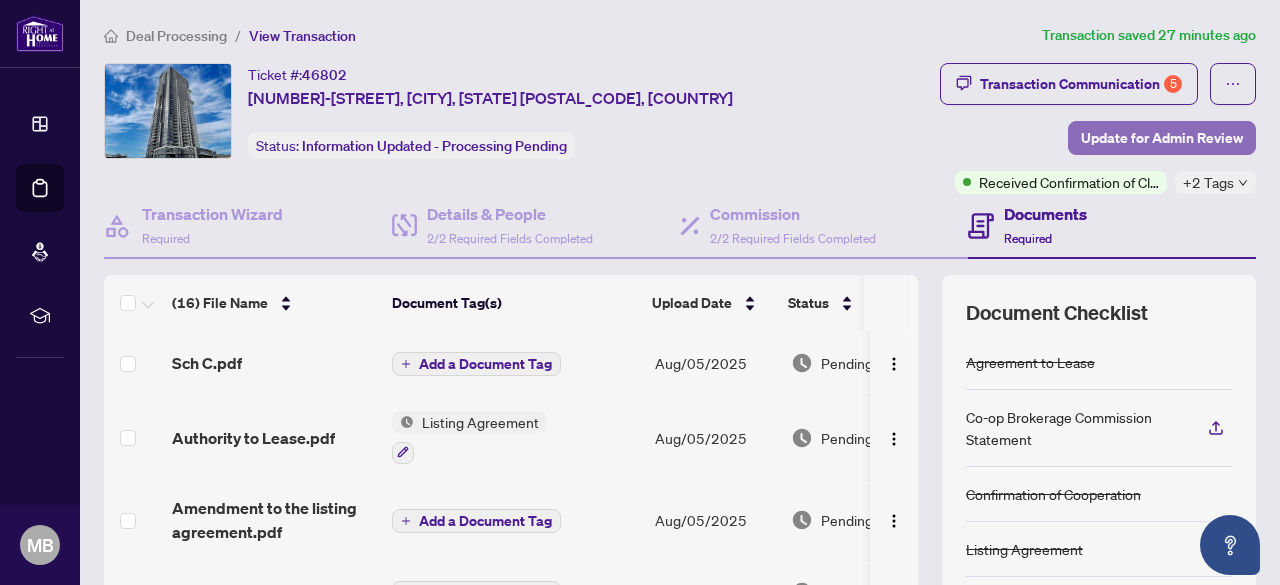 click on "Update for Admin Review" at bounding box center (1162, 138) 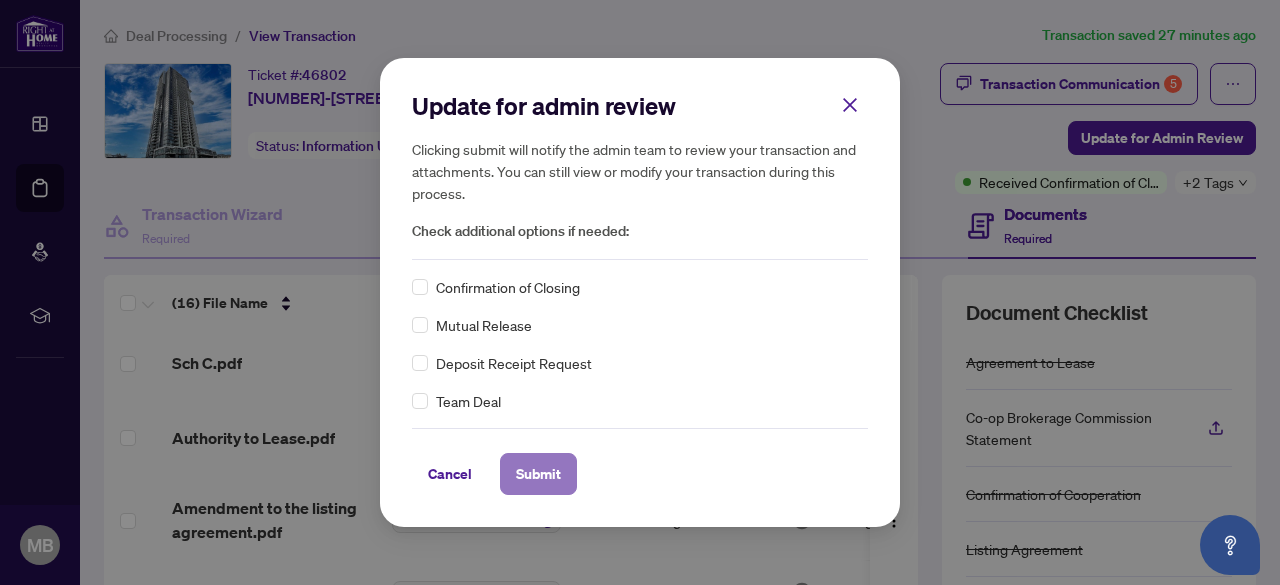 click on "Submit" at bounding box center (538, 474) 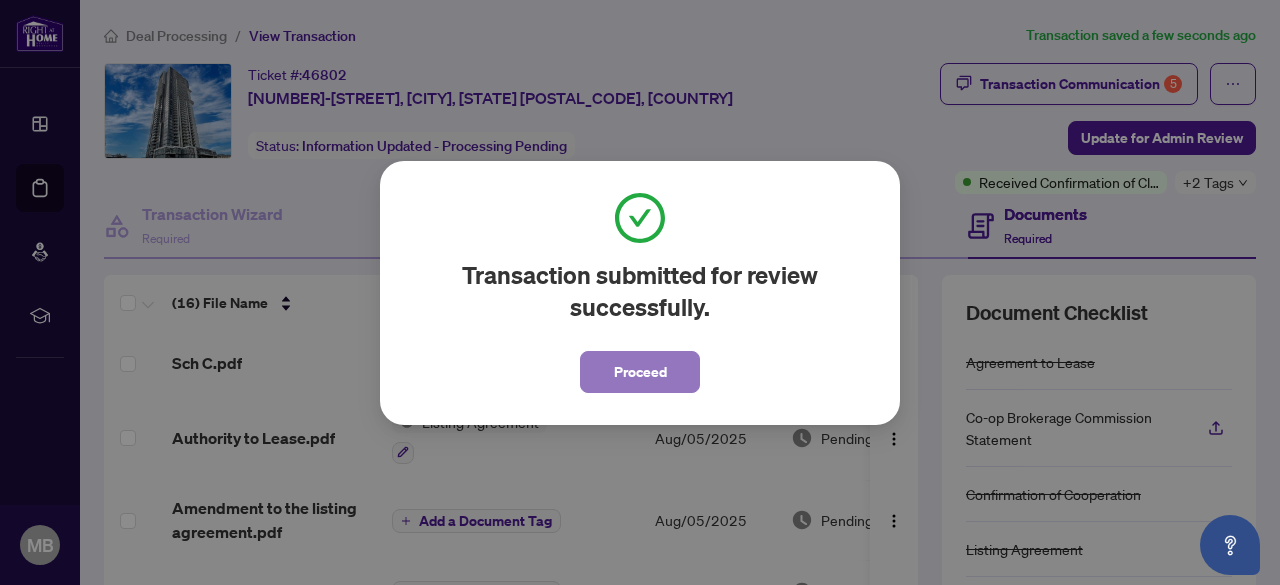 click on "Proceed" at bounding box center (640, 372) 